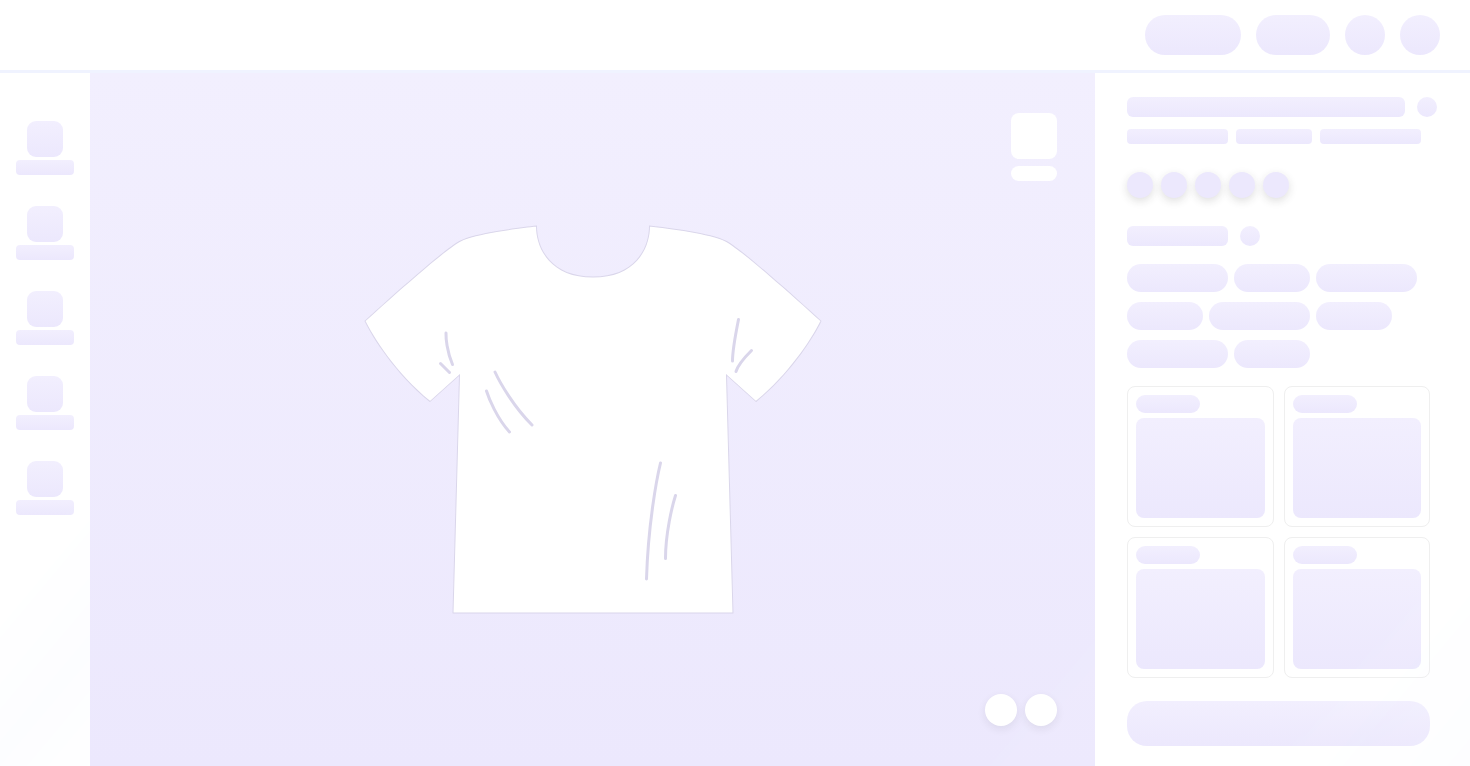 scroll, scrollTop: 0, scrollLeft: 0, axis: both 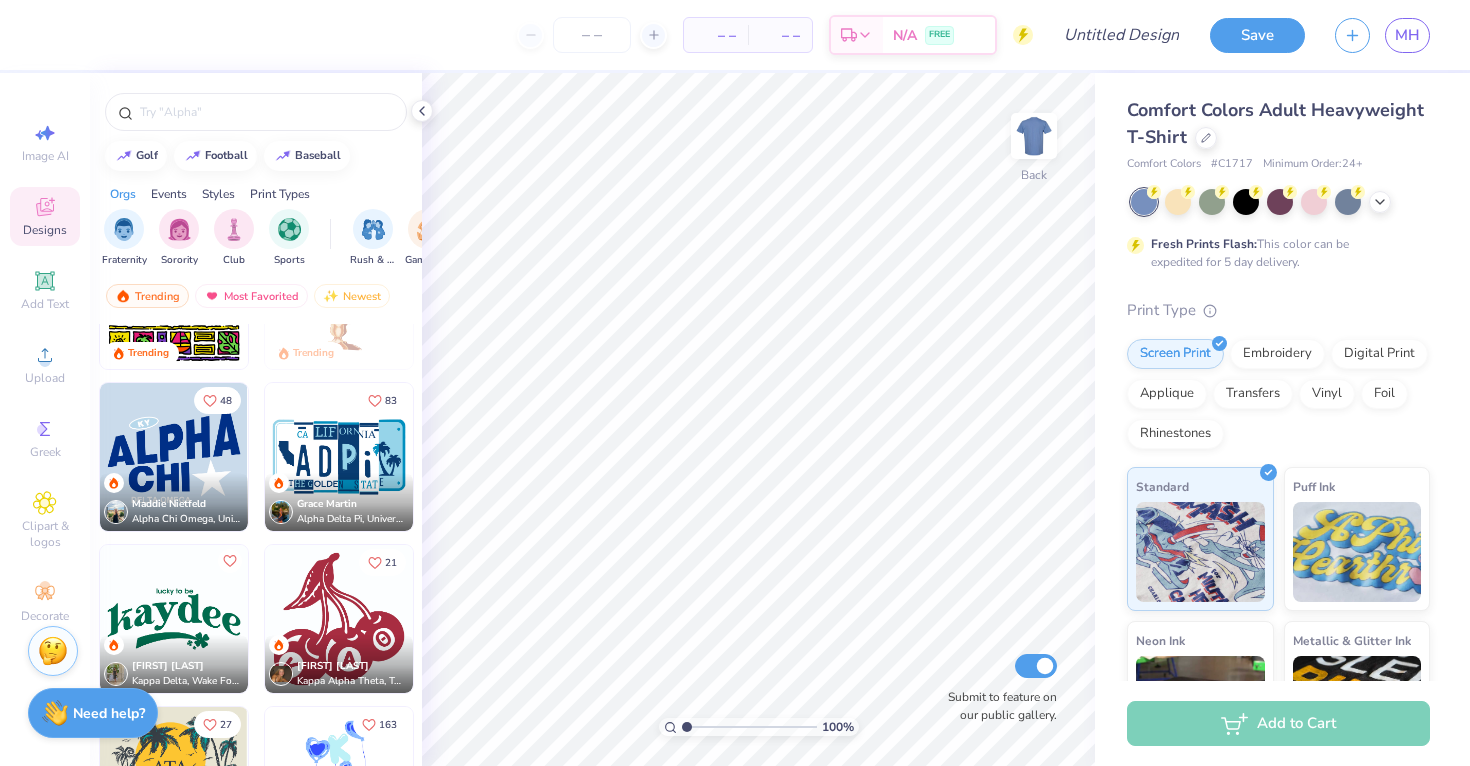 click at bounding box center (174, 457) 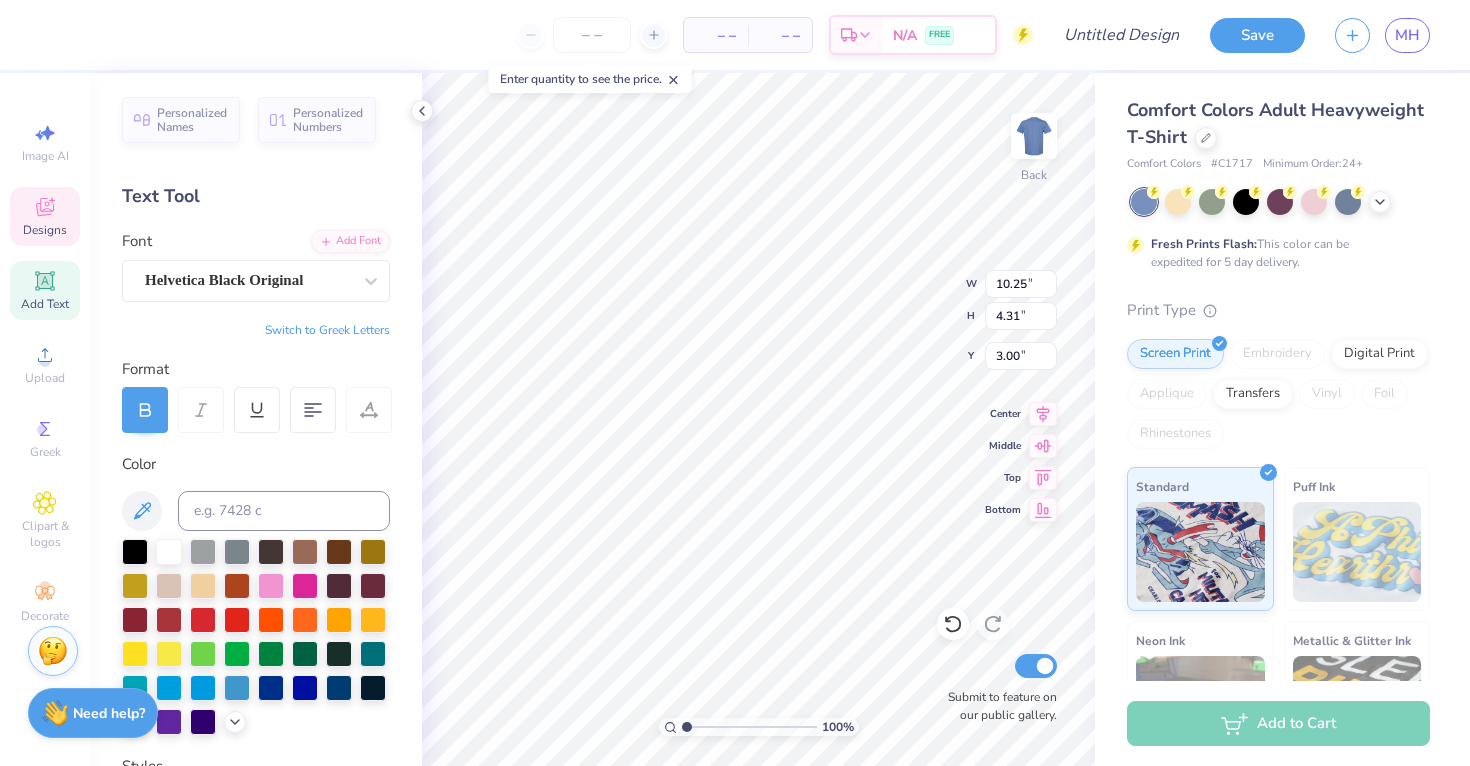 type on "HOCKADAY" 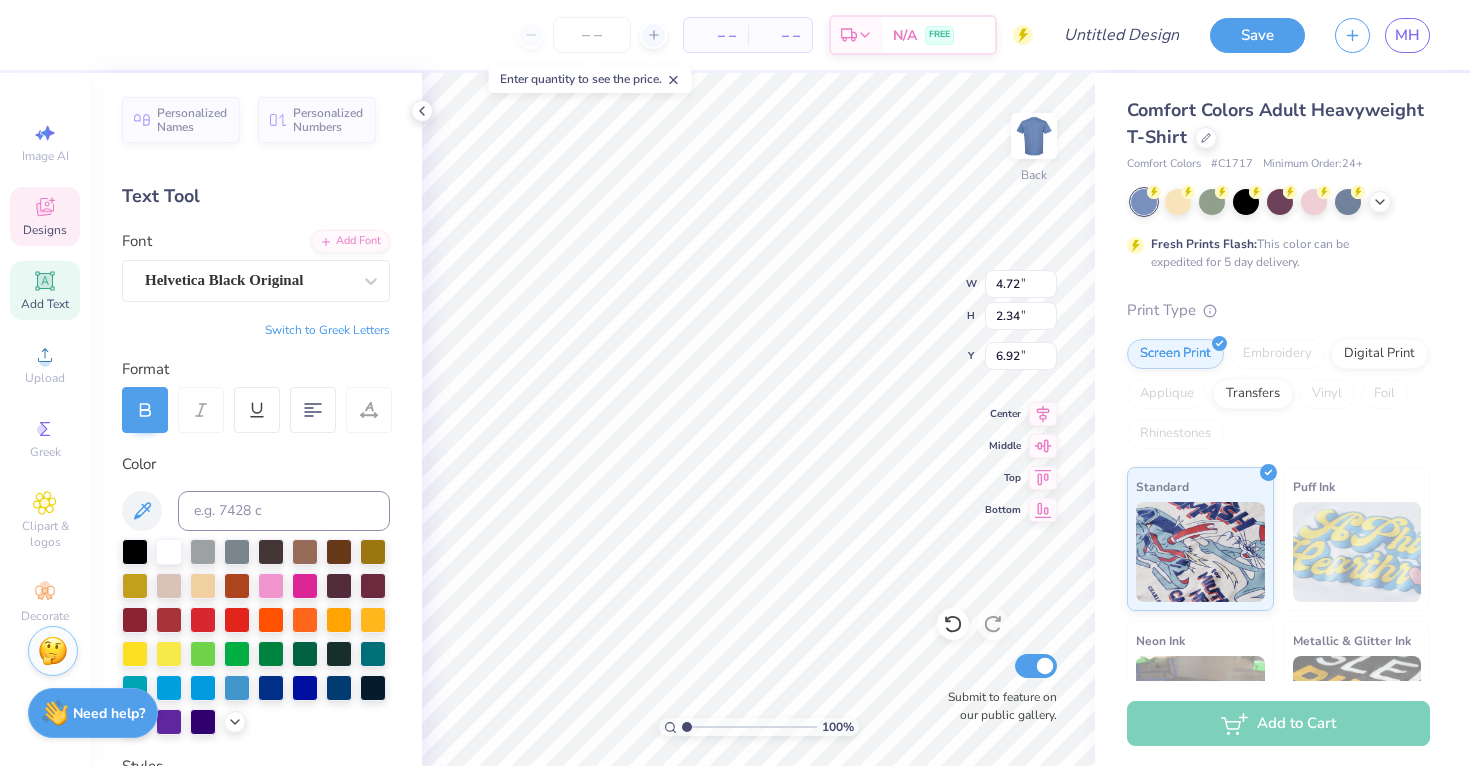 type on "VOLLEYBALL" 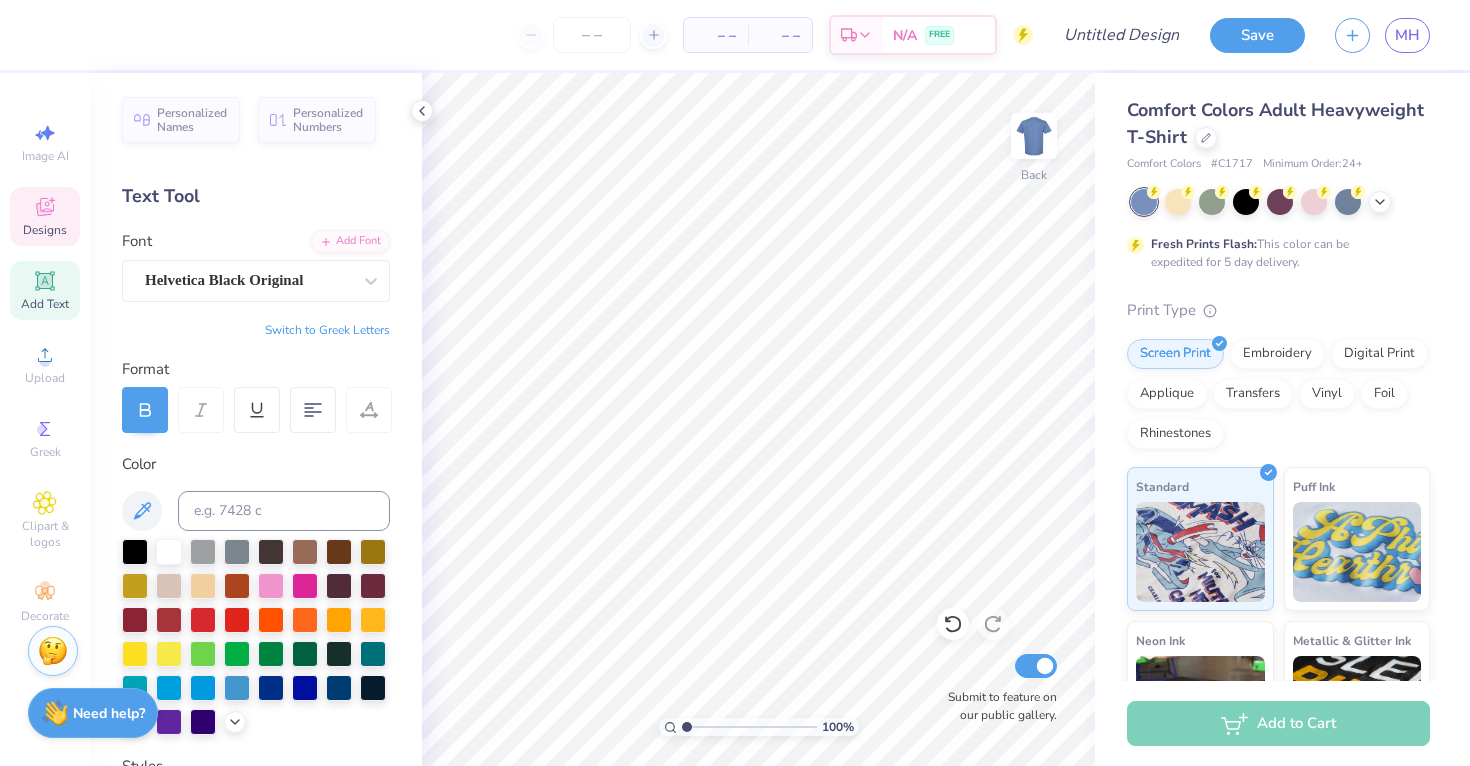 click 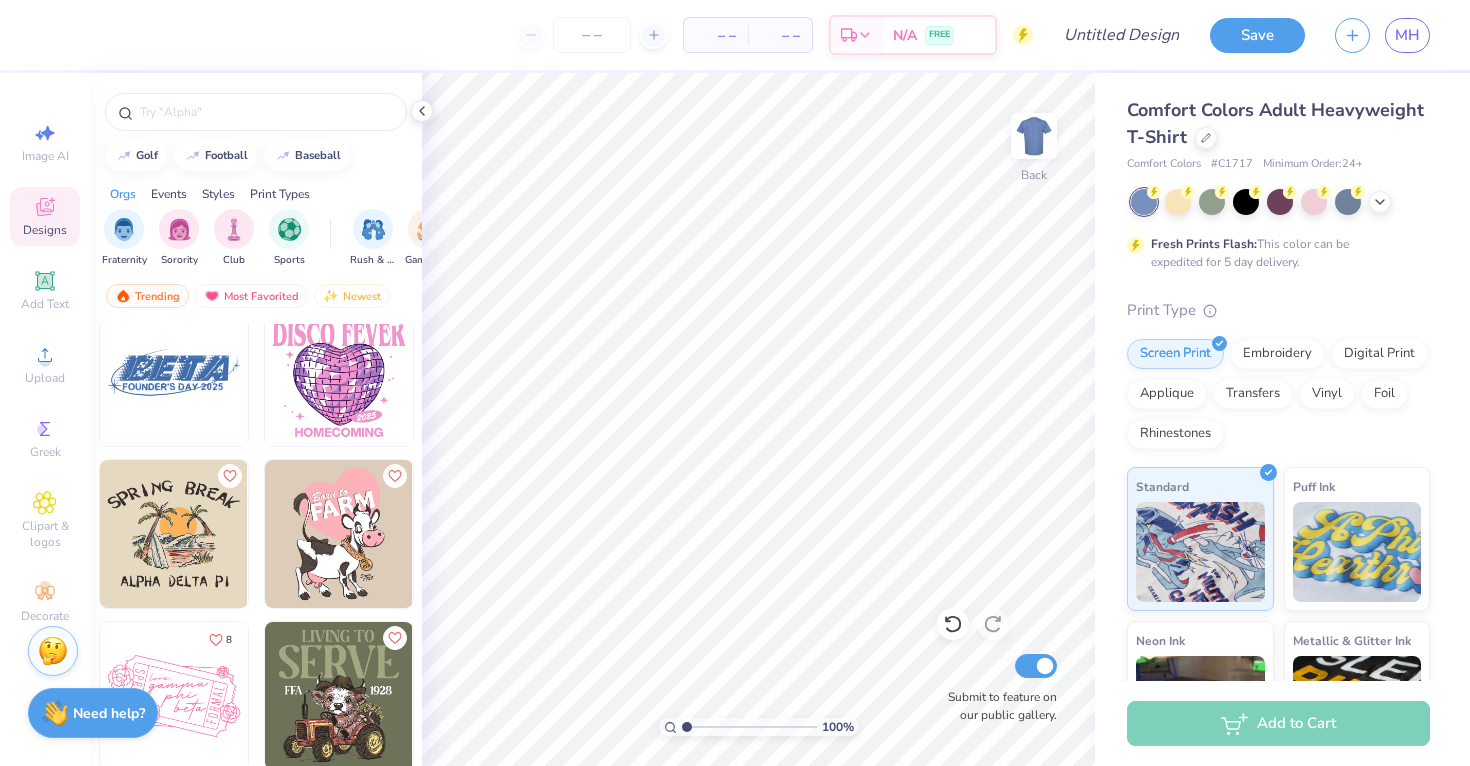 scroll, scrollTop: 24976, scrollLeft: 0, axis: vertical 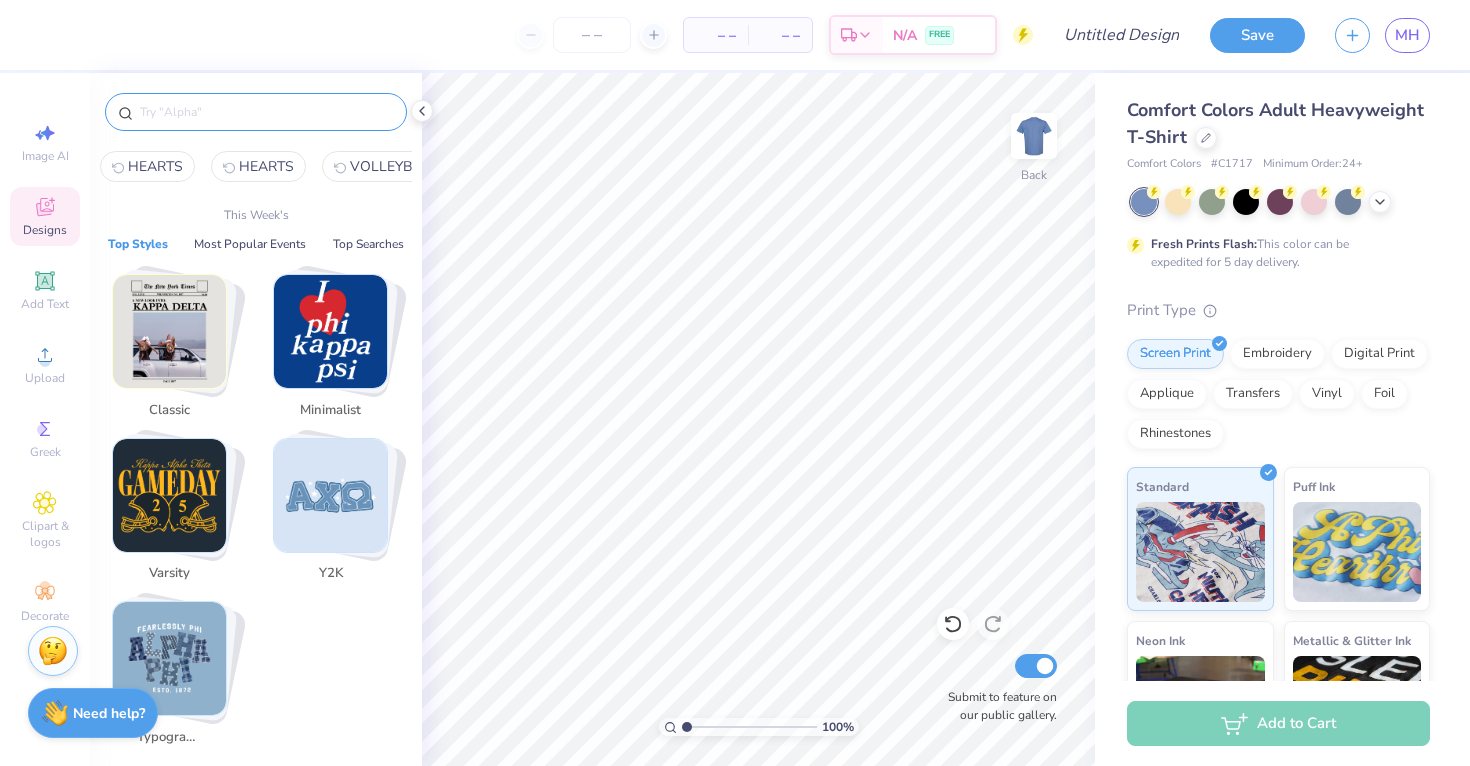 click at bounding box center (266, 112) 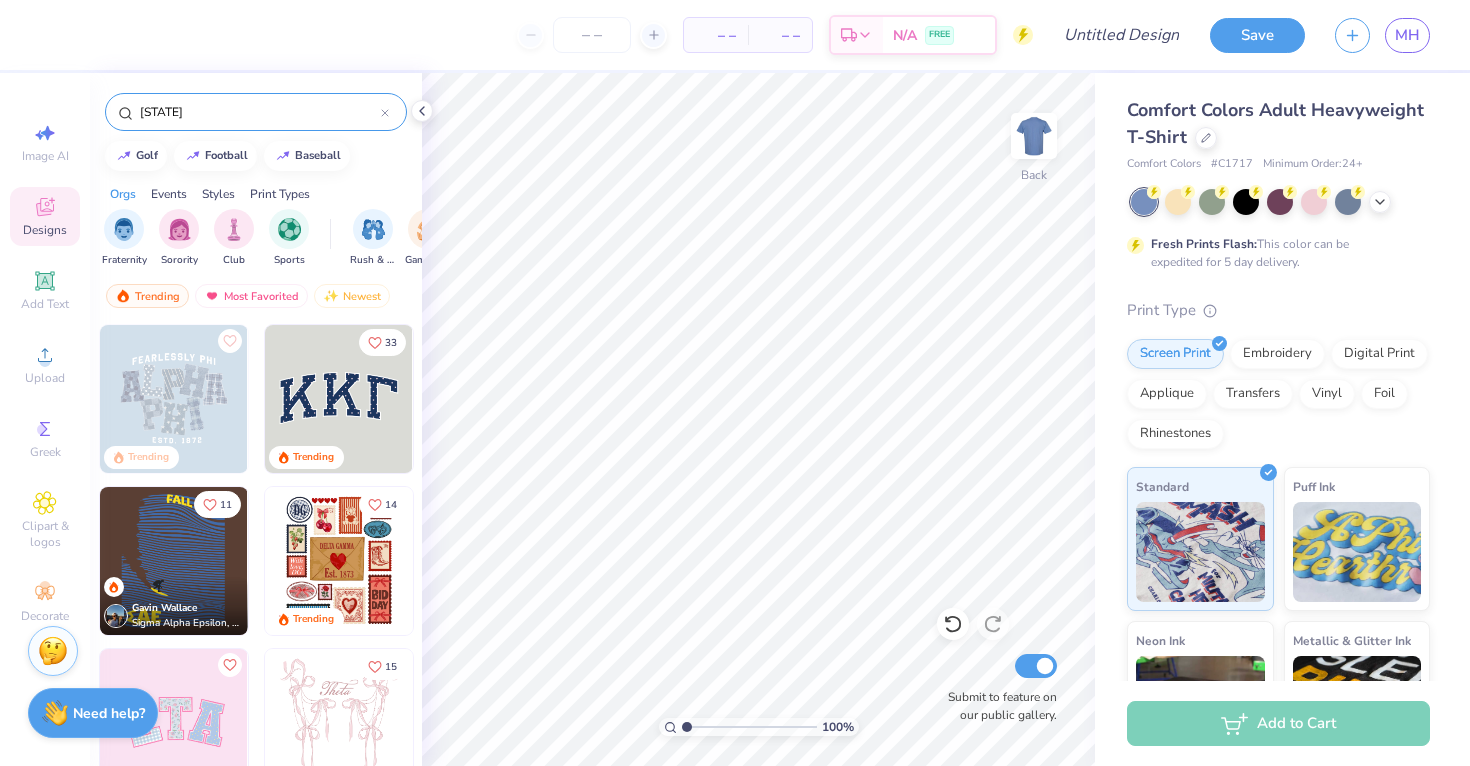 type on "[STATE]" 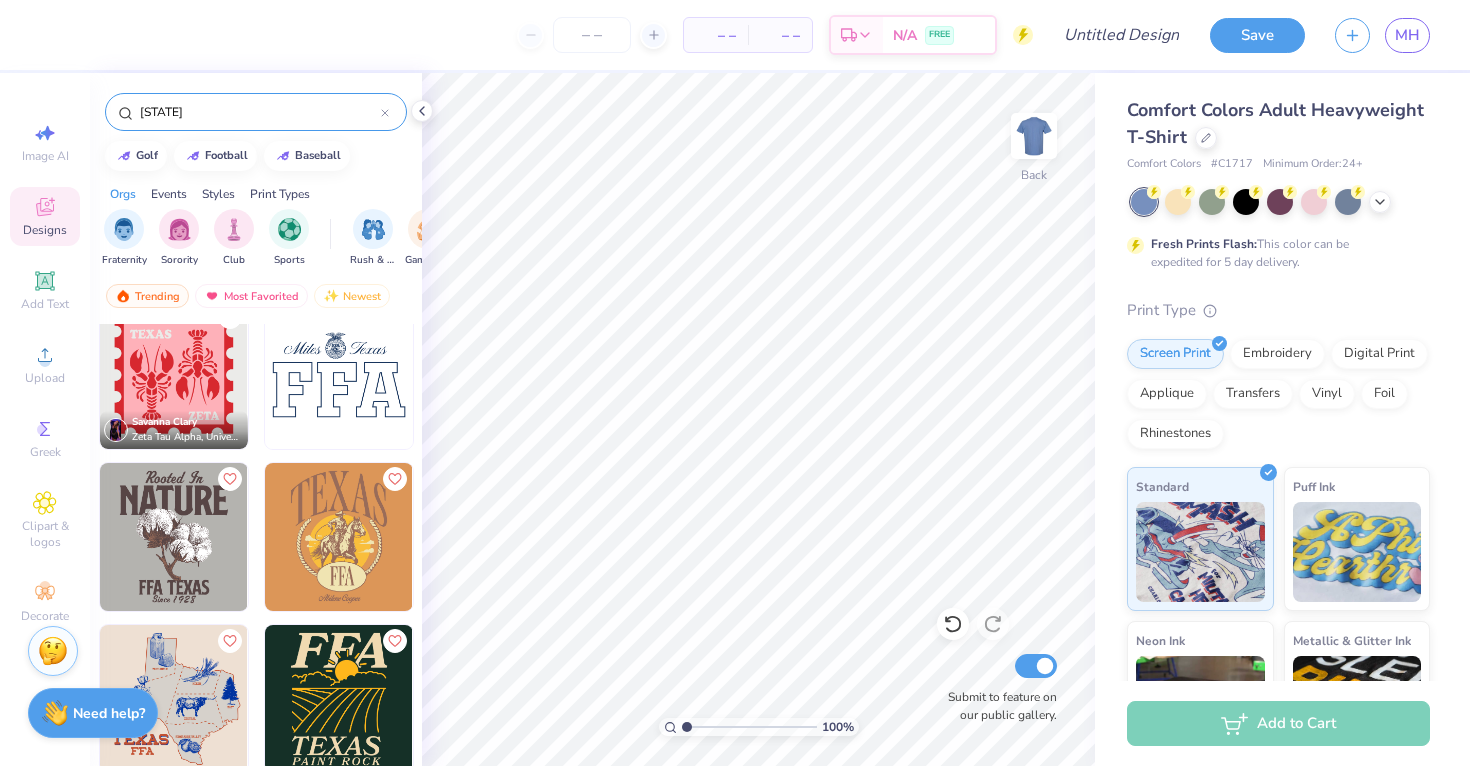 click on "19 Trending [FIRST] [LAST], [ORG] [CITY] [FIRST] [LAST], [ORG] [CITY] 6 [FIRST] [LAST] [ORG], [CITY] [FIRST] [LAST] [ORG], [CITY] 5 [FIRST] [LAST] [ORG], [CITY] 12 [FIRST] [LAST] [ORG], [CITY]" at bounding box center [256, 1426] 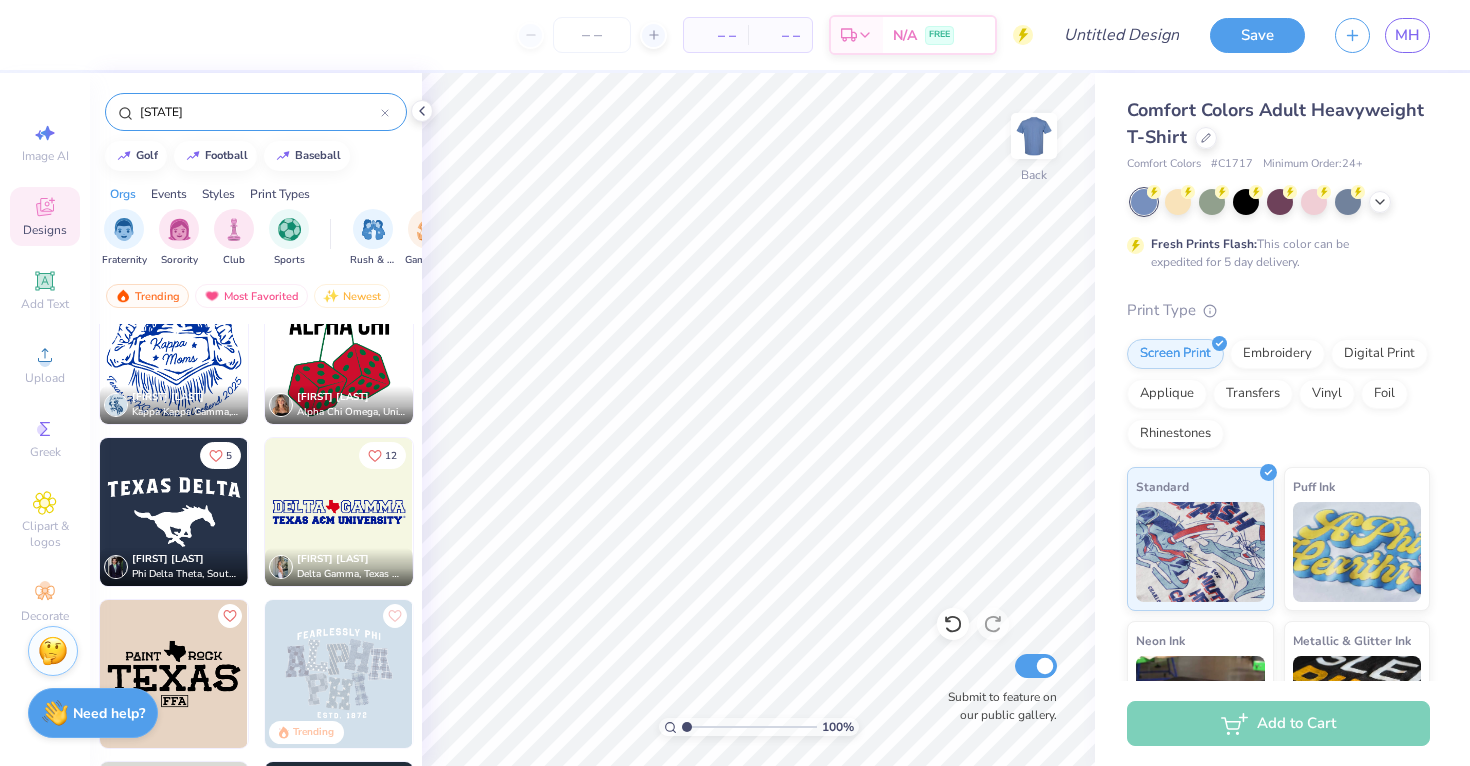 scroll, scrollTop: 717, scrollLeft: 0, axis: vertical 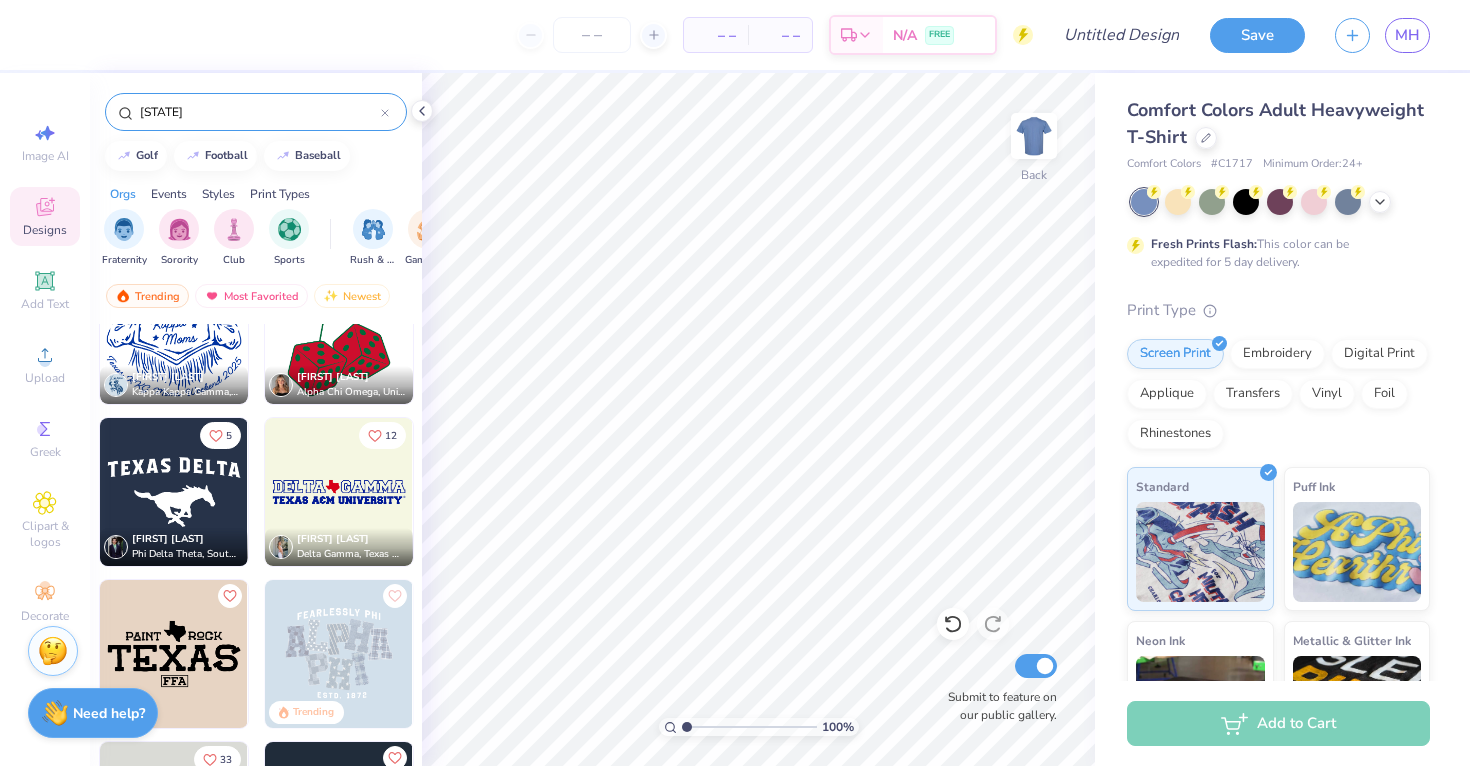 click at bounding box center (174, 654) 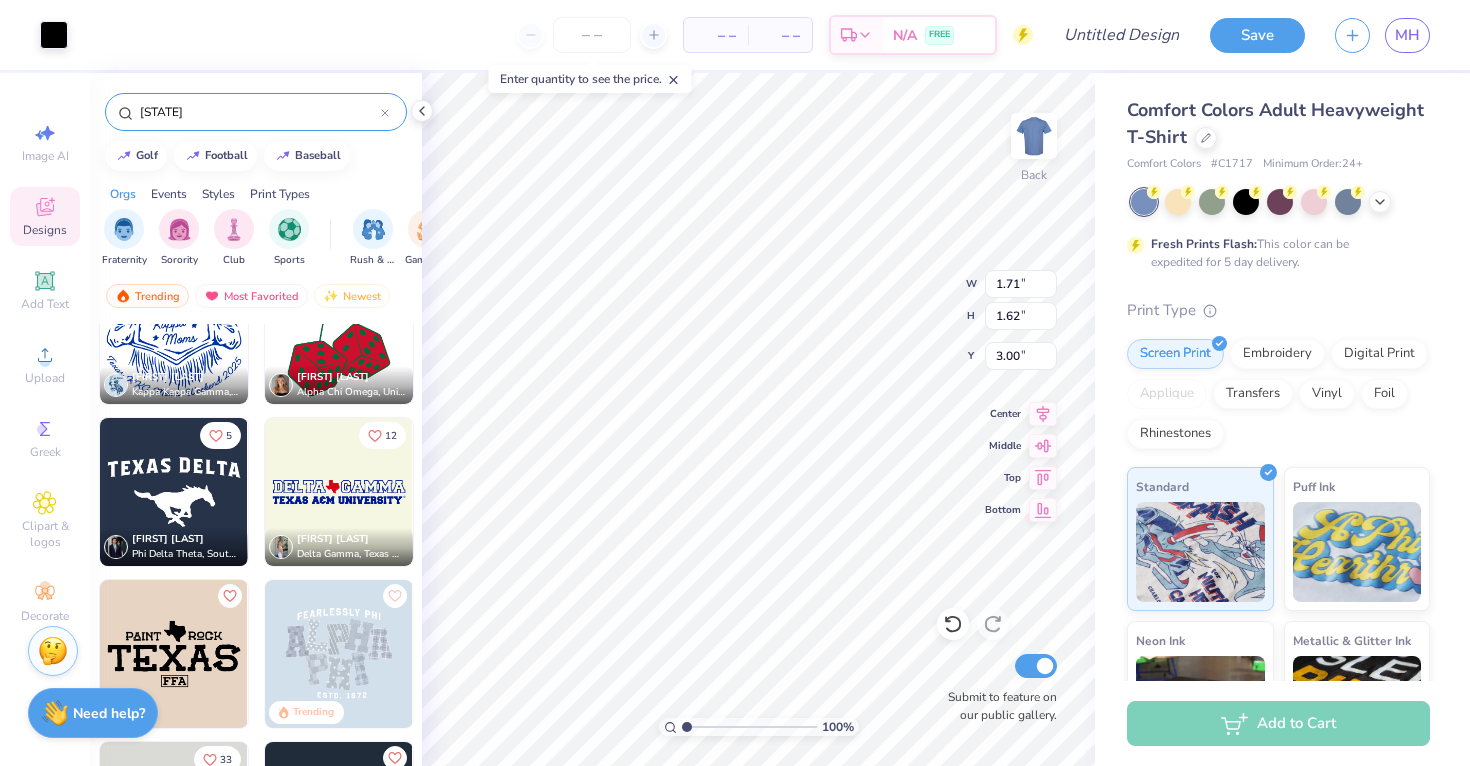 type on "1.71" 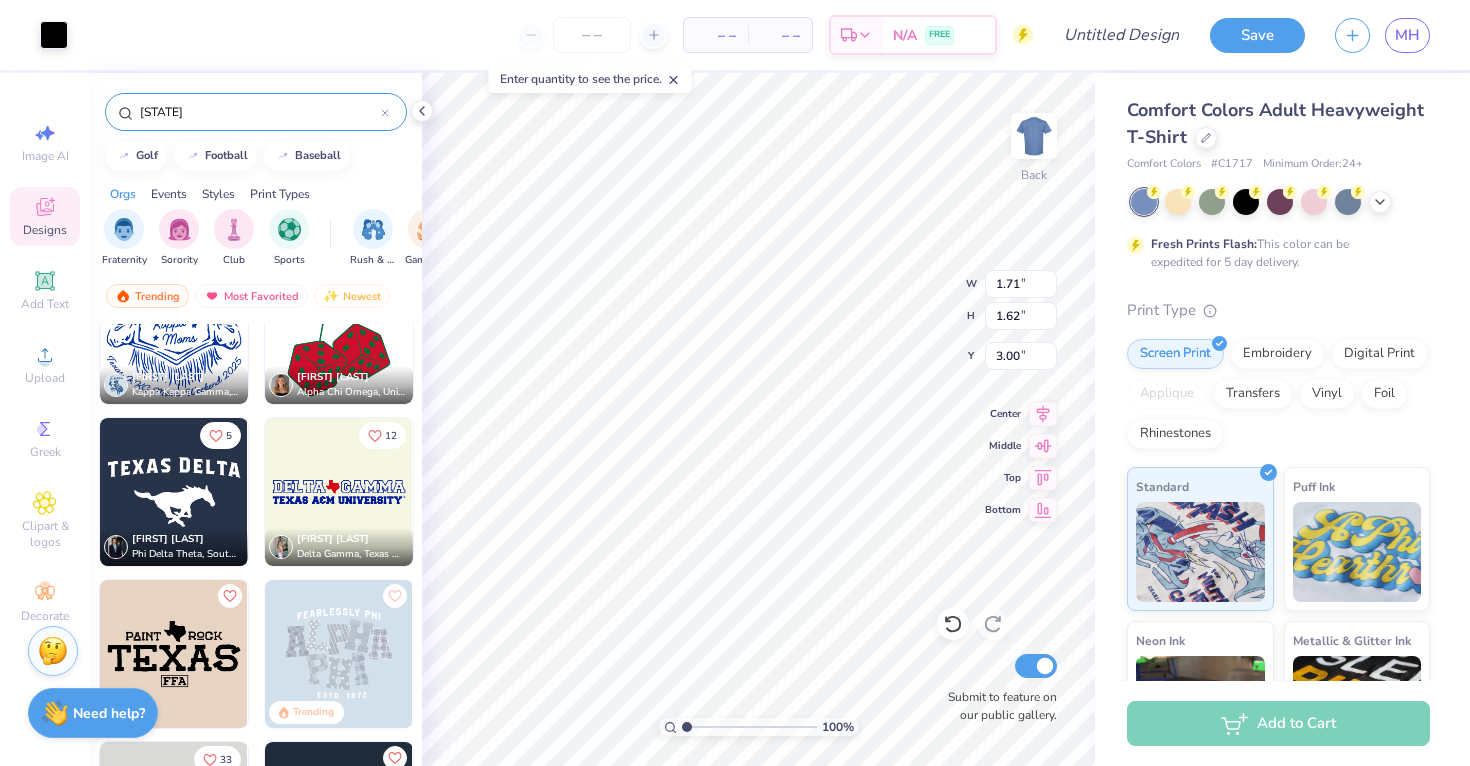 type on "1.62" 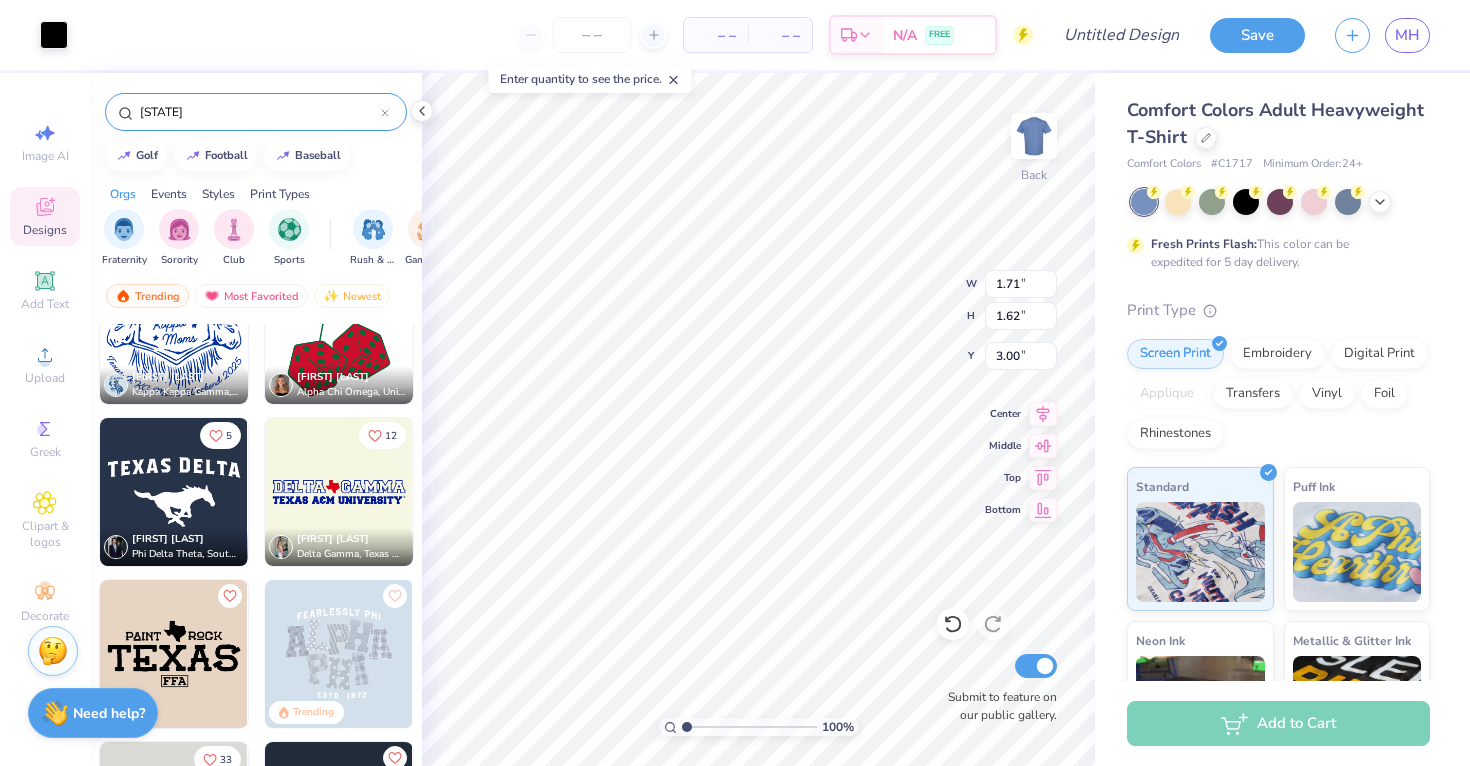 type on "3.36" 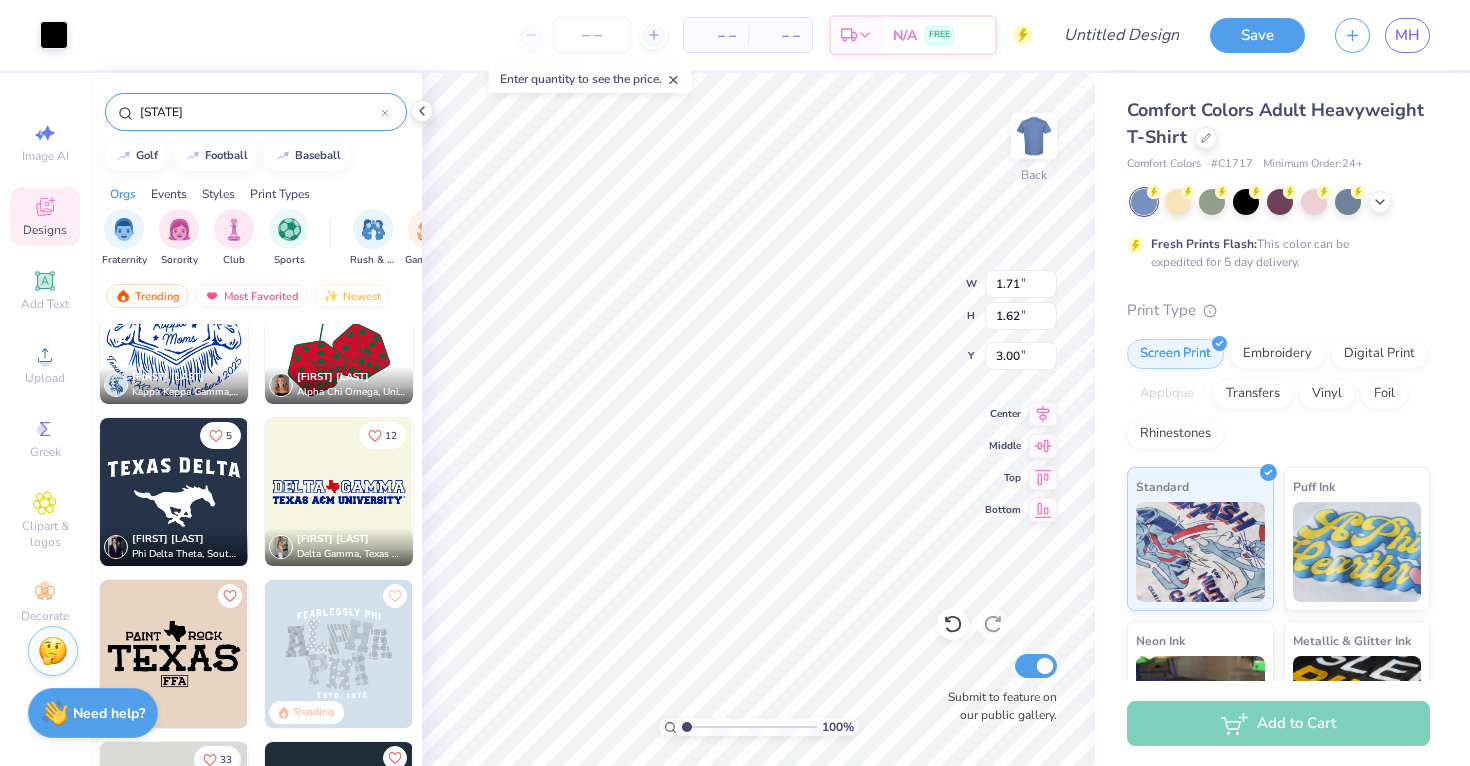 type on "3.18" 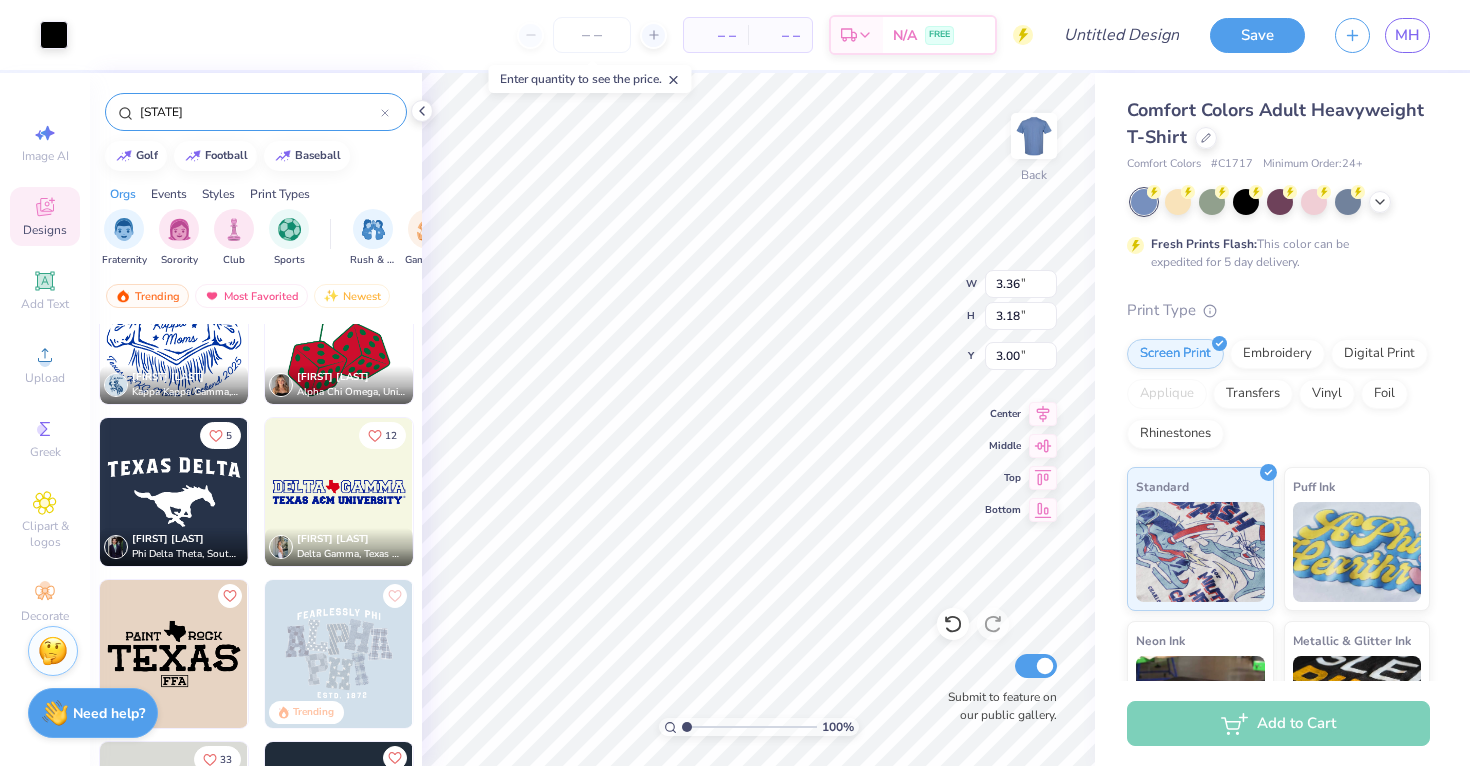 type on "3.57" 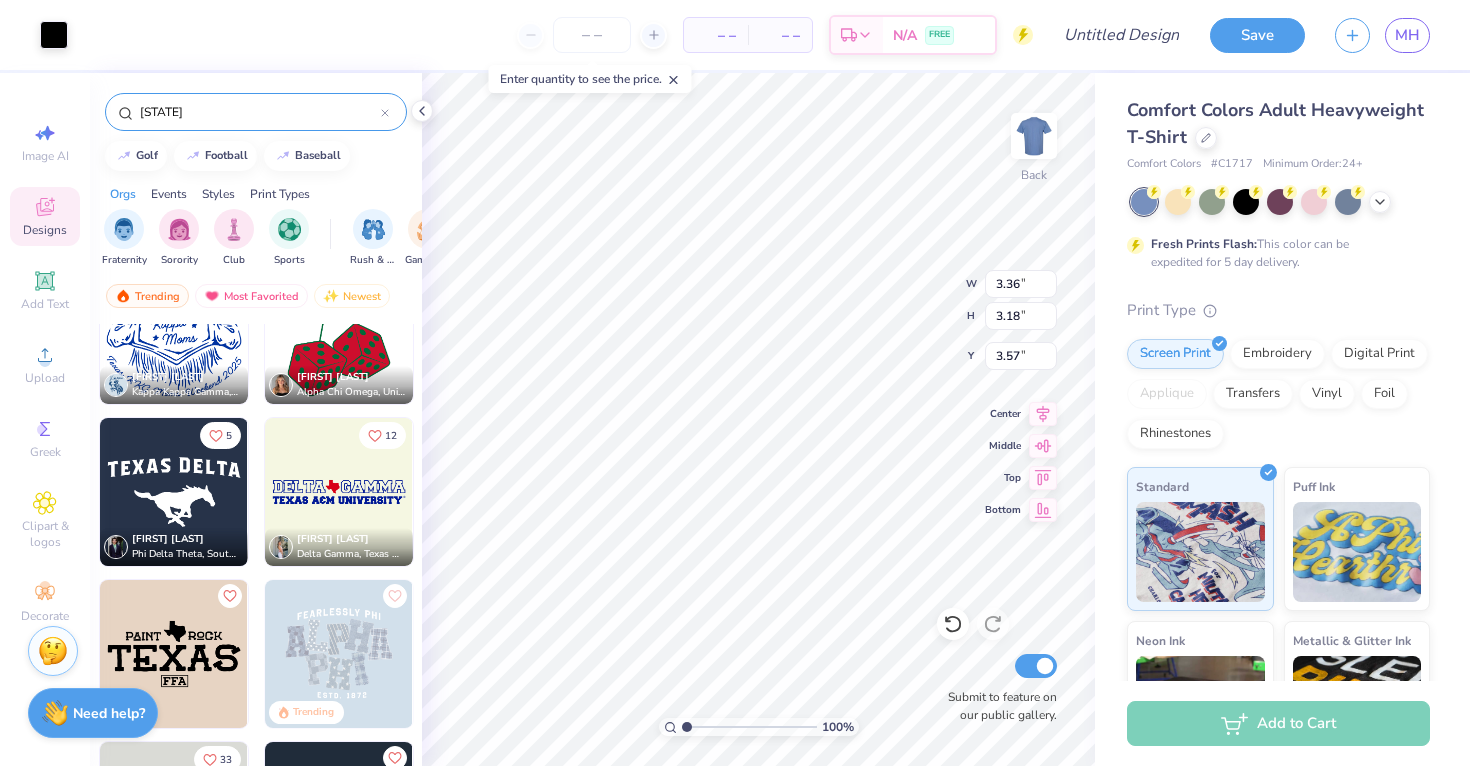 type on "6.55" 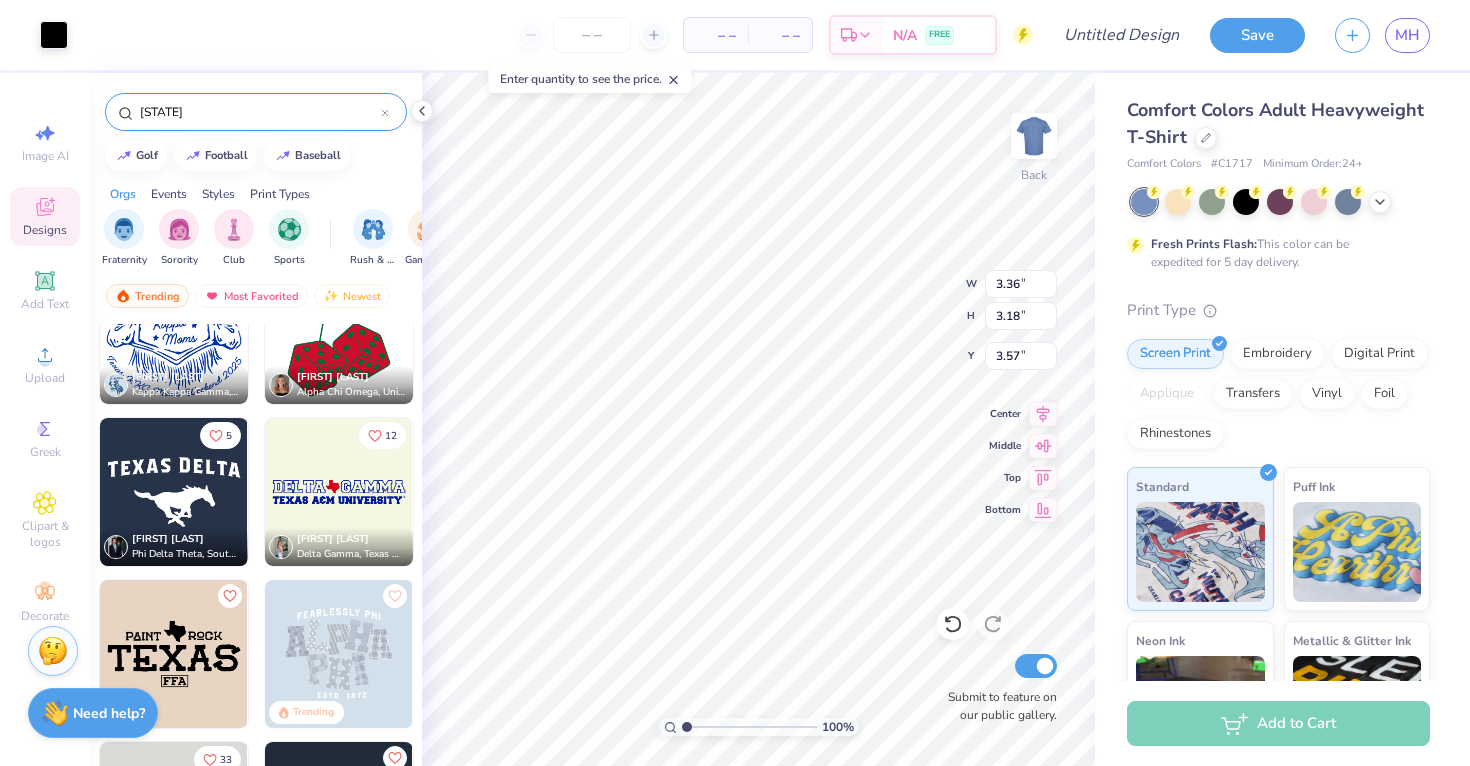type on "6.19" 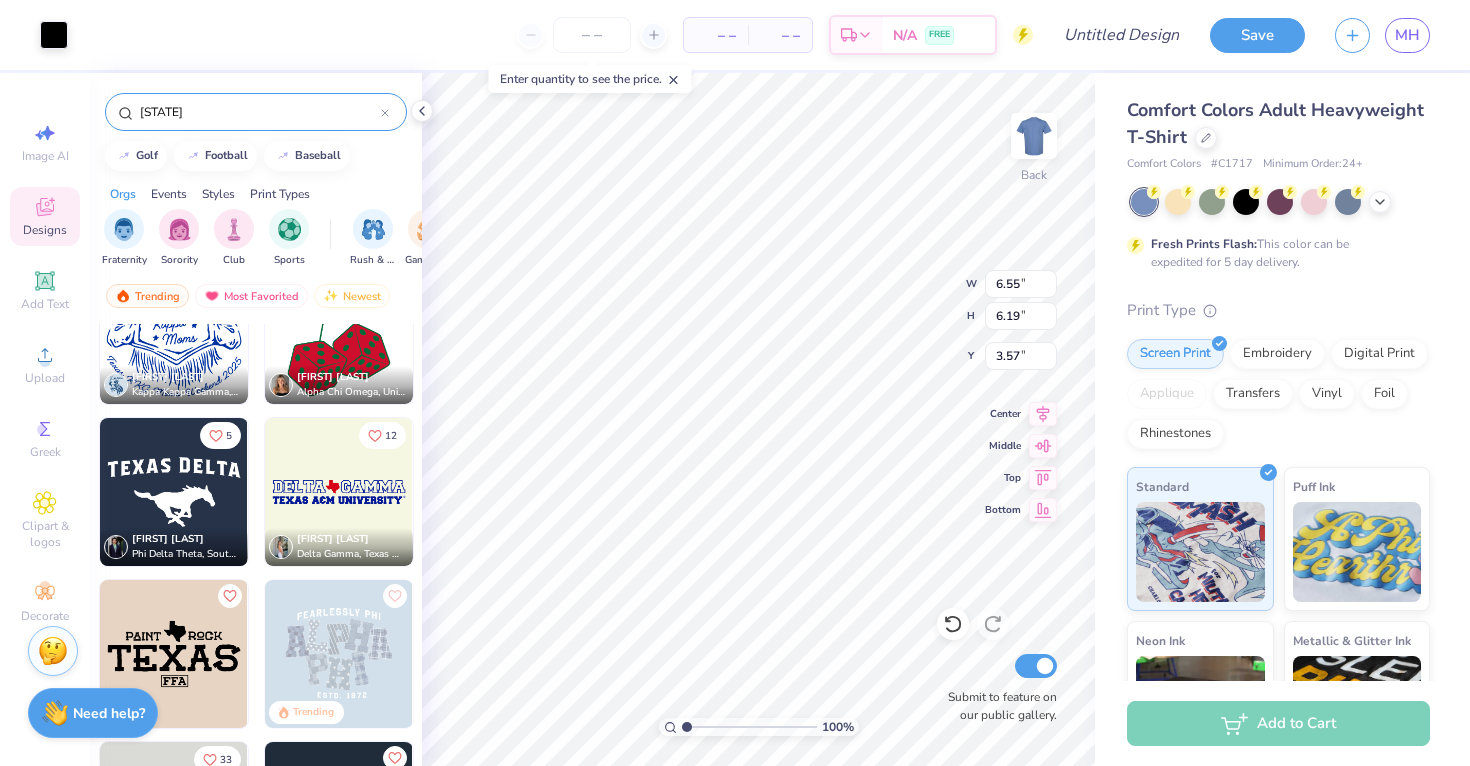 type on "3.70" 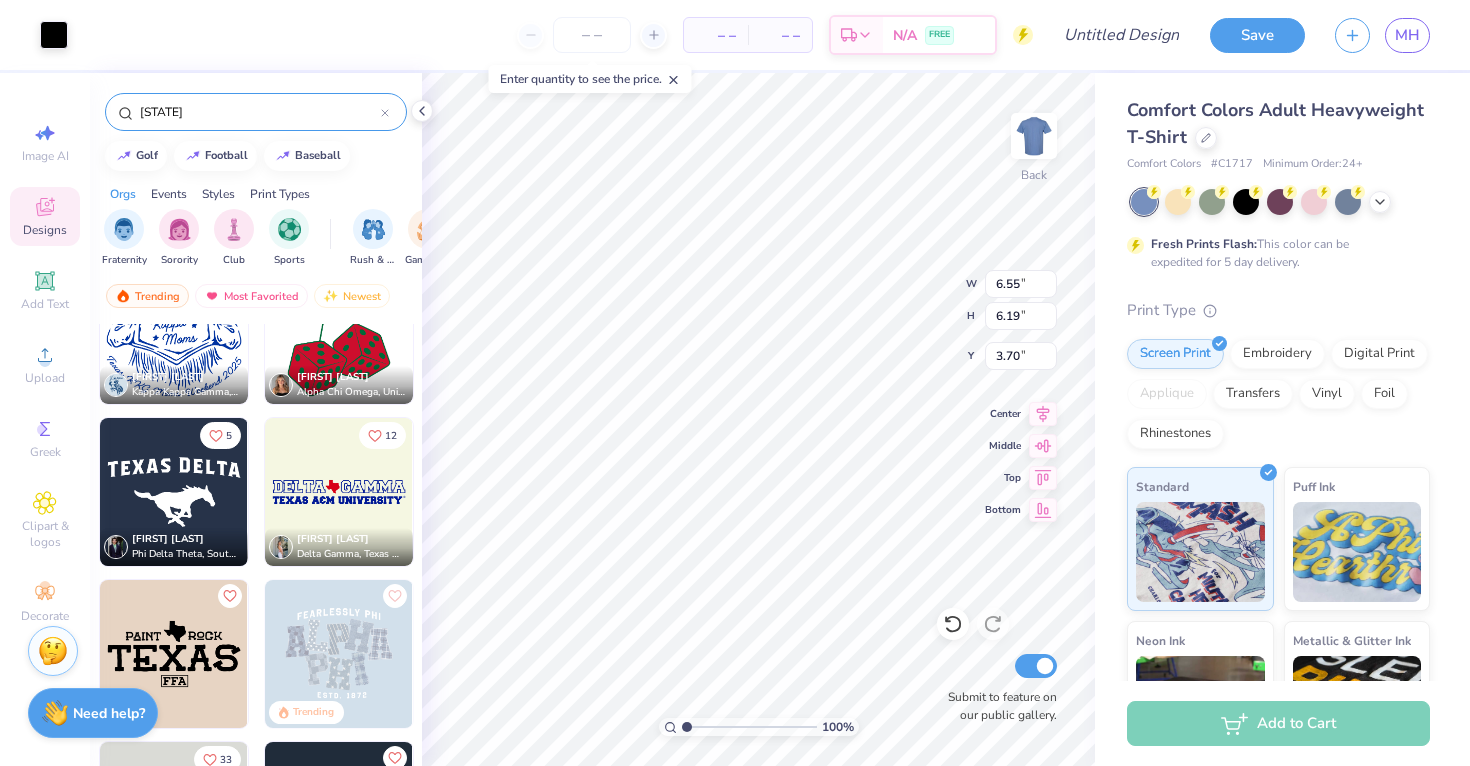 type on "8.73" 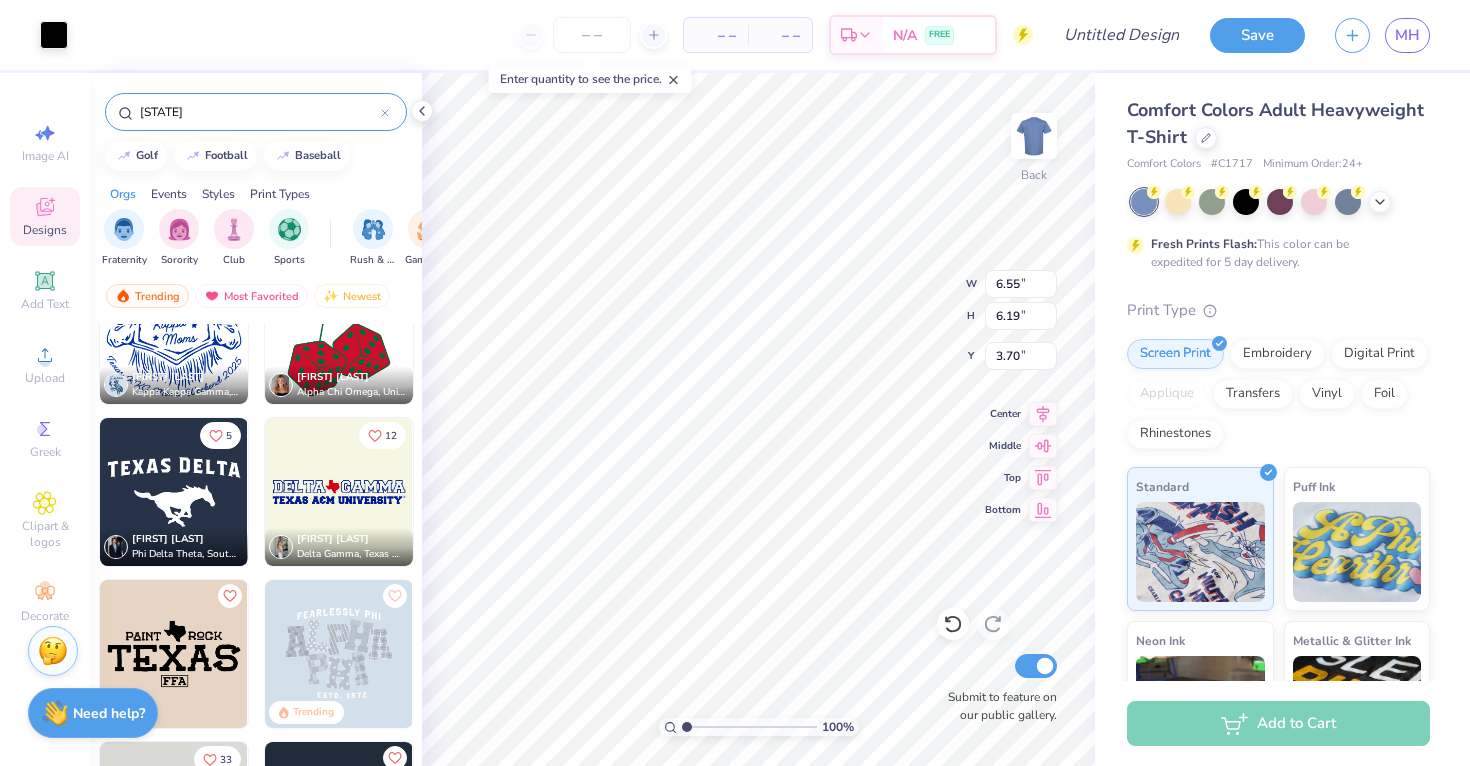 type on "8.26" 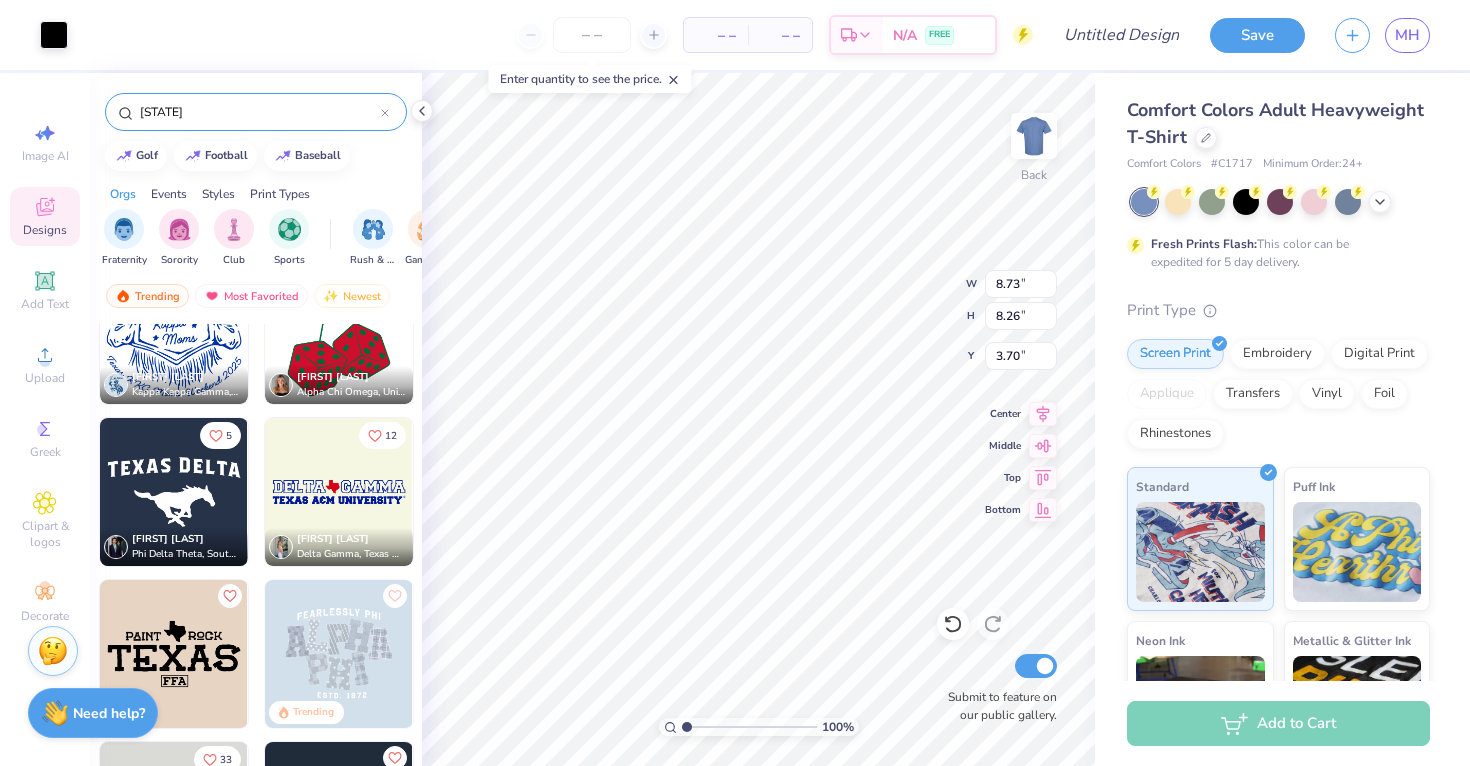 type on "3.00" 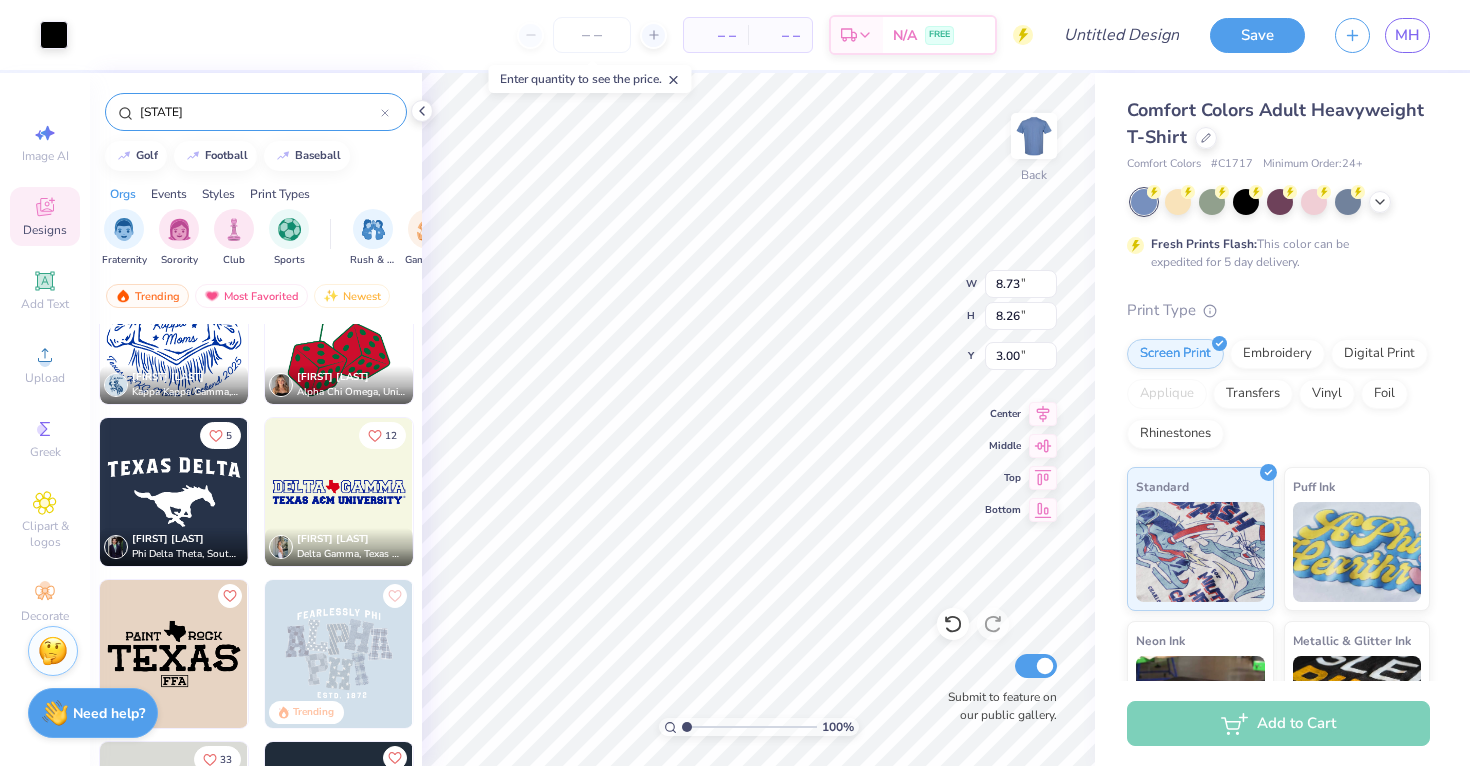 click at bounding box center (1280, 202) 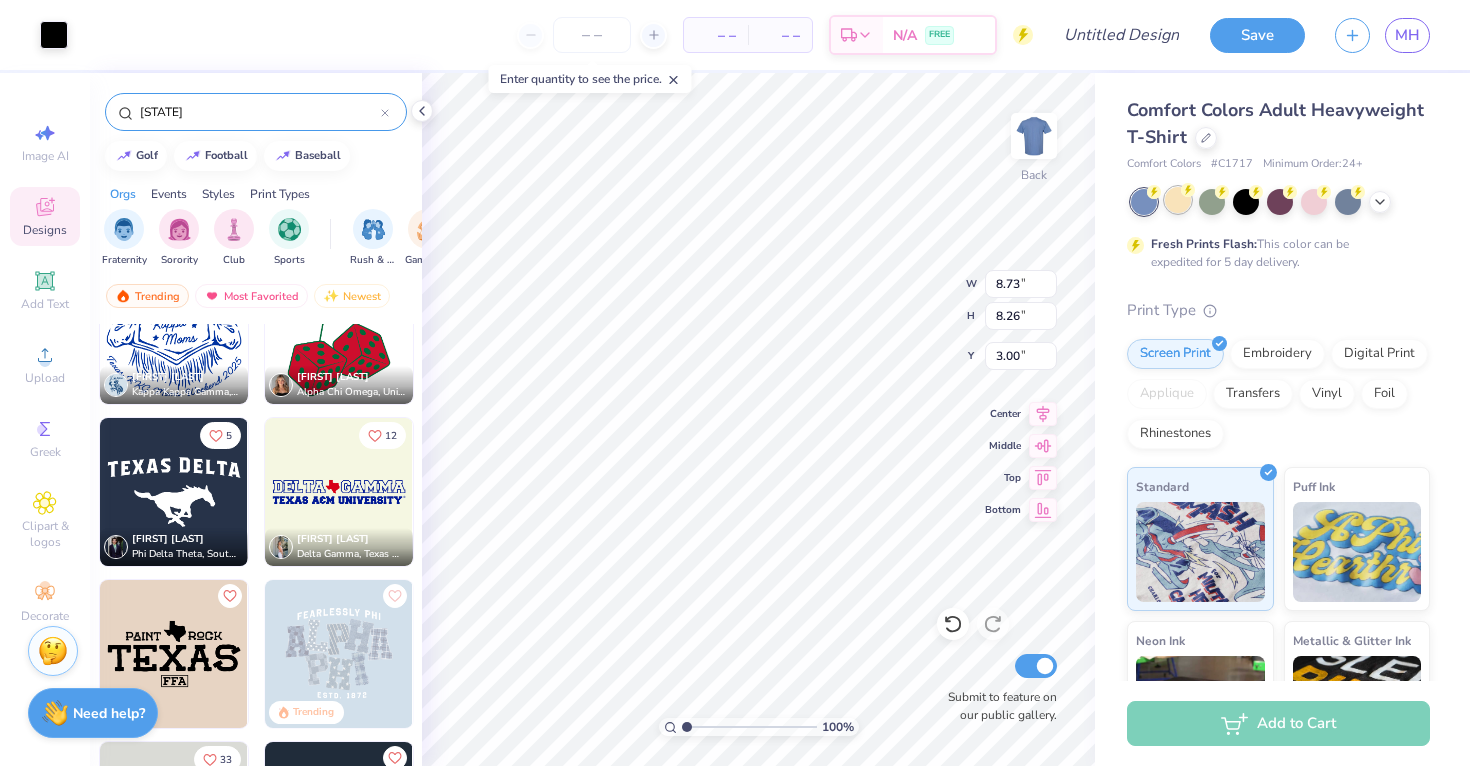 click at bounding box center [1178, 200] 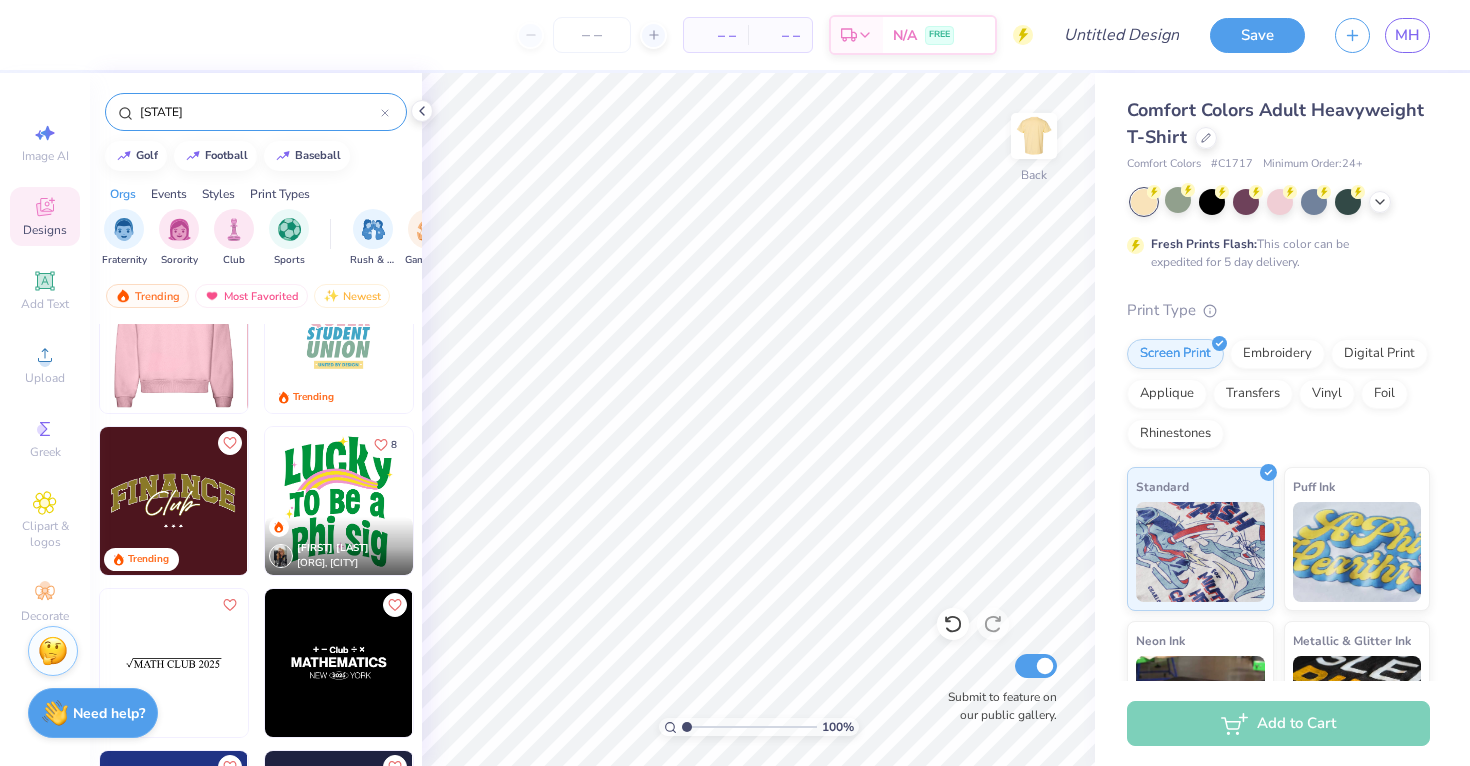 scroll, scrollTop: 1841, scrollLeft: 0, axis: vertical 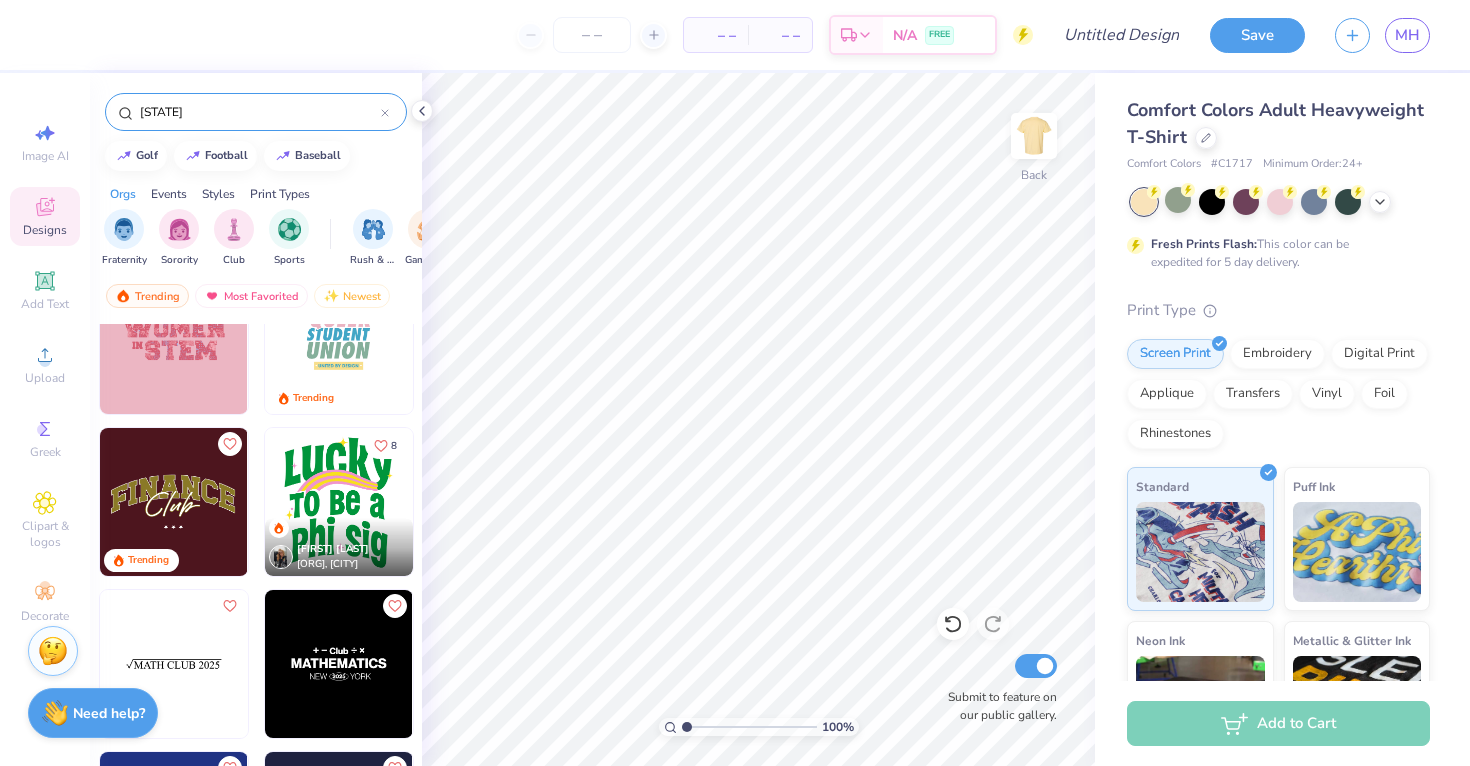 click at bounding box center [339, 340] 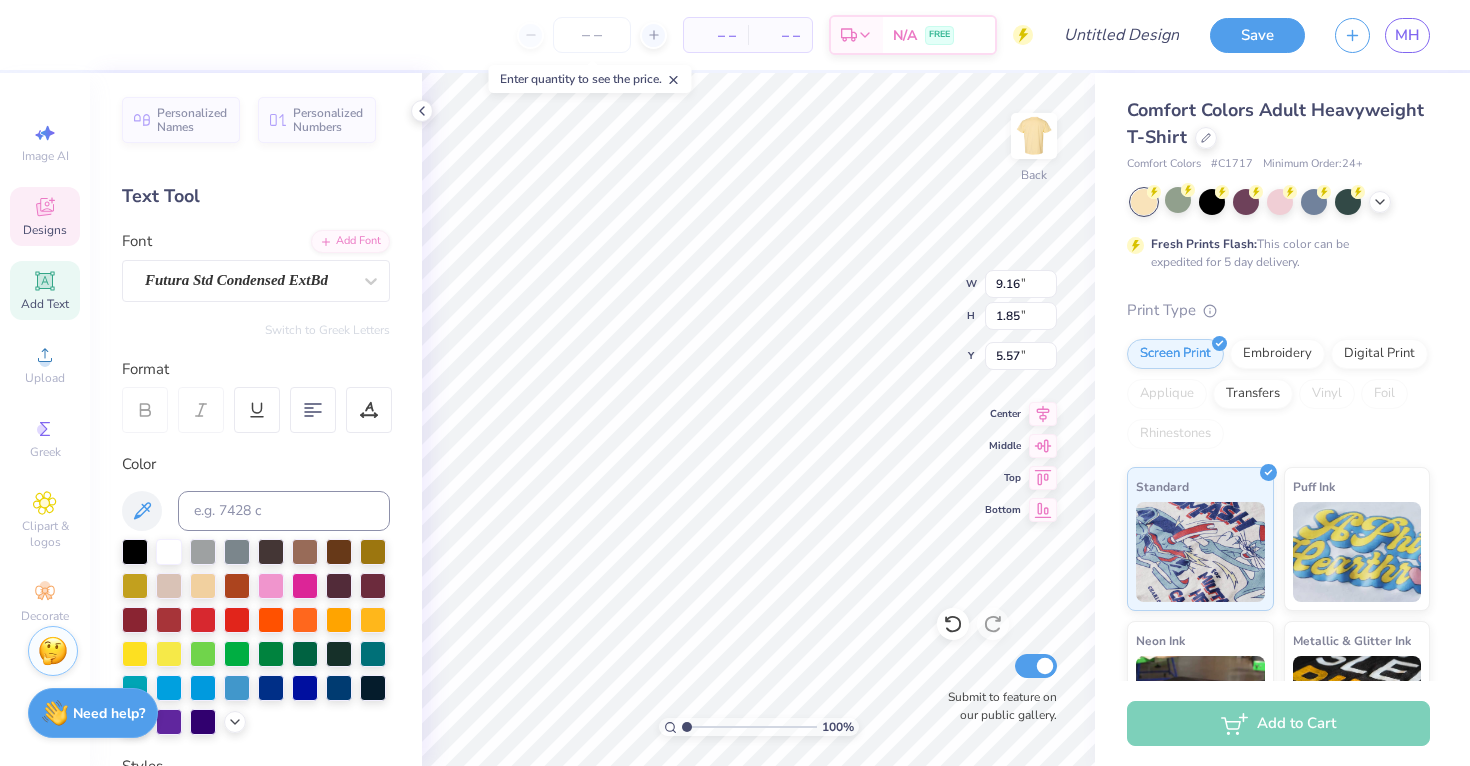 type on "HOCKADAY" 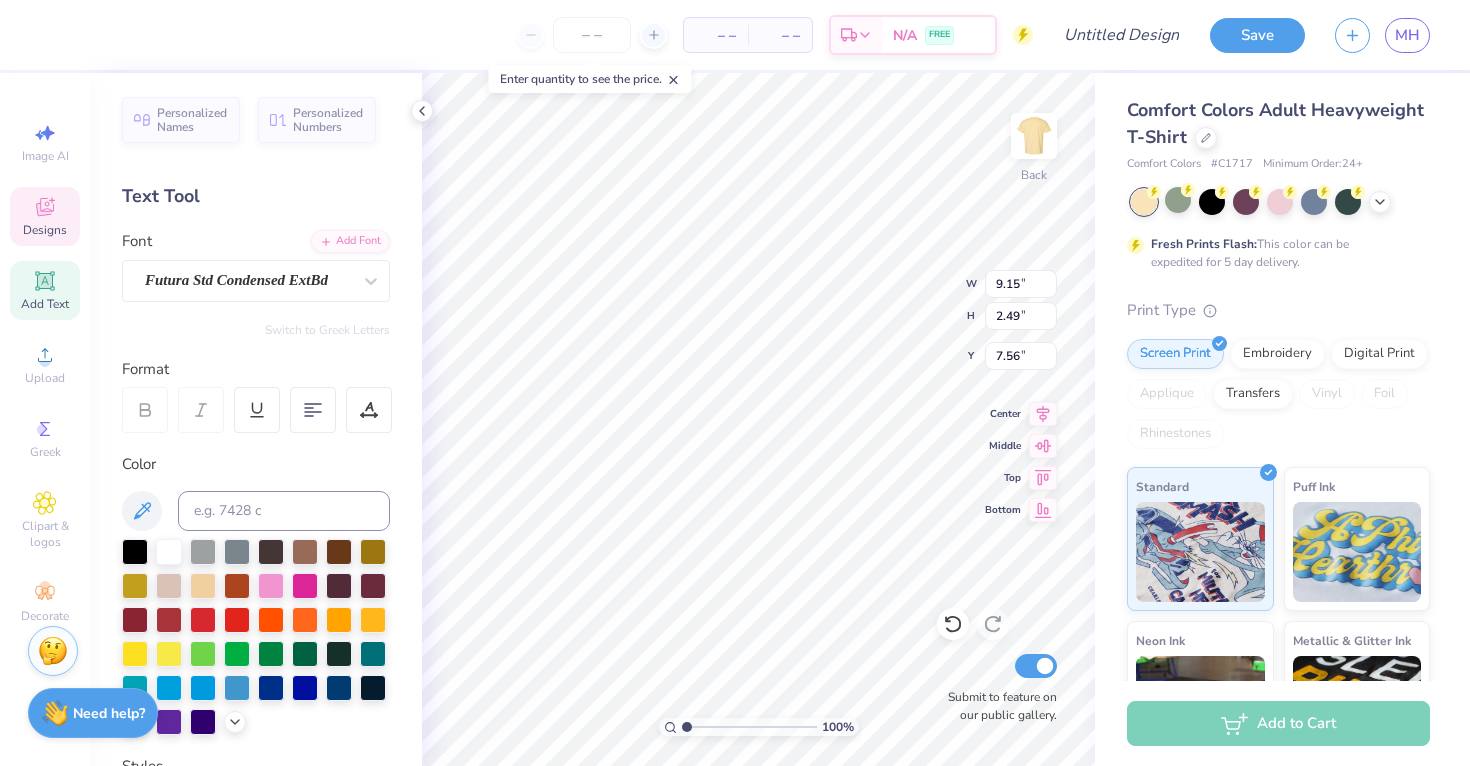 scroll, scrollTop: 0, scrollLeft: 4, axis: horizontal 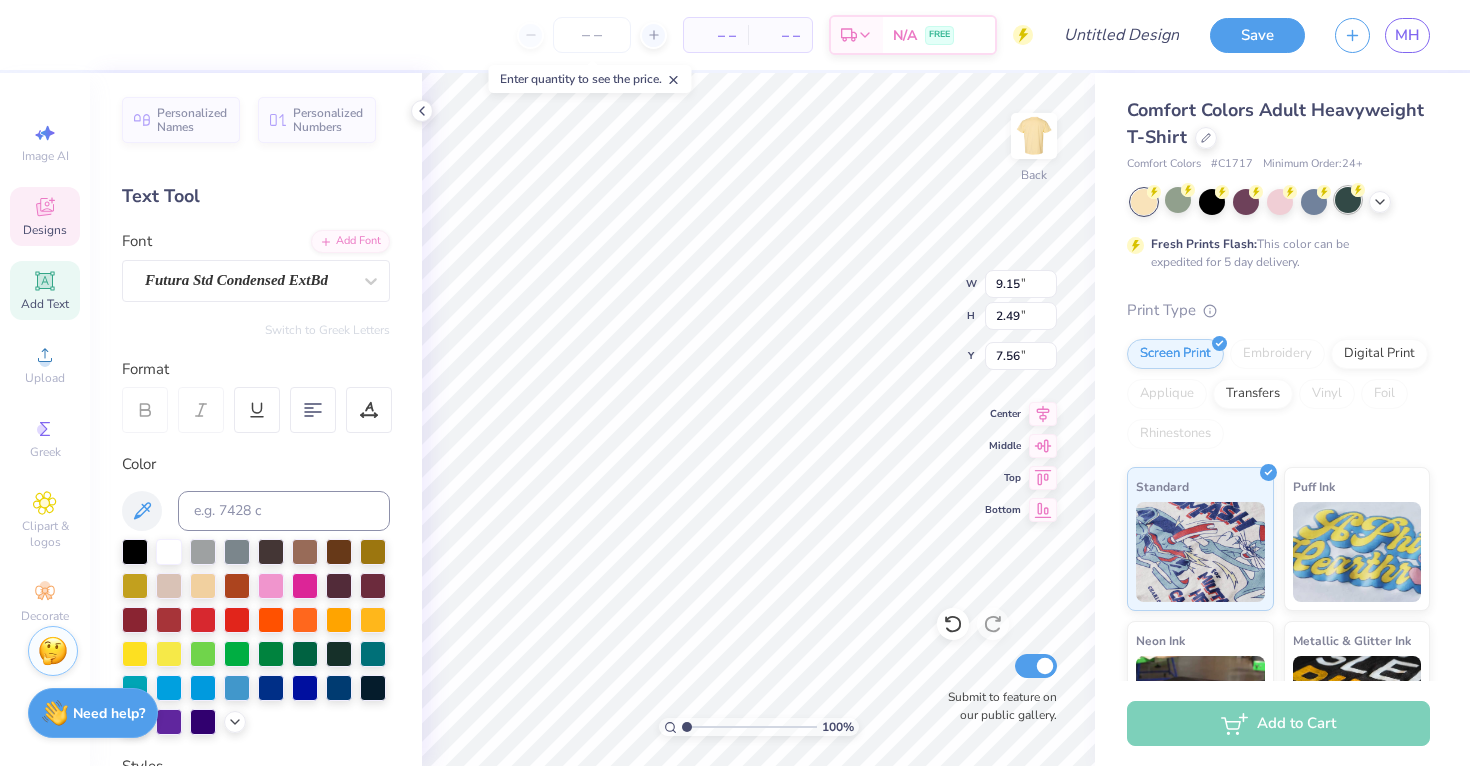 drag, startPoint x: 1374, startPoint y: 201, endPoint x: 1348, endPoint y: 197, distance: 26.305893 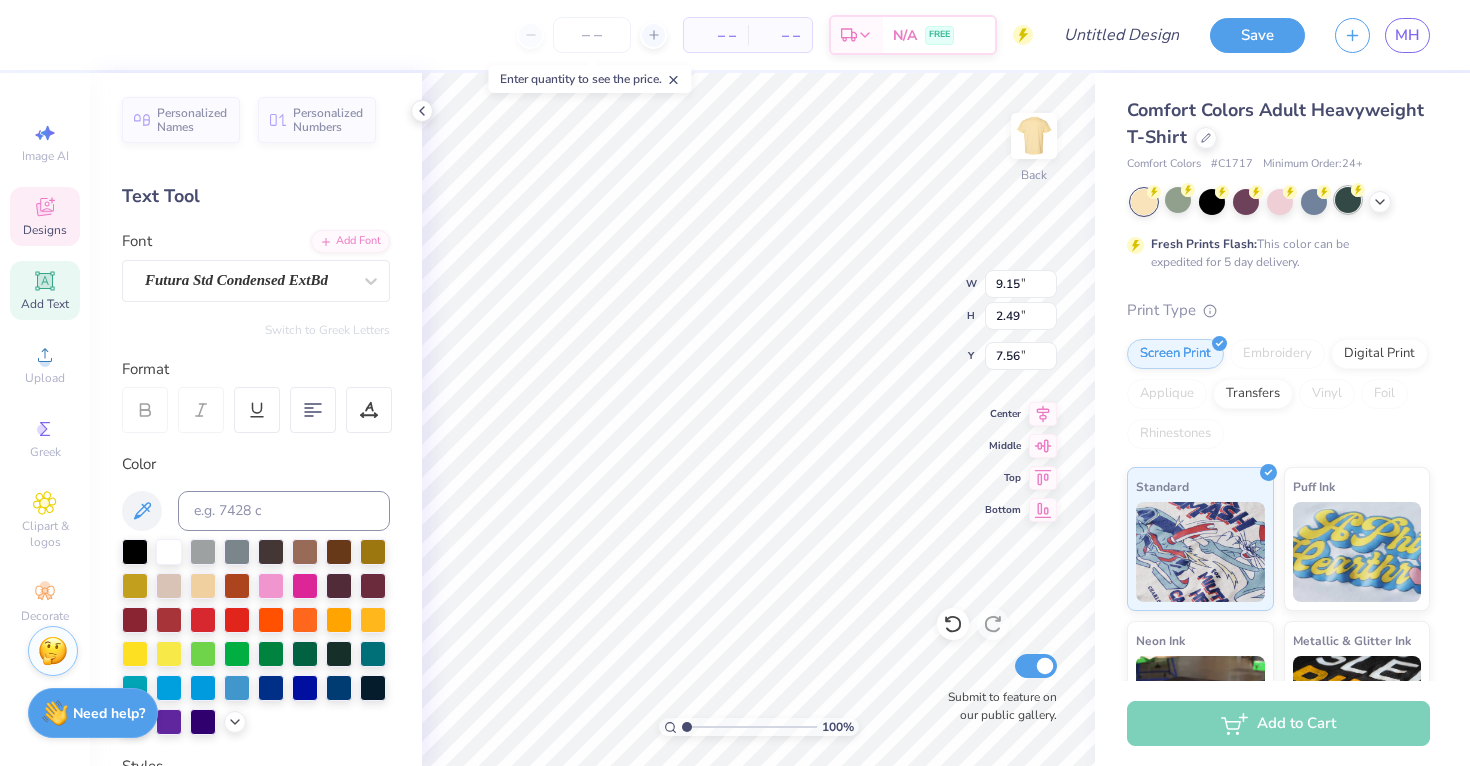 type on "14.17" 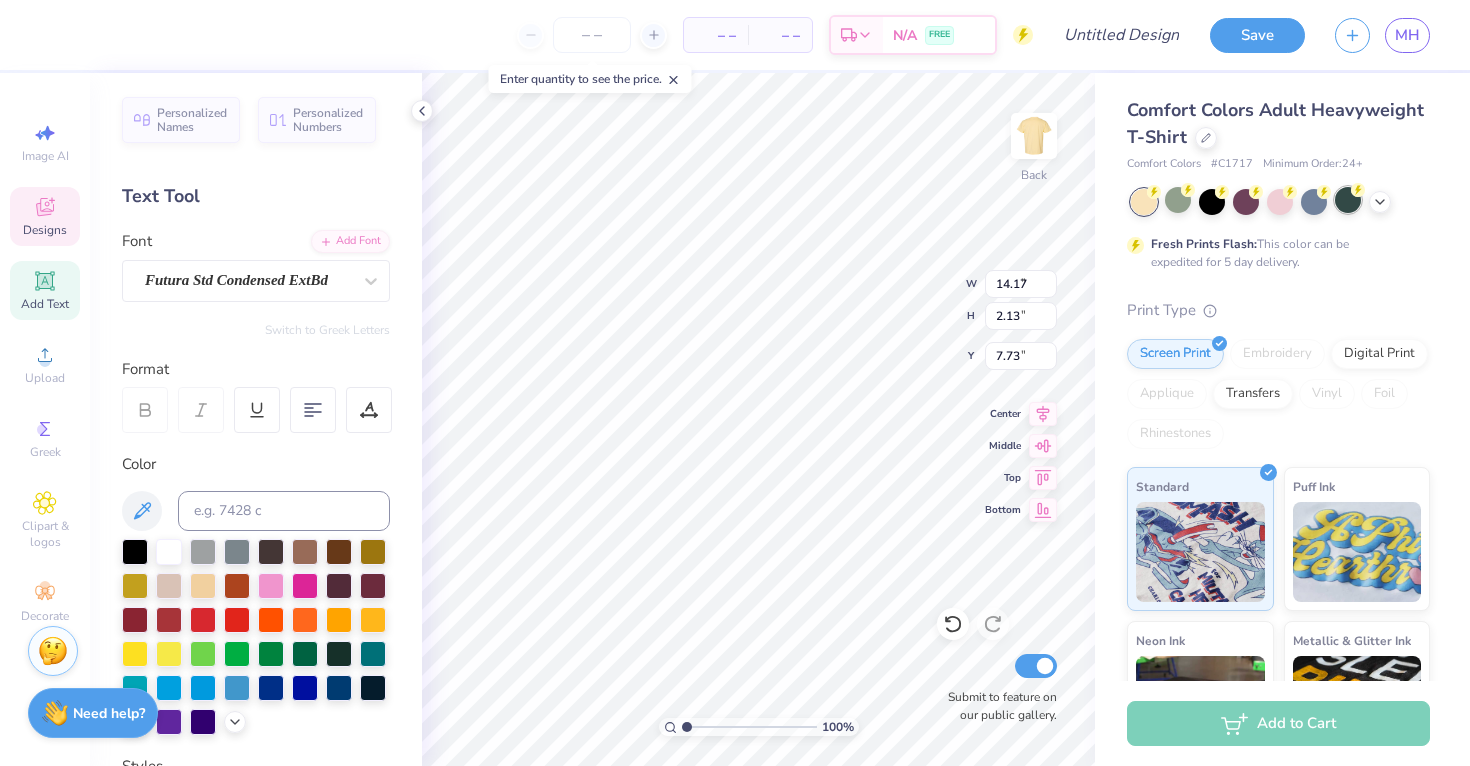 click at bounding box center (1348, 200) 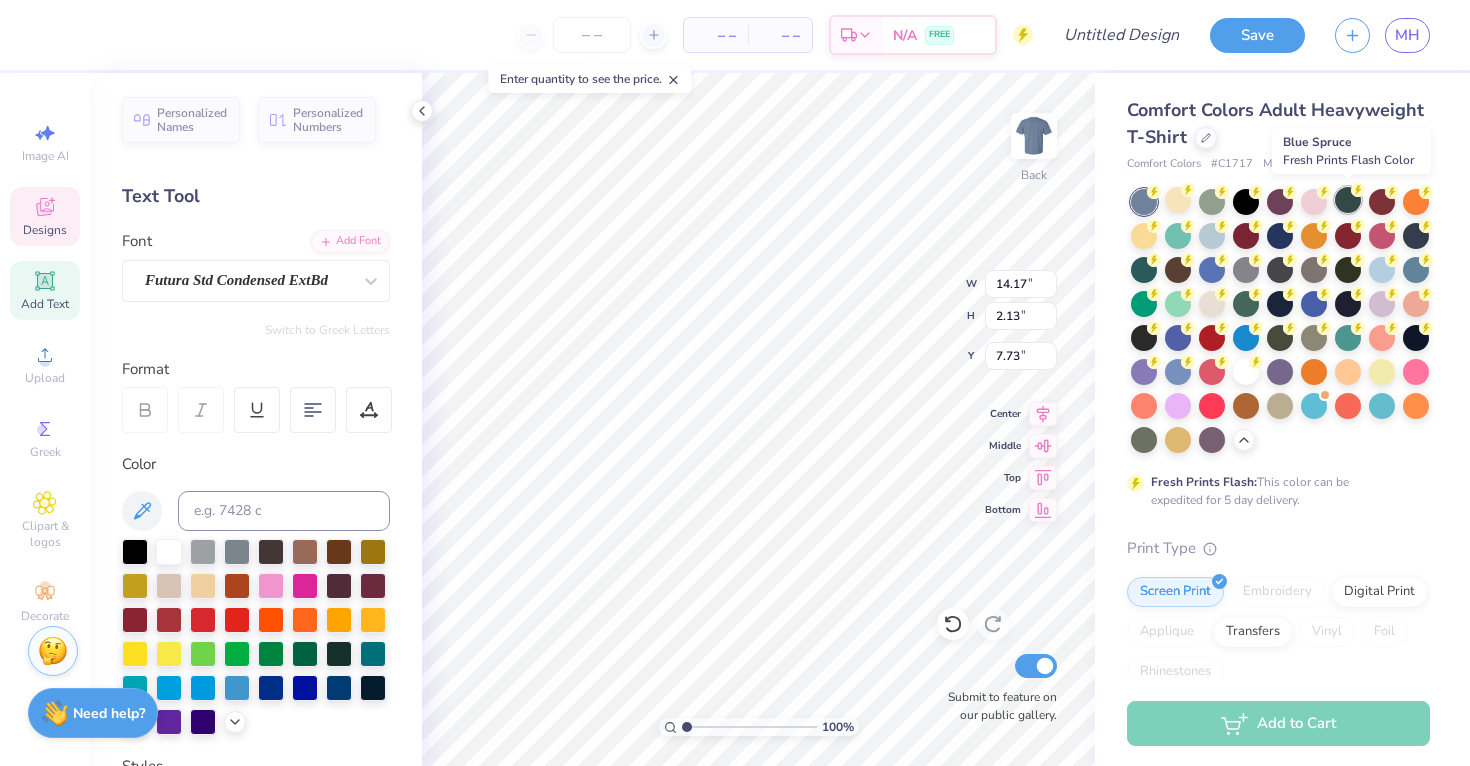 click at bounding box center [1348, 200] 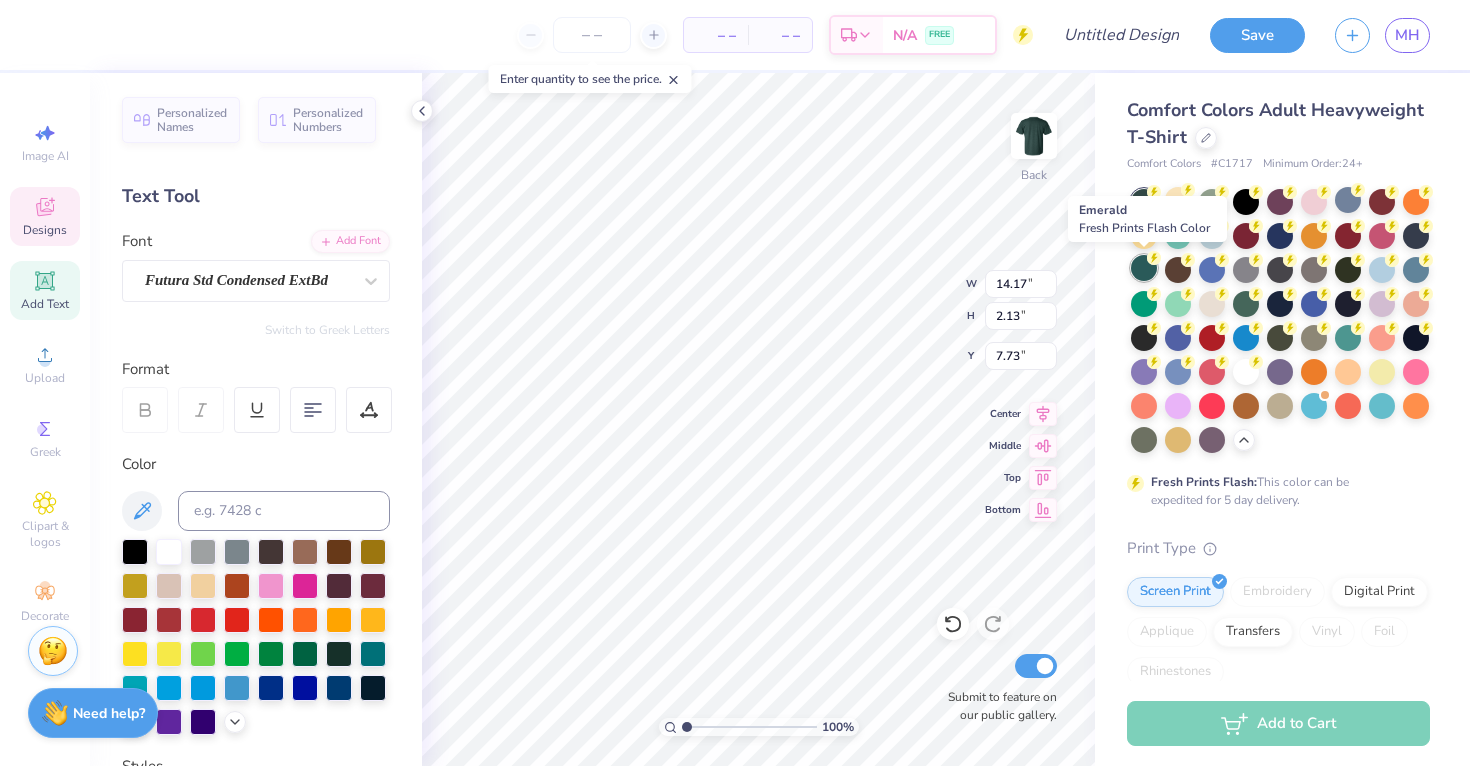 click at bounding box center (1144, 268) 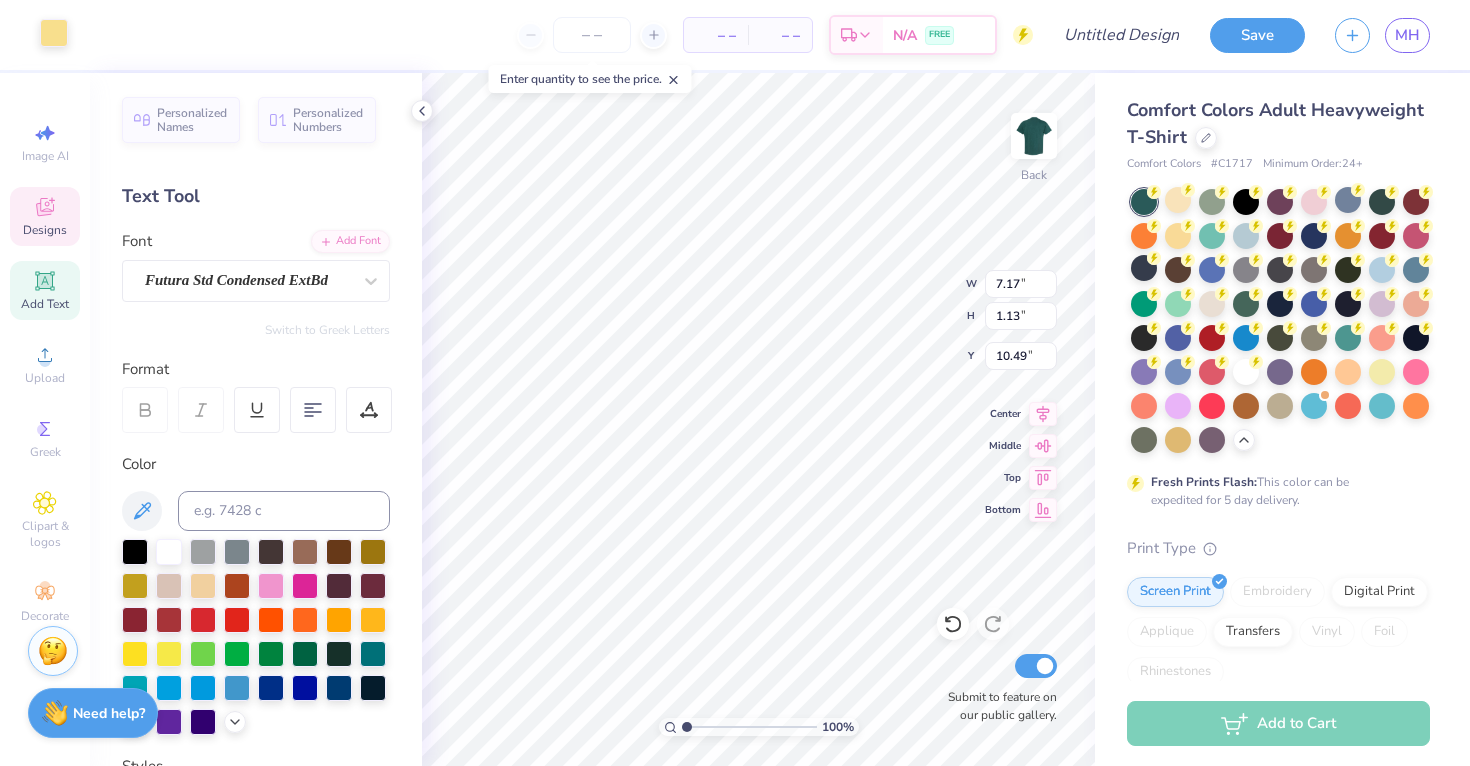 click at bounding box center (54, 33) 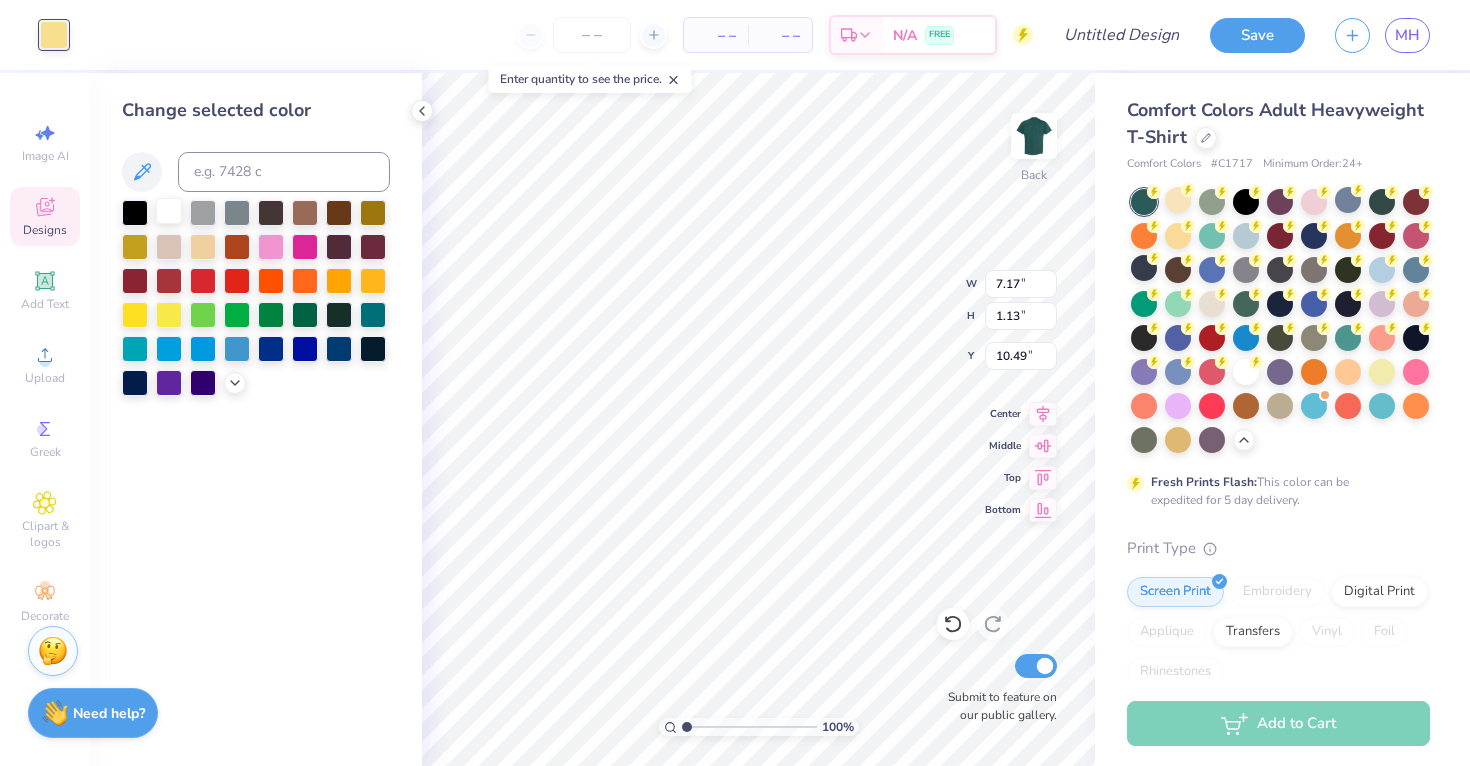 click at bounding box center [169, 211] 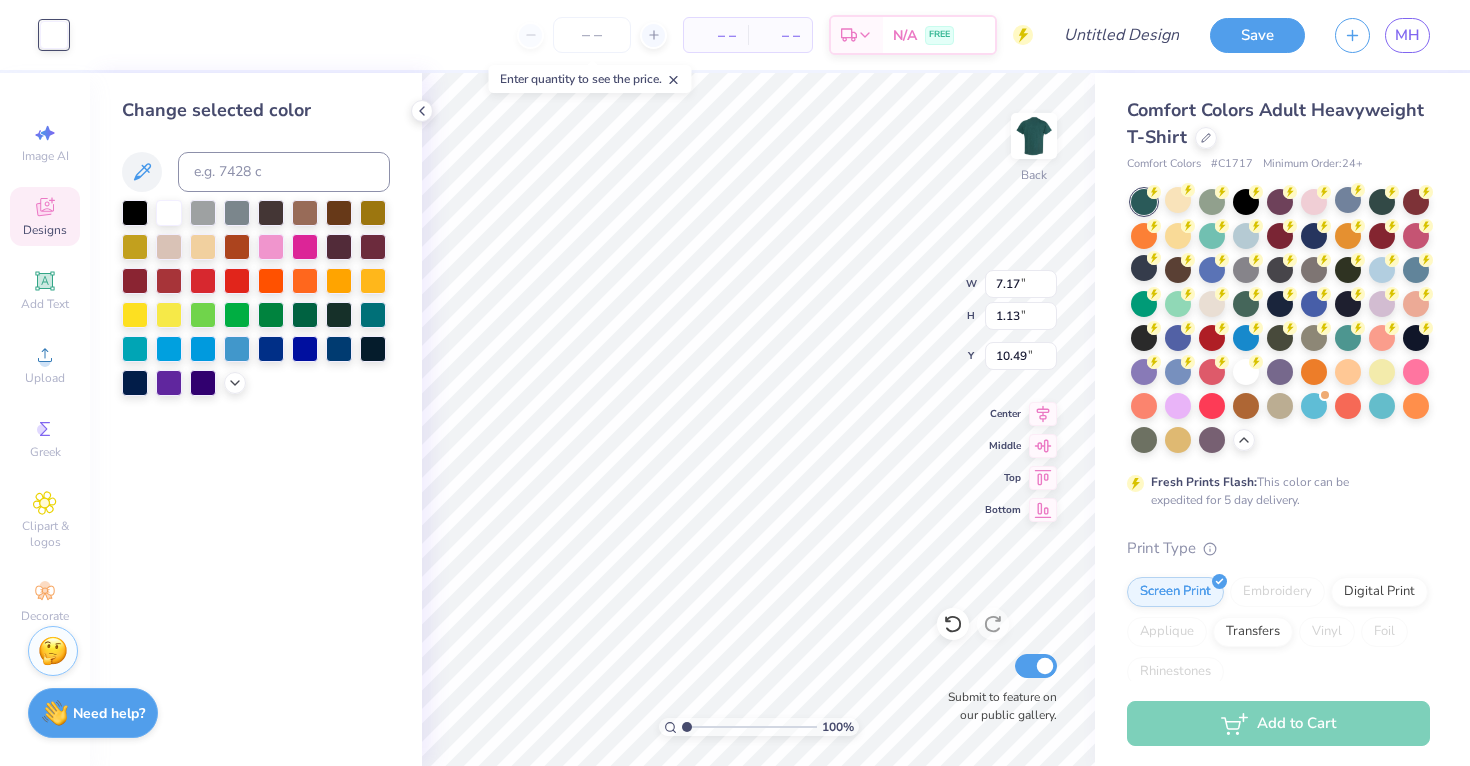 type on "5.80" 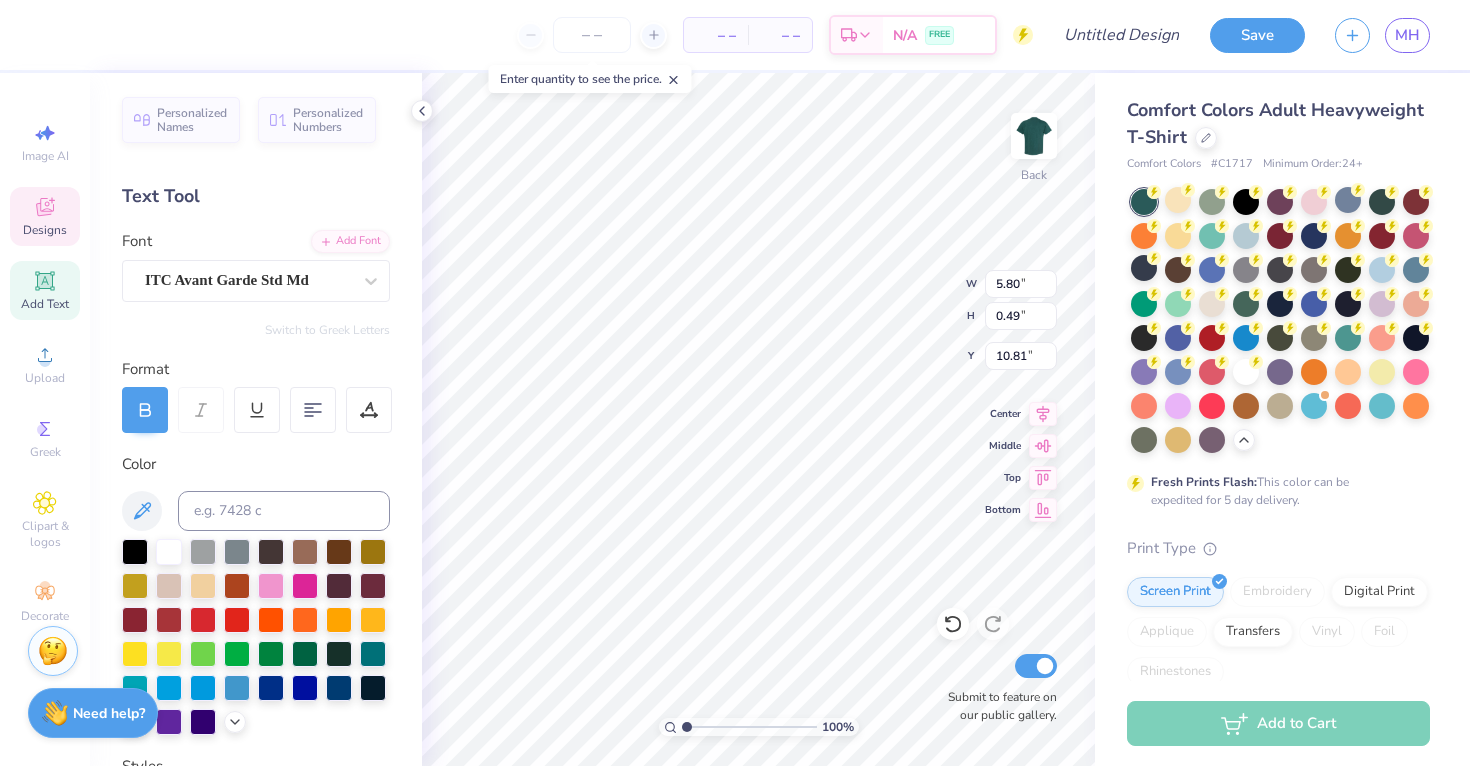 type on "7.17" 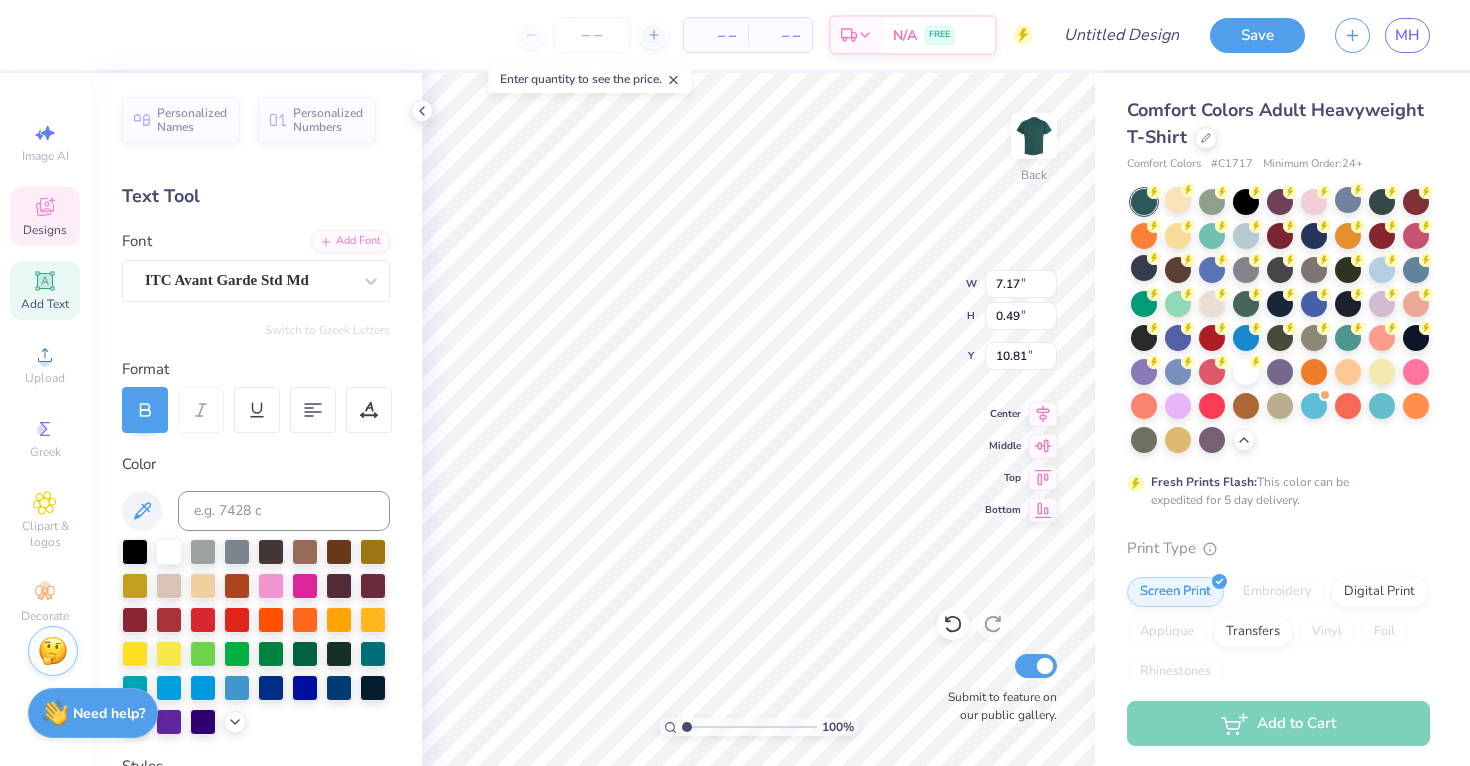 type on "1.13" 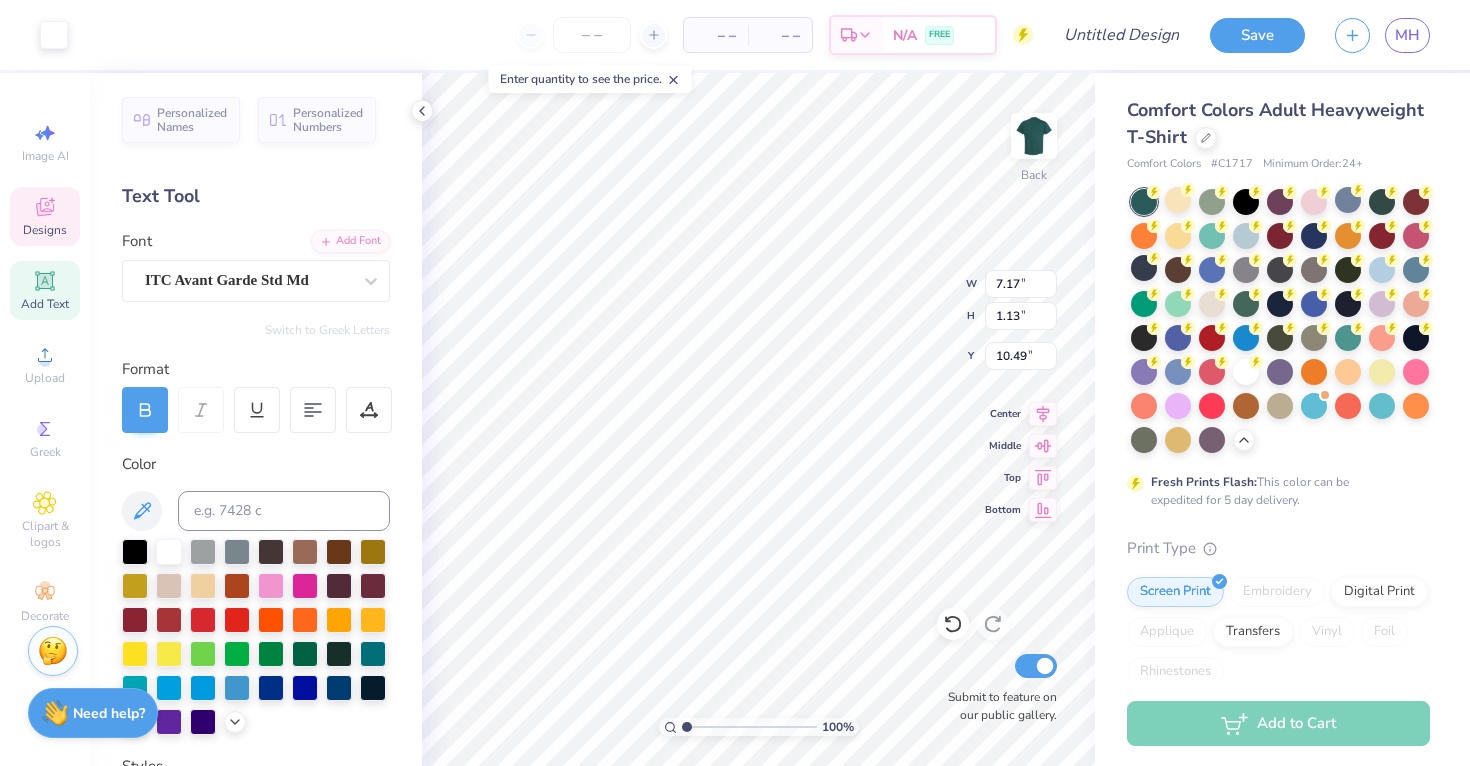 type on "5.80" 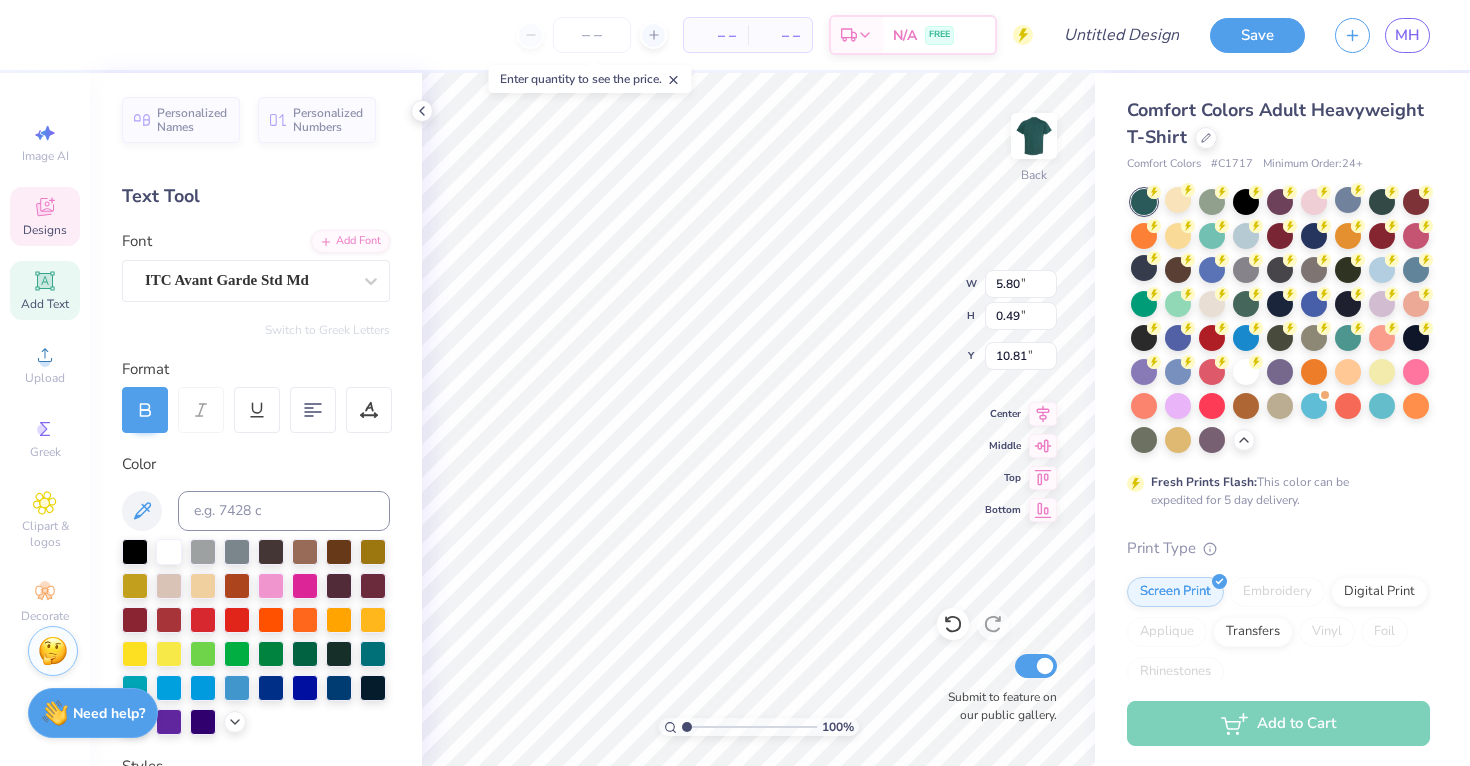 scroll, scrollTop: 0, scrollLeft: 0, axis: both 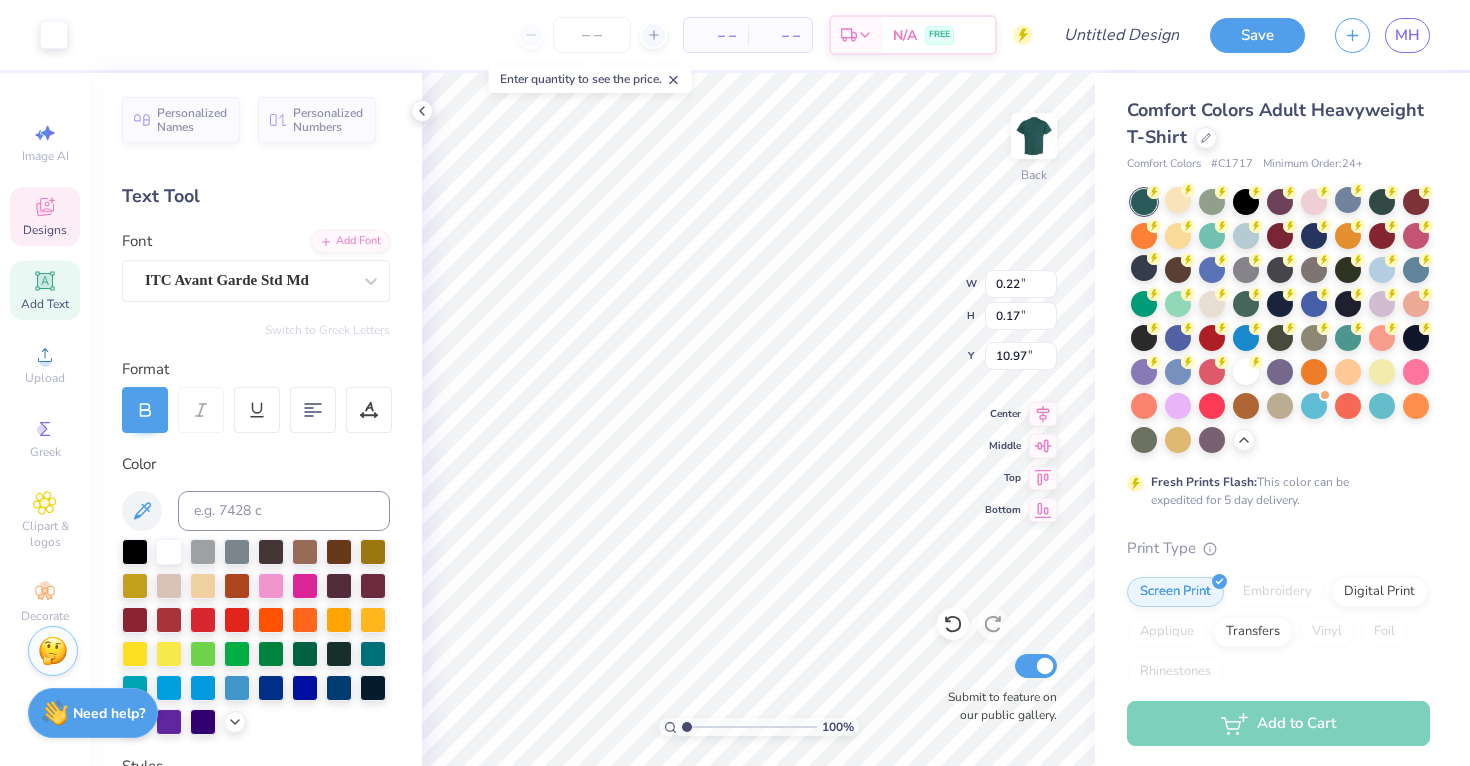 type on "7.17" 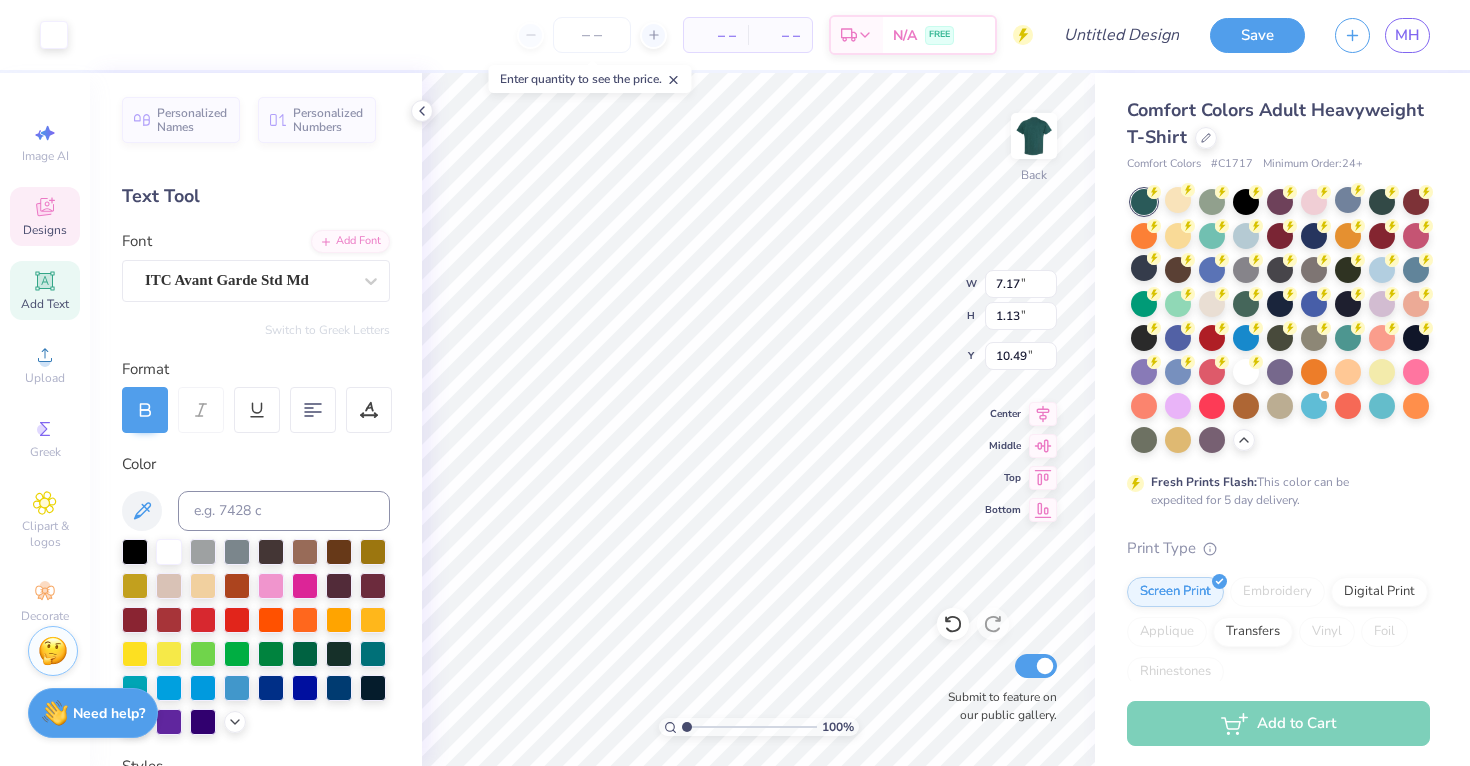 type on "15.14" 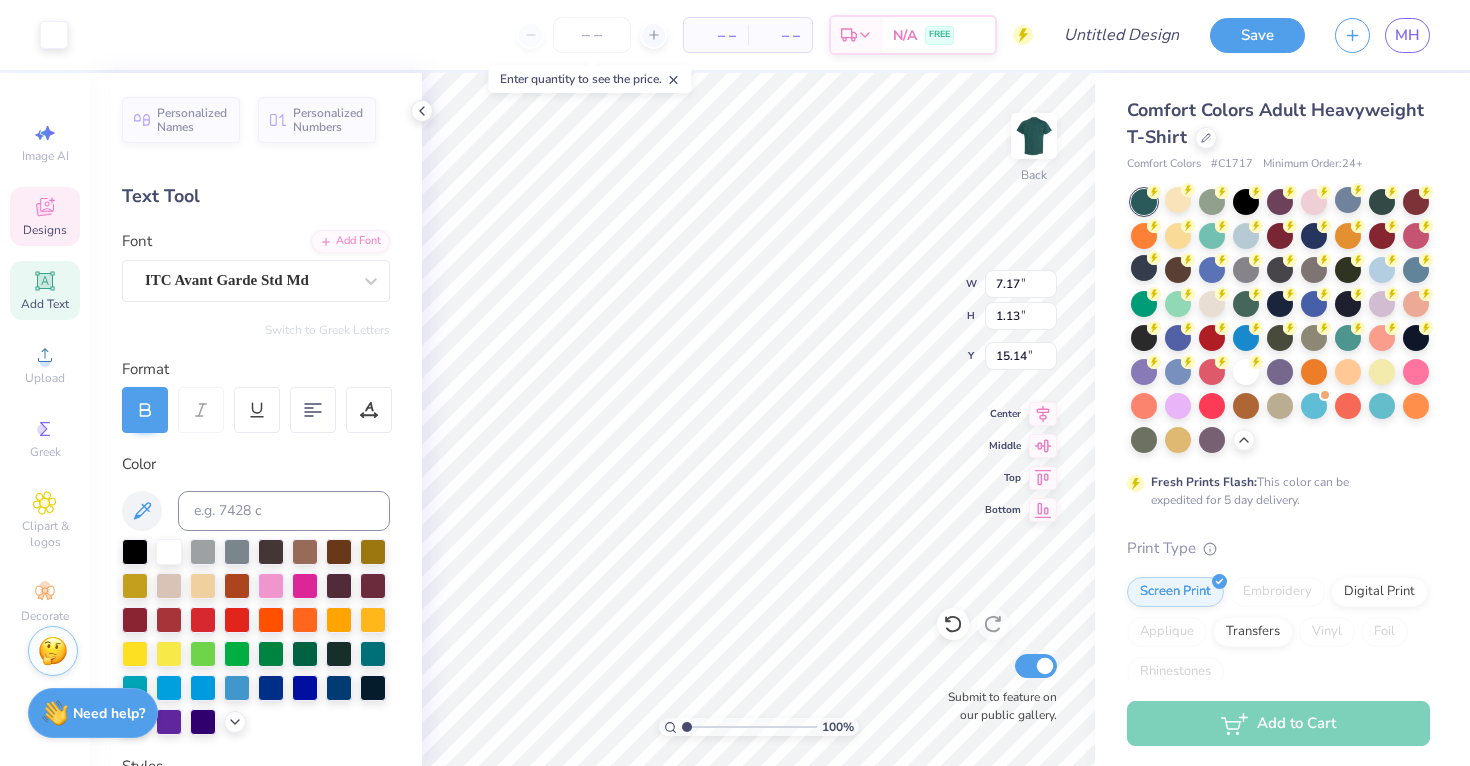 type on "10.25" 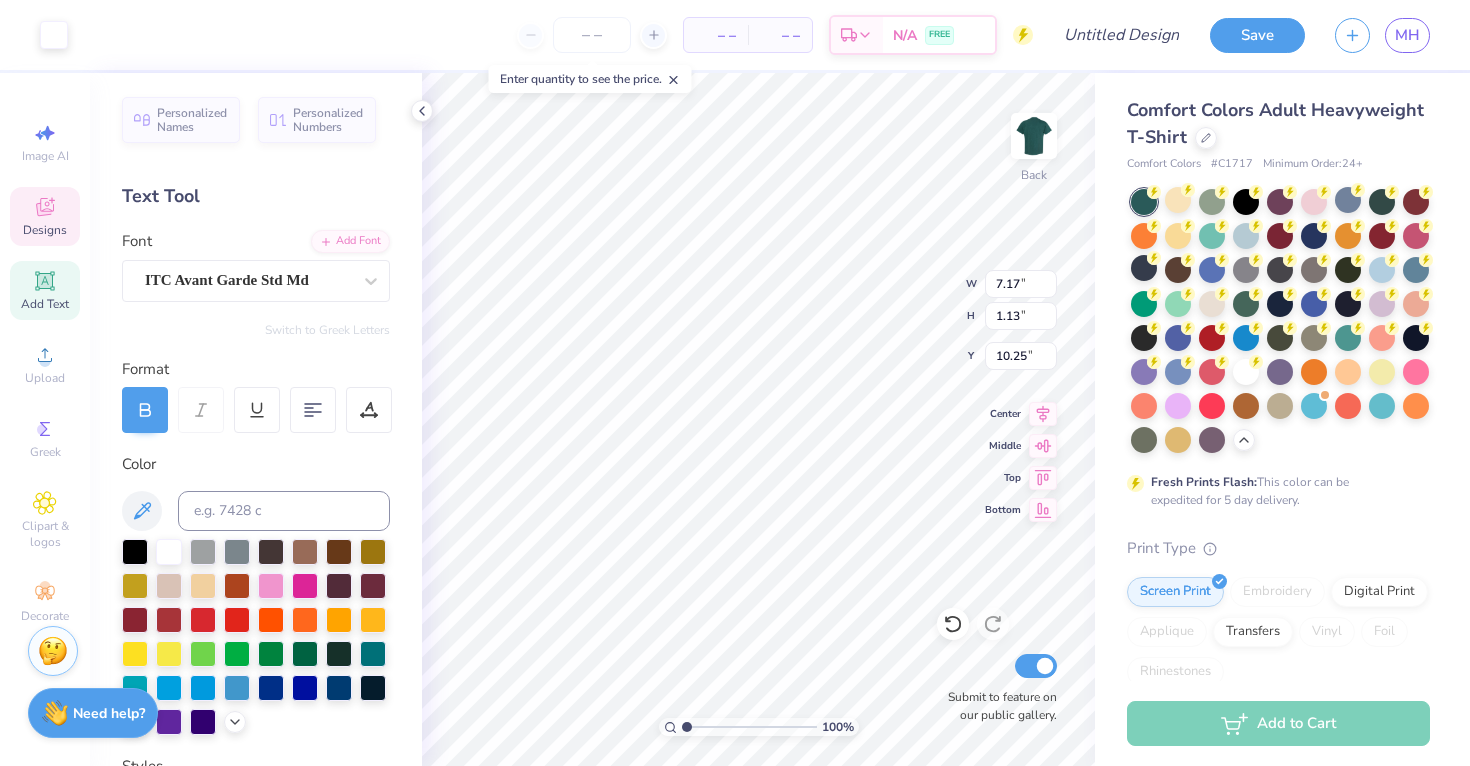 type on "5.47" 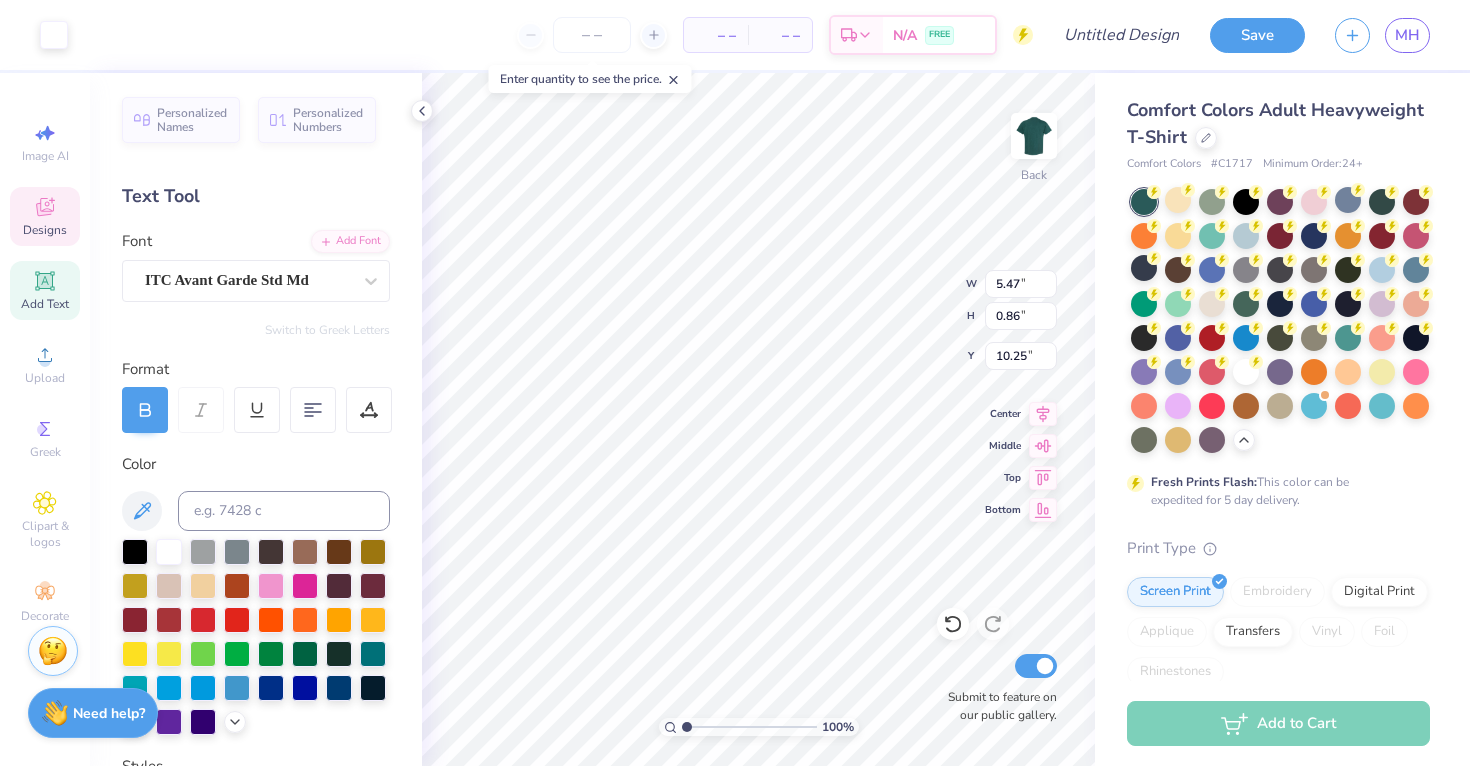 type on "10.63" 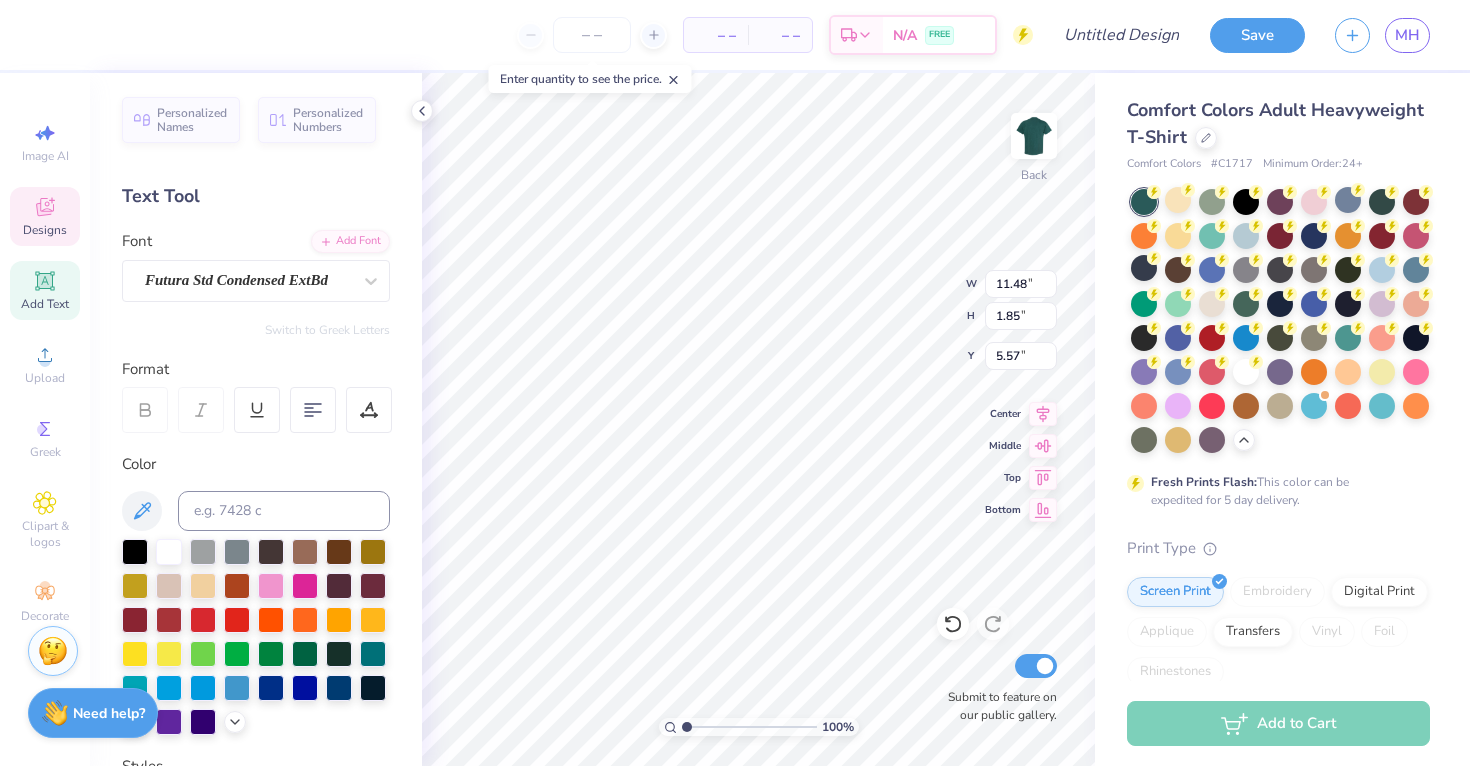 type on "14.17" 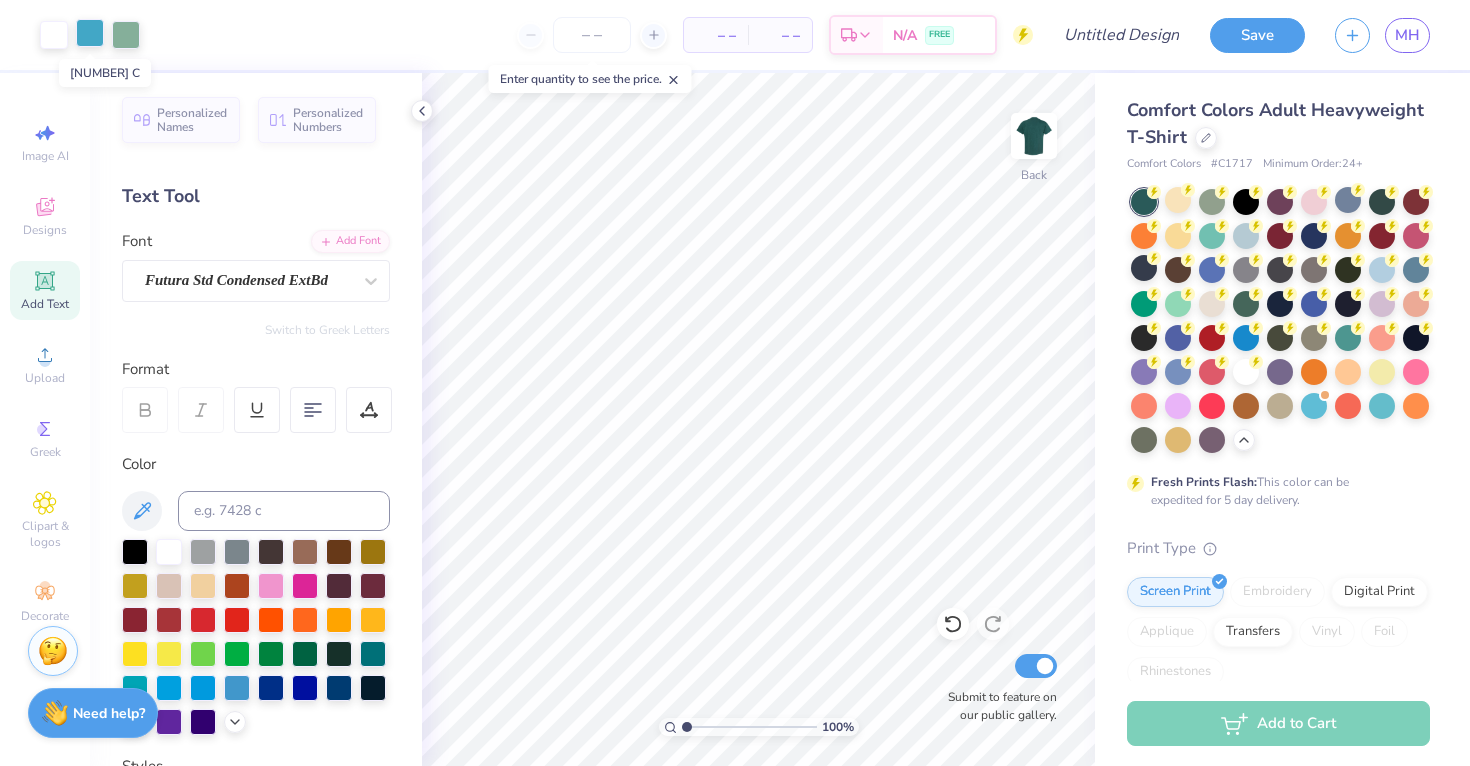 click at bounding box center [90, 33] 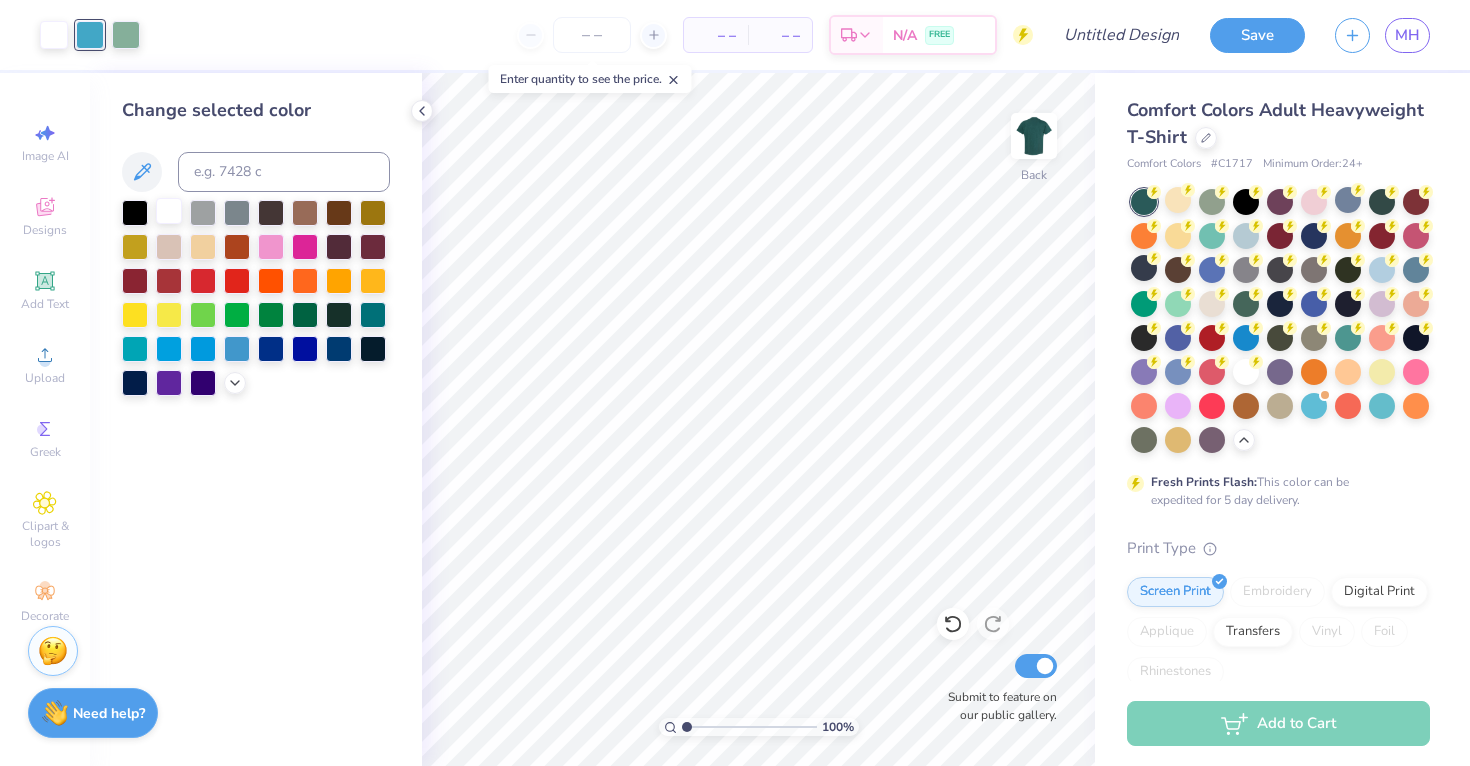 click at bounding box center (169, 211) 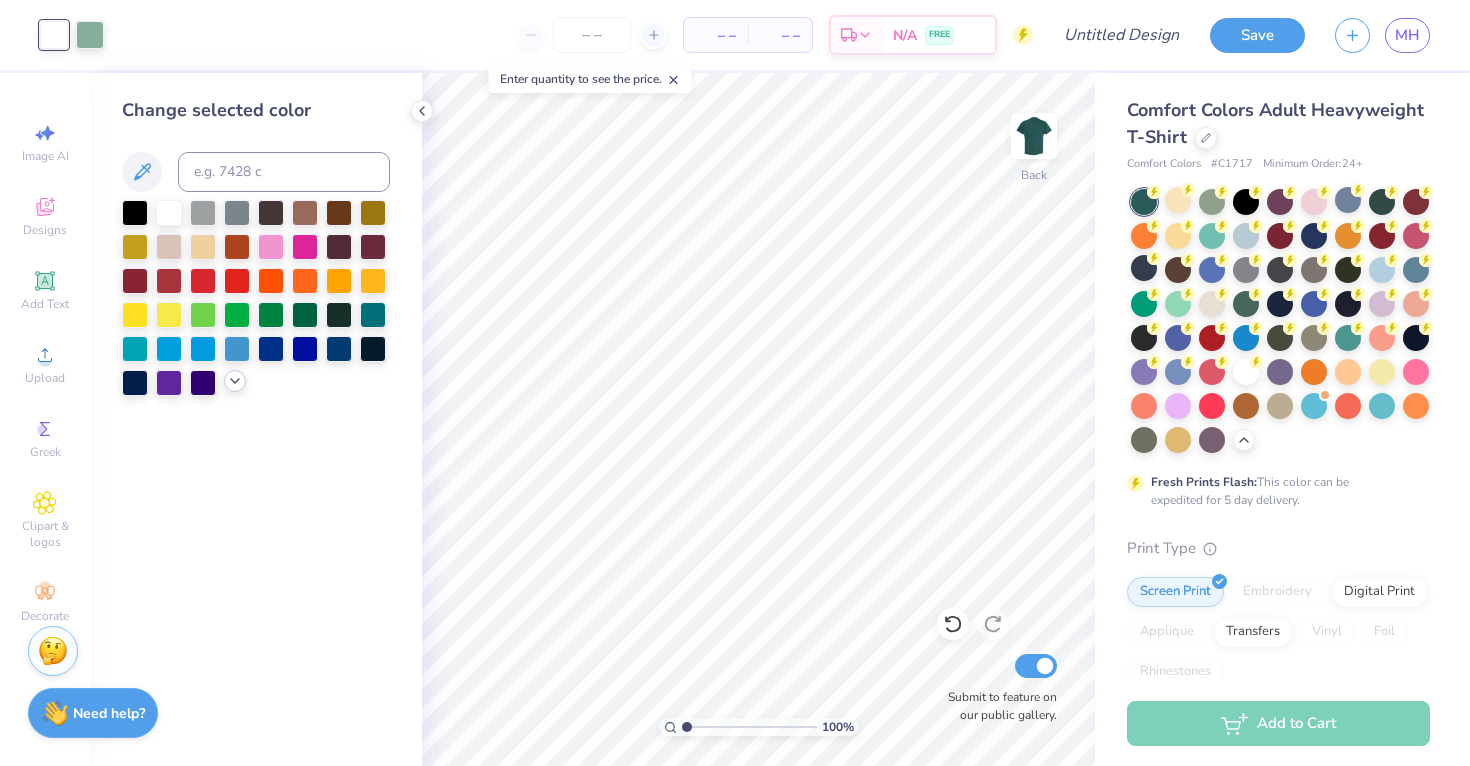 click at bounding box center (235, 381) 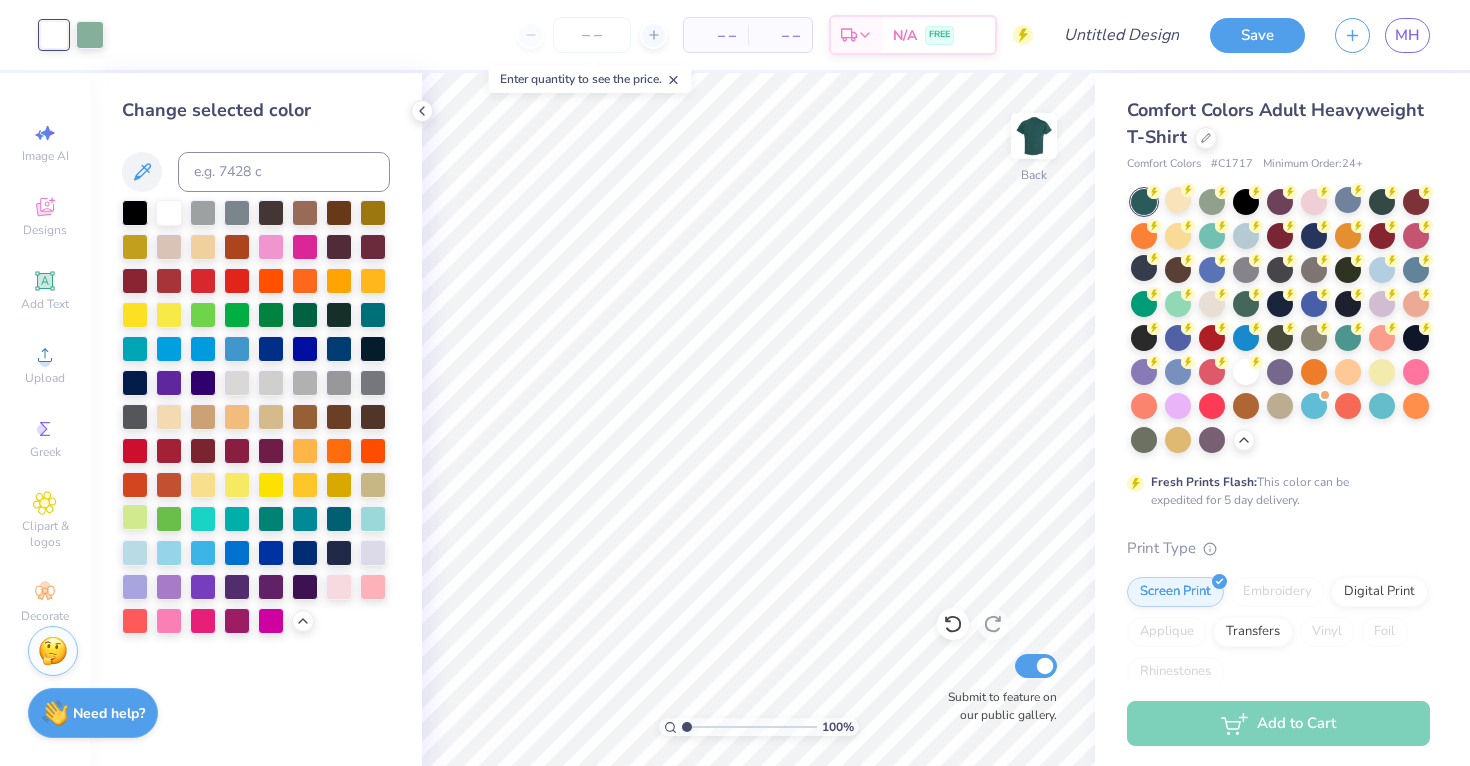click at bounding box center [135, 517] 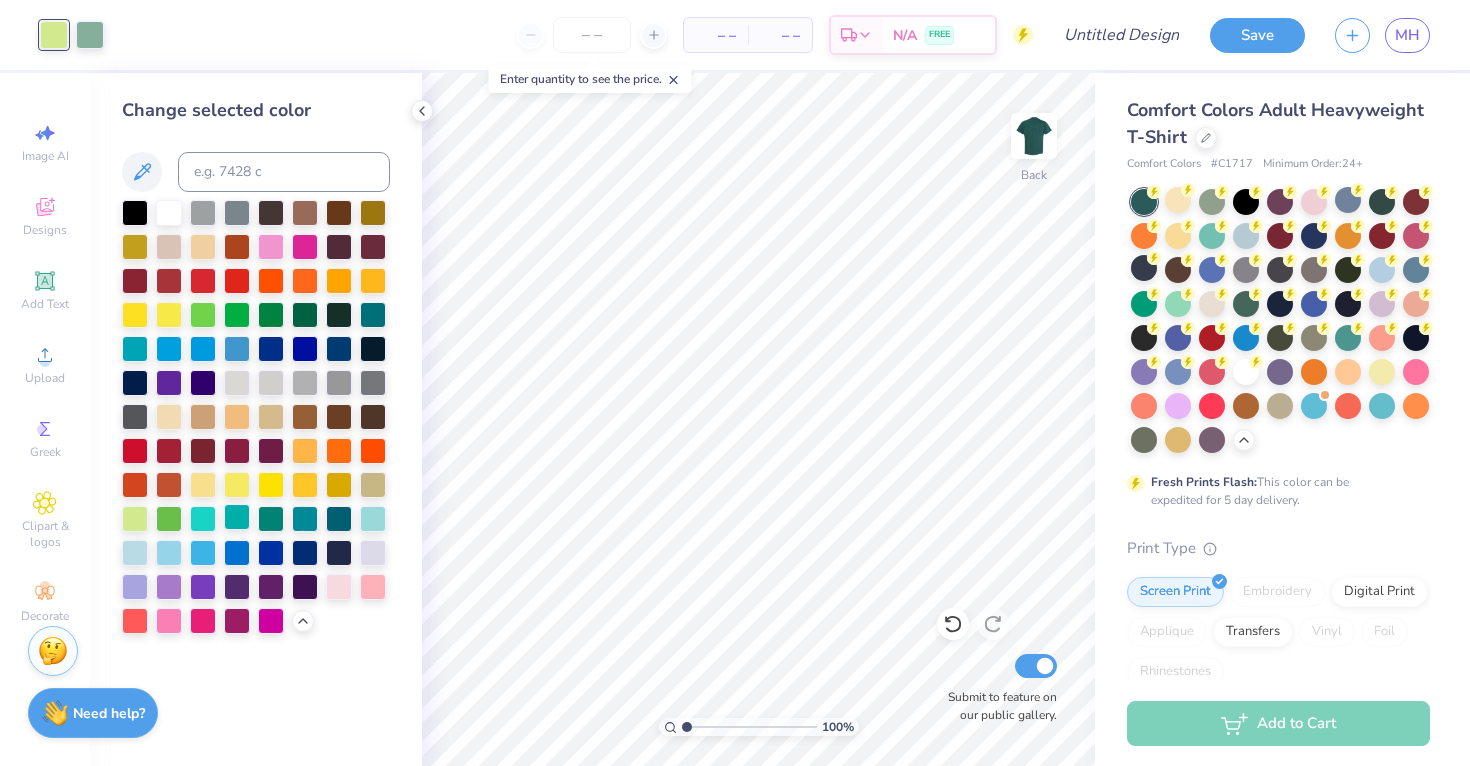 click at bounding box center [237, 517] 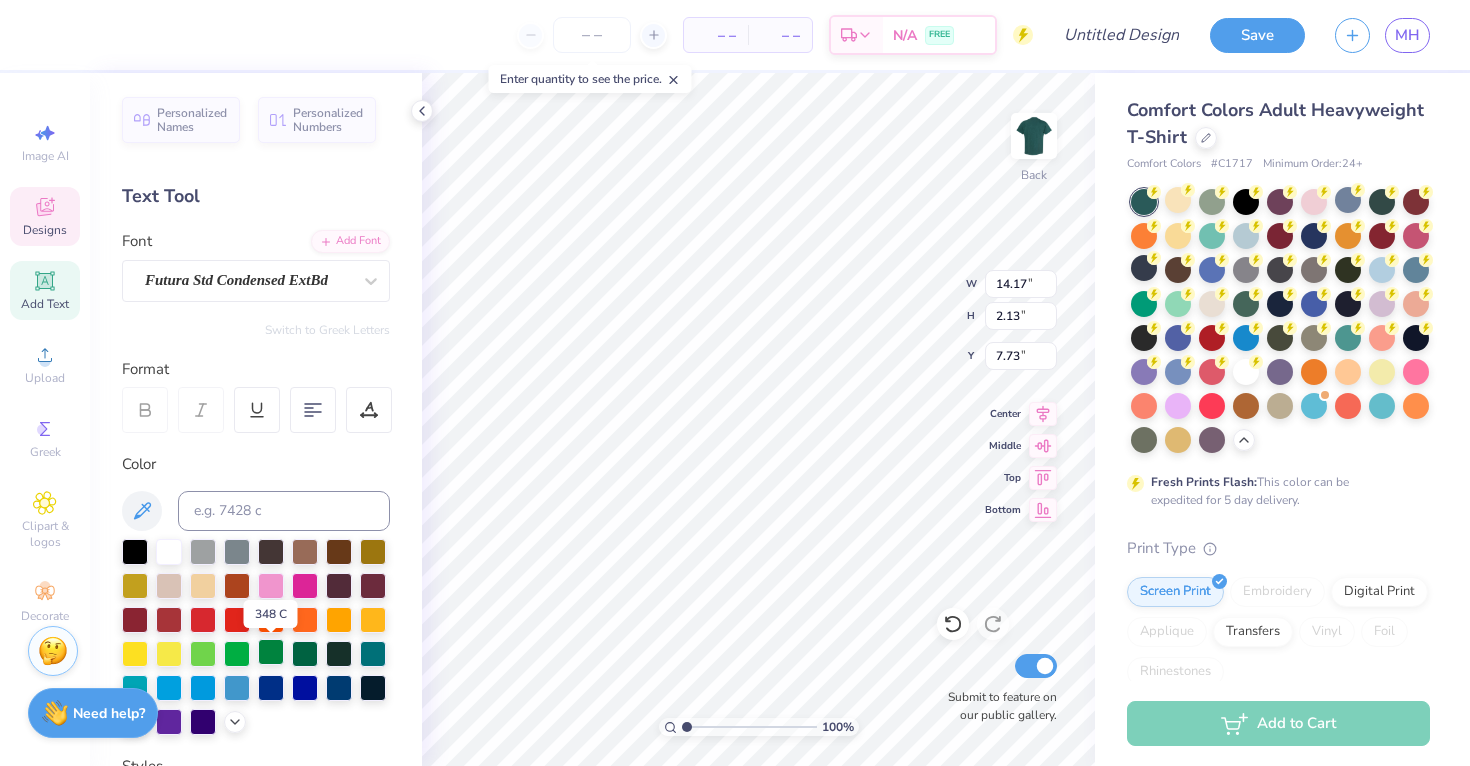 click at bounding box center (271, 652) 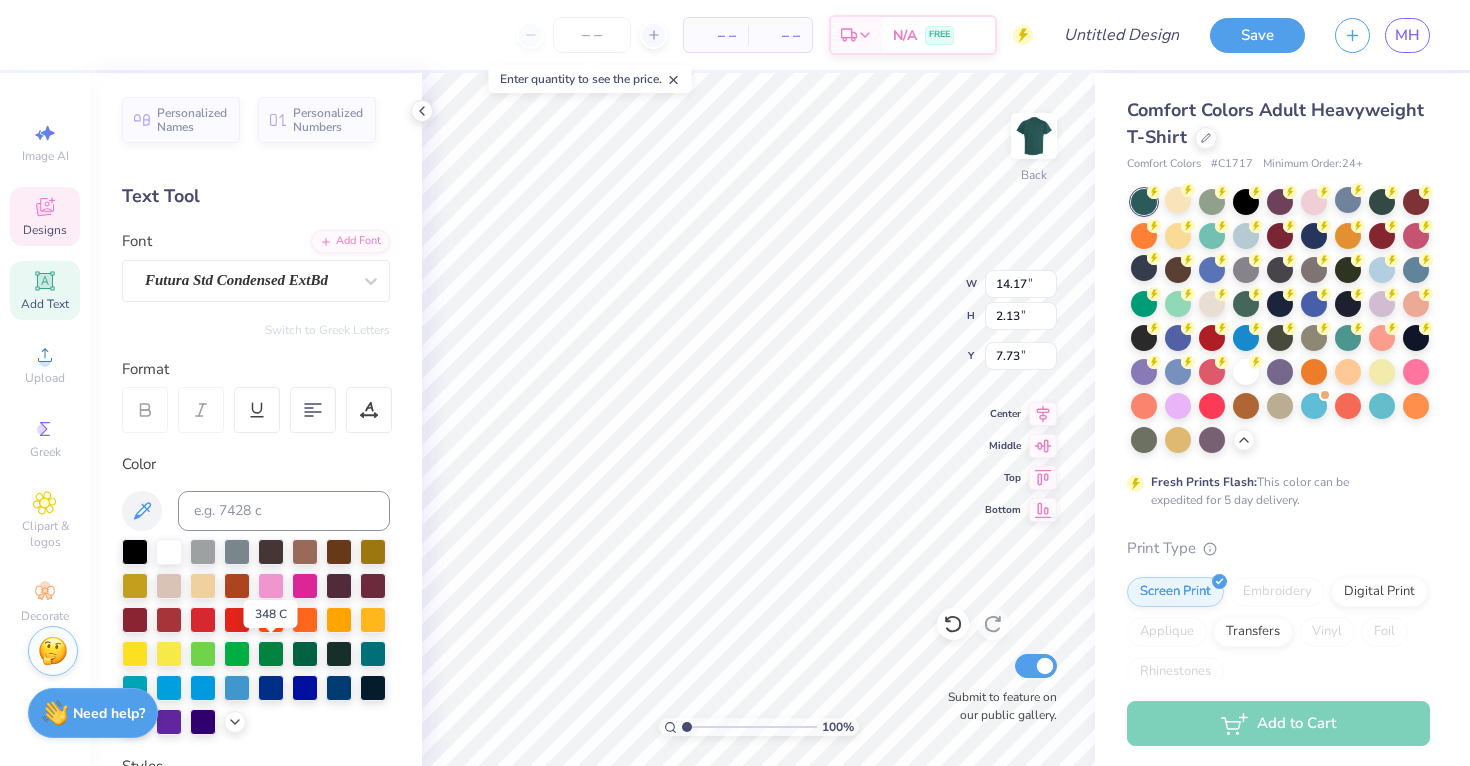 scroll, scrollTop: 128, scrollLeft: 0, axis: vertical 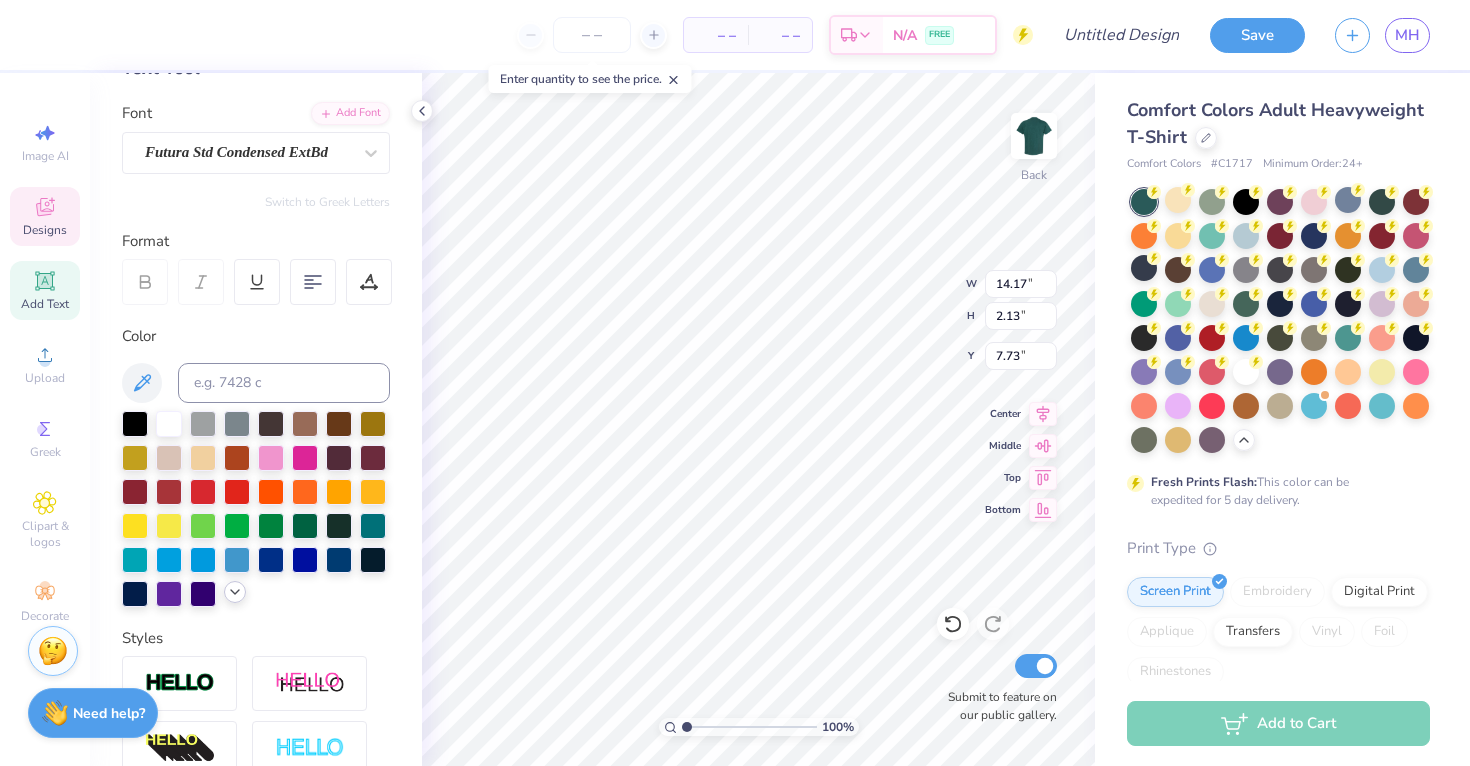 click 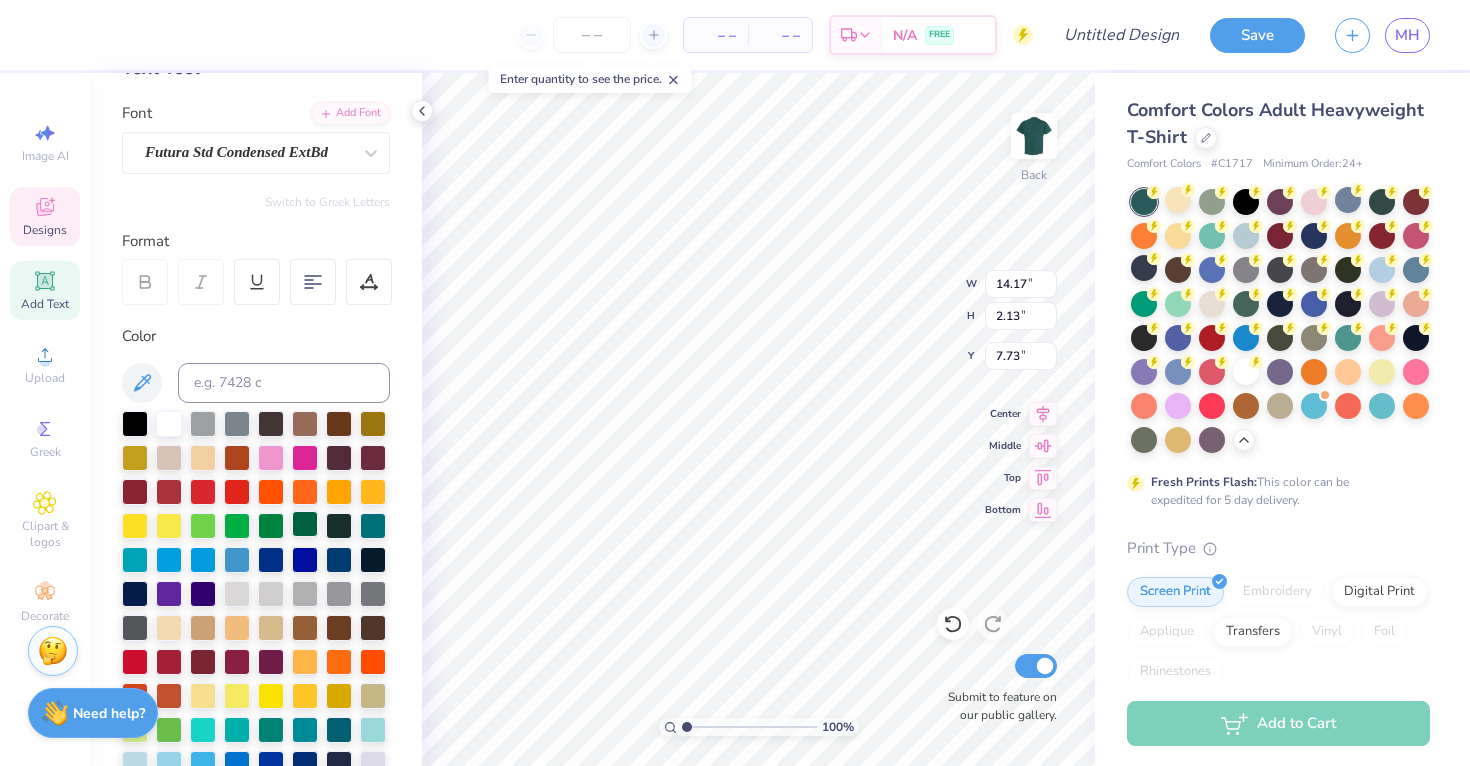 click at bounding box center (305, 524) 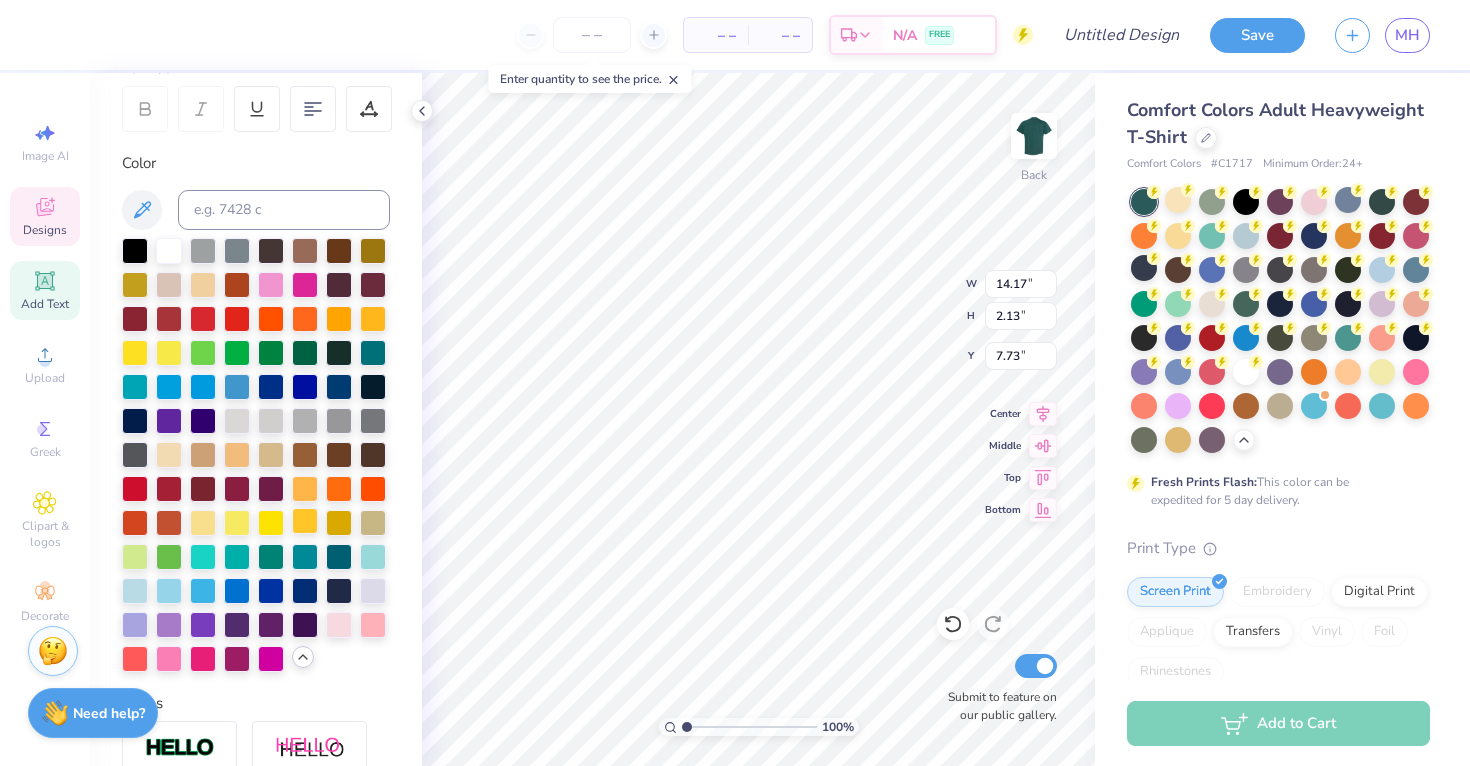 scroll, scrollTop: 303, scrollLeft: 0, axis: vertical 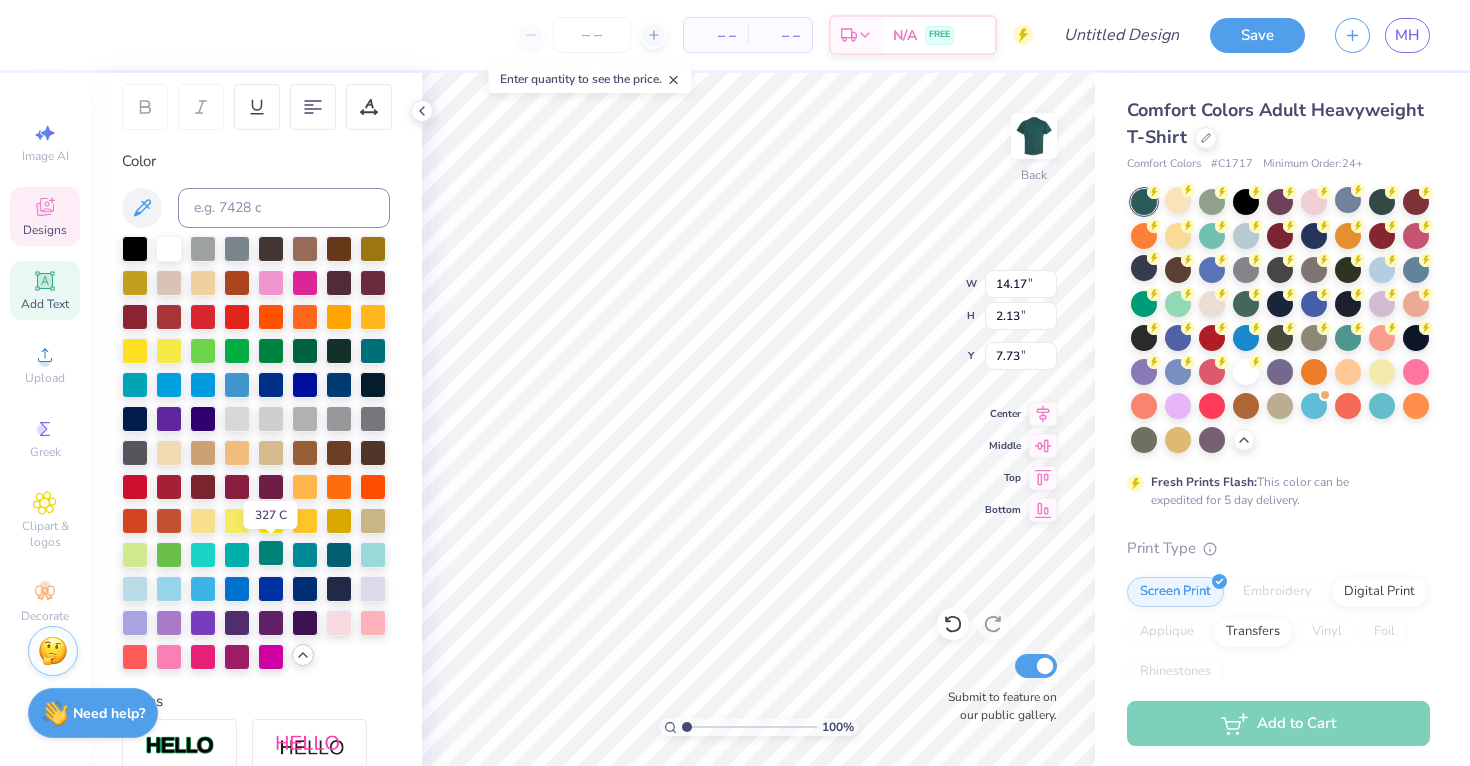 click at bounding box center [271, 553] 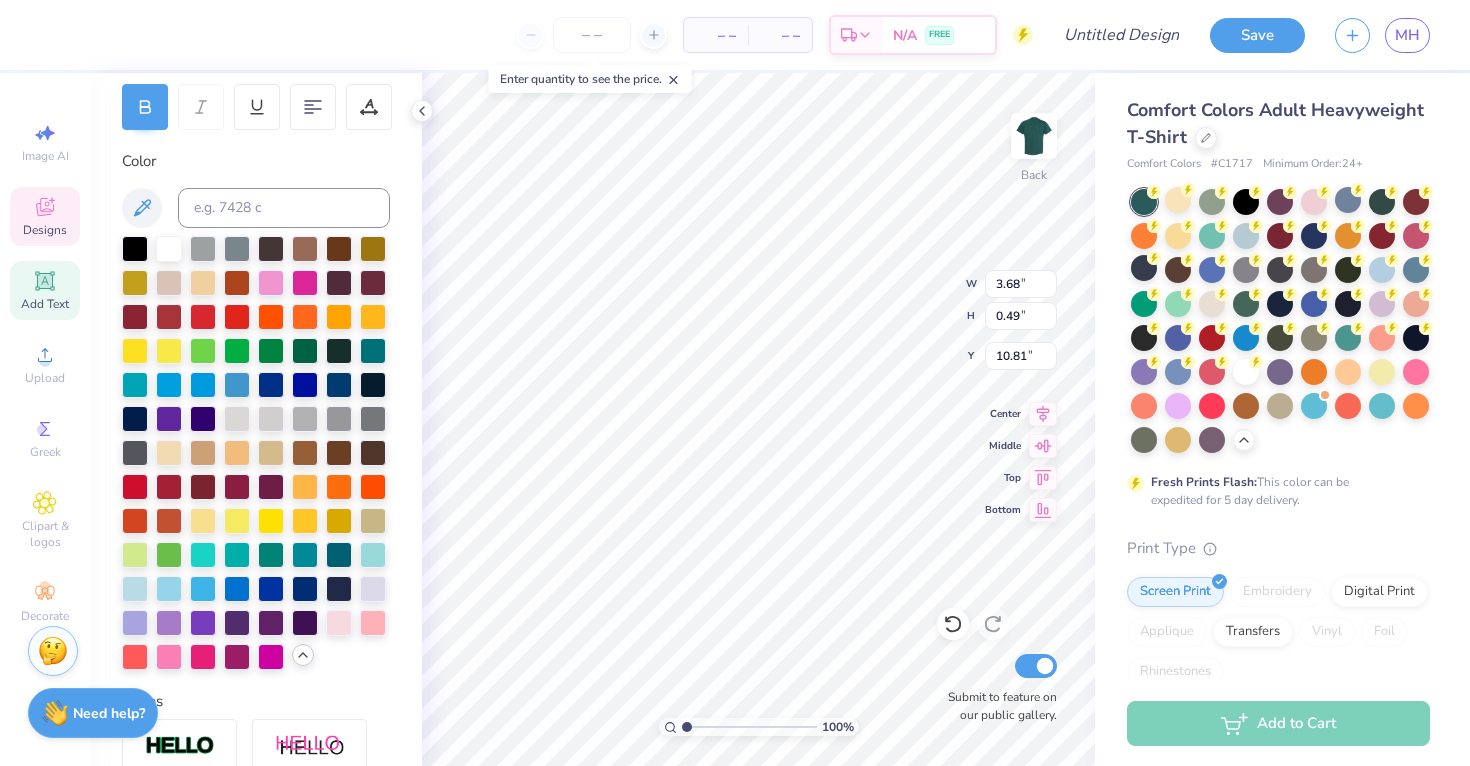 click on "Personalized Names Personalized Numbers Text Tool Add Font Font ITC Avant Garde Std Md Switch to Greek Letters Format Color Styles Text Shape" at bounding box center [256, 419] 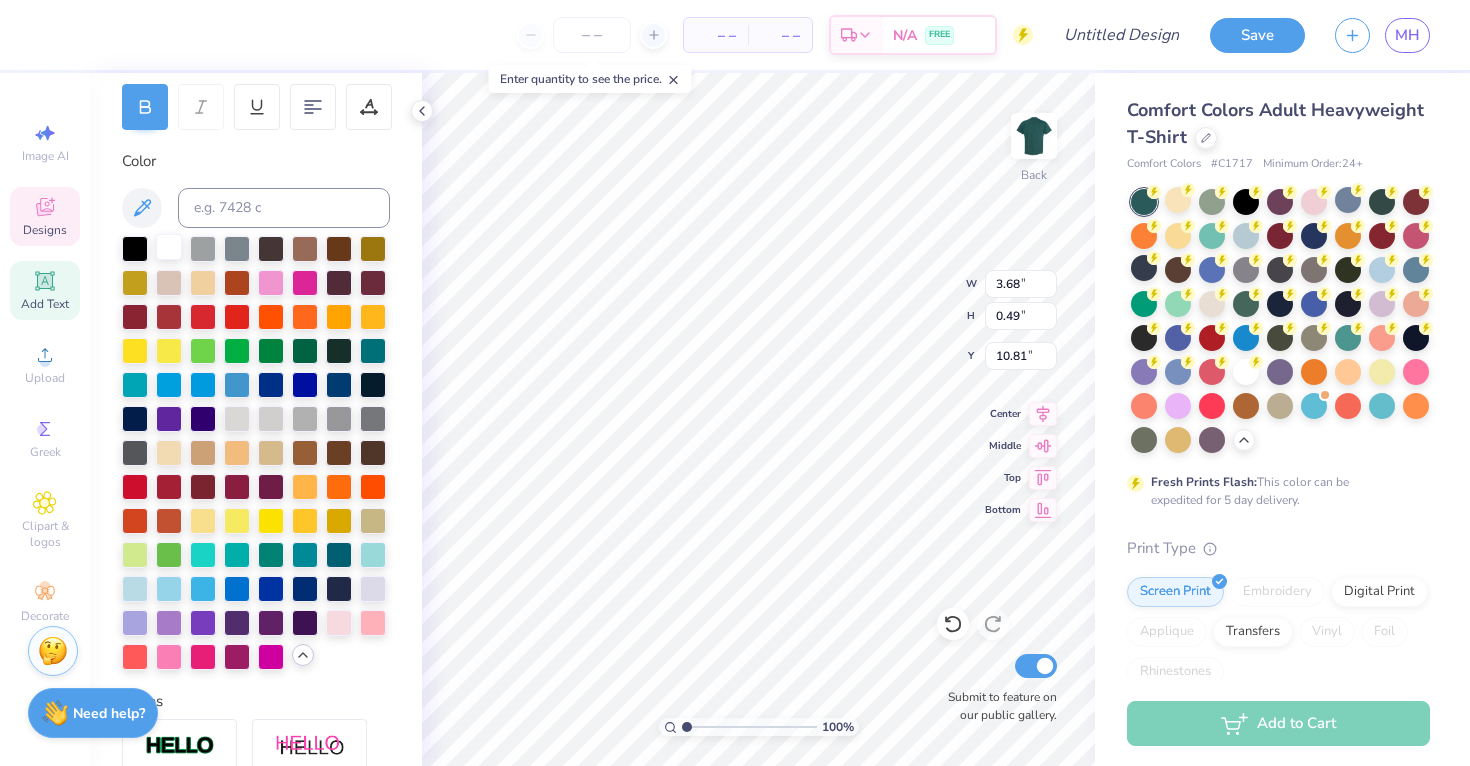 click at bounding box center [169, 247] 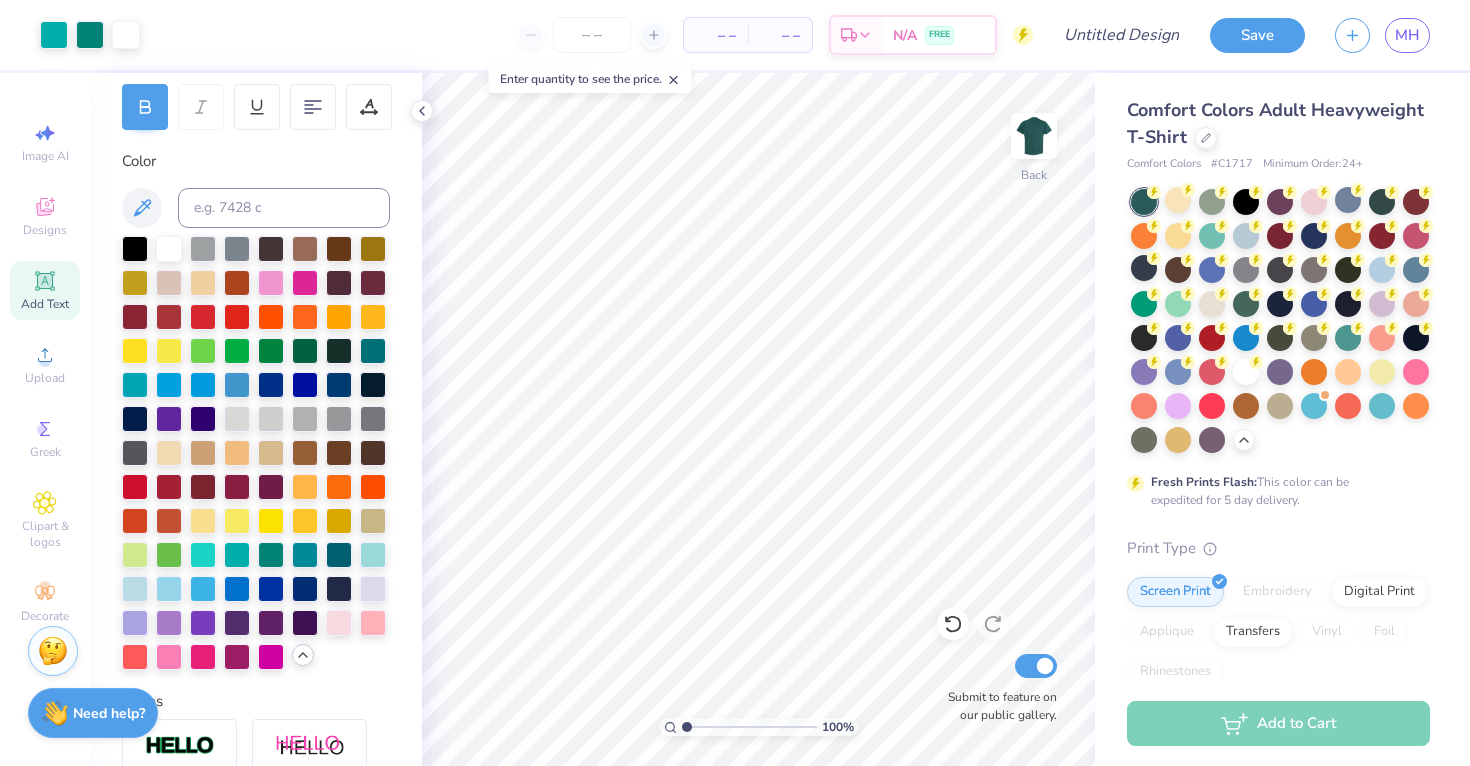 click on "Art colors – – Per Item – – Total Est. Delivery N/A FREE Design Title Save MH Image AI Designs Add Text Upload Greek Clipart & logos Decorate Personalized Names Personalized Numbers Text Tool Add Font Font ITC Avant Garde Std Md Switch to Greek Letters Format Color Styles Text Shape 100 % Back Submit to feature on our public gallery. Comfort Colors Adult Heavyweight T-Shirt Comfort Colors # C1717 Minimum Order: 24 + Fresh Prints Flash: This color can be expedited for 5 day delivery. Print Type Screen Print Embroidery Digital Print Applique Transfers Vinyl Foil Rhinestones Standard Puff Ink Neon Ink Metallic & Glitter Ink Glow in the Dark Ink Water based Ink Add to Cart Stuck? Our Art team will finish your design for free. Need help? Chat with us." at bounding box center [735, 383] 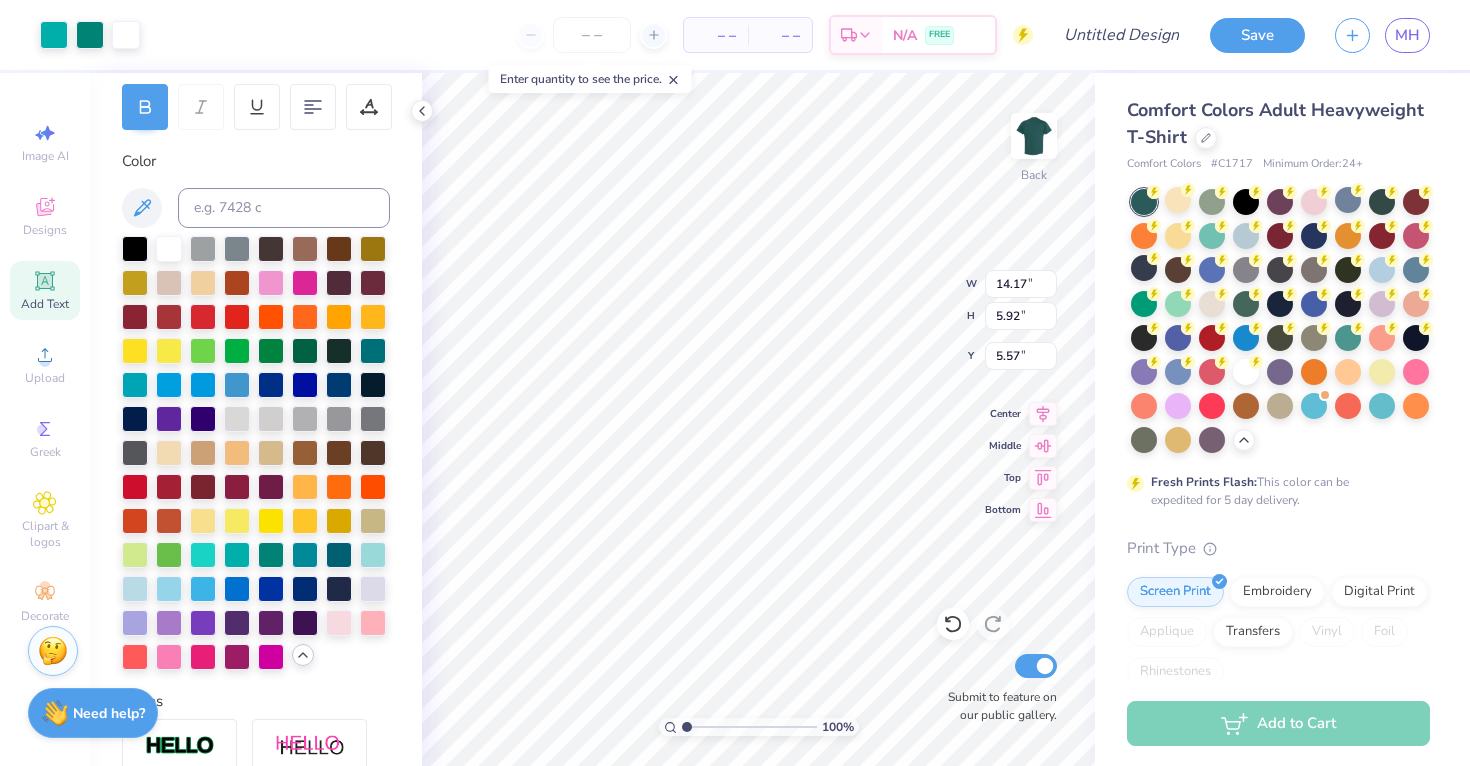type on "8.32" 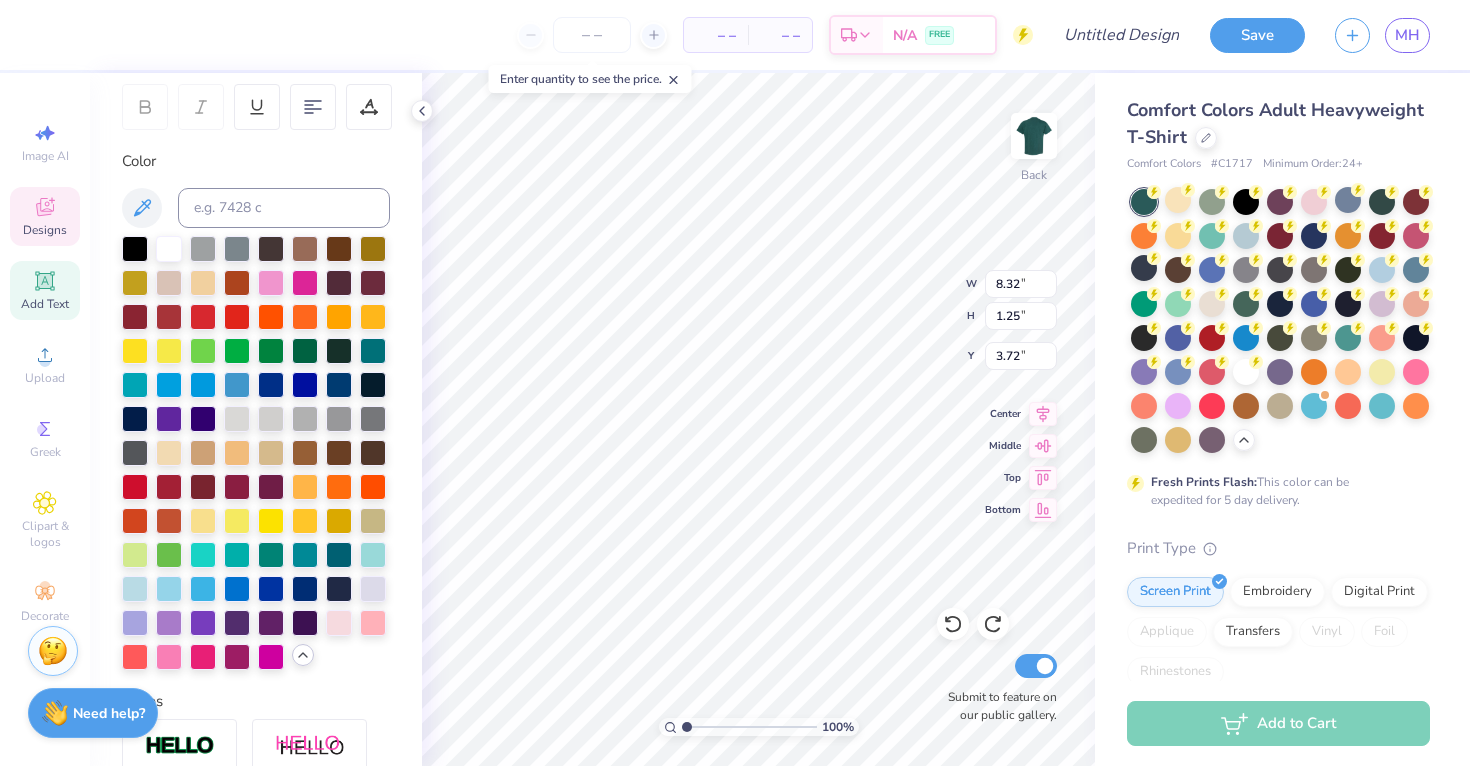 type on "6.84" 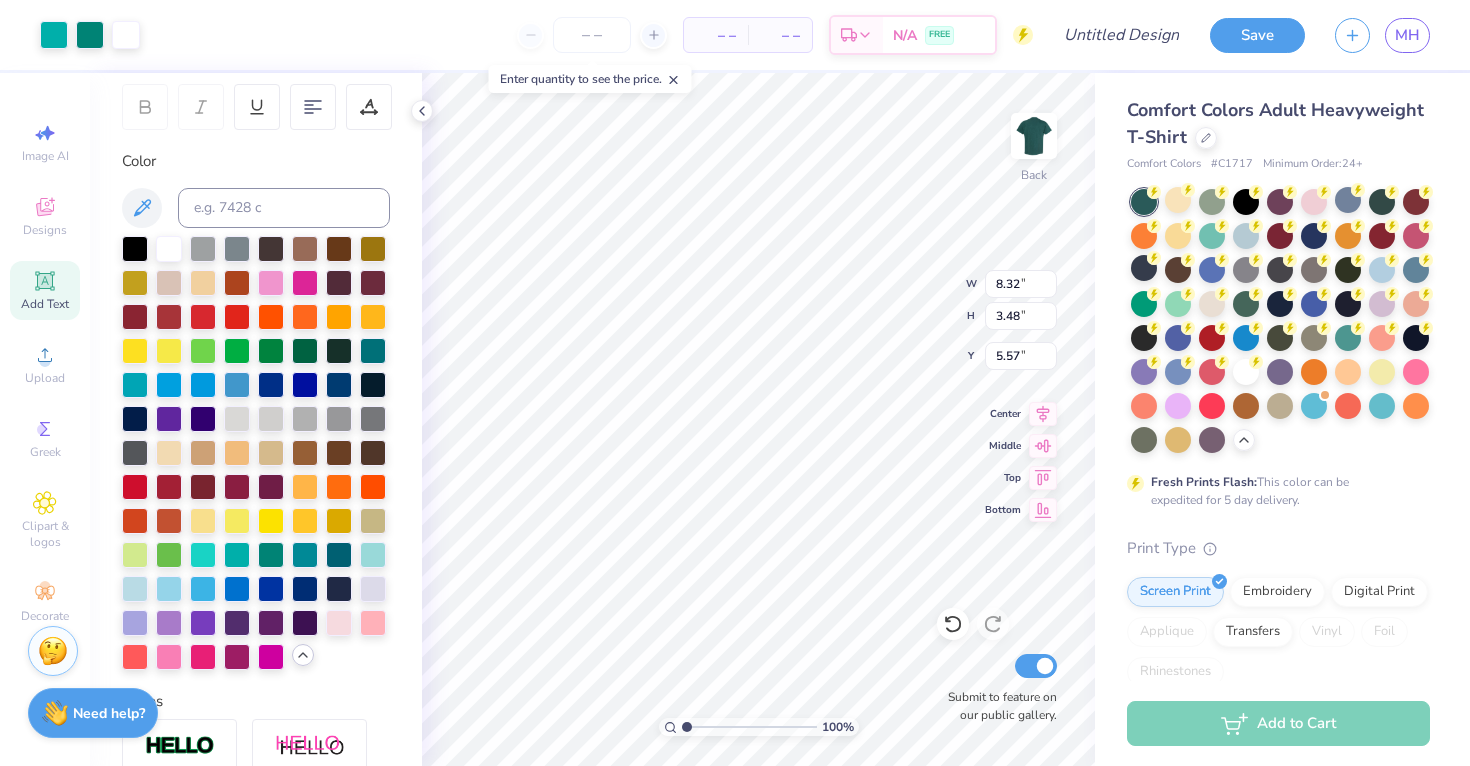 type on "3.00" 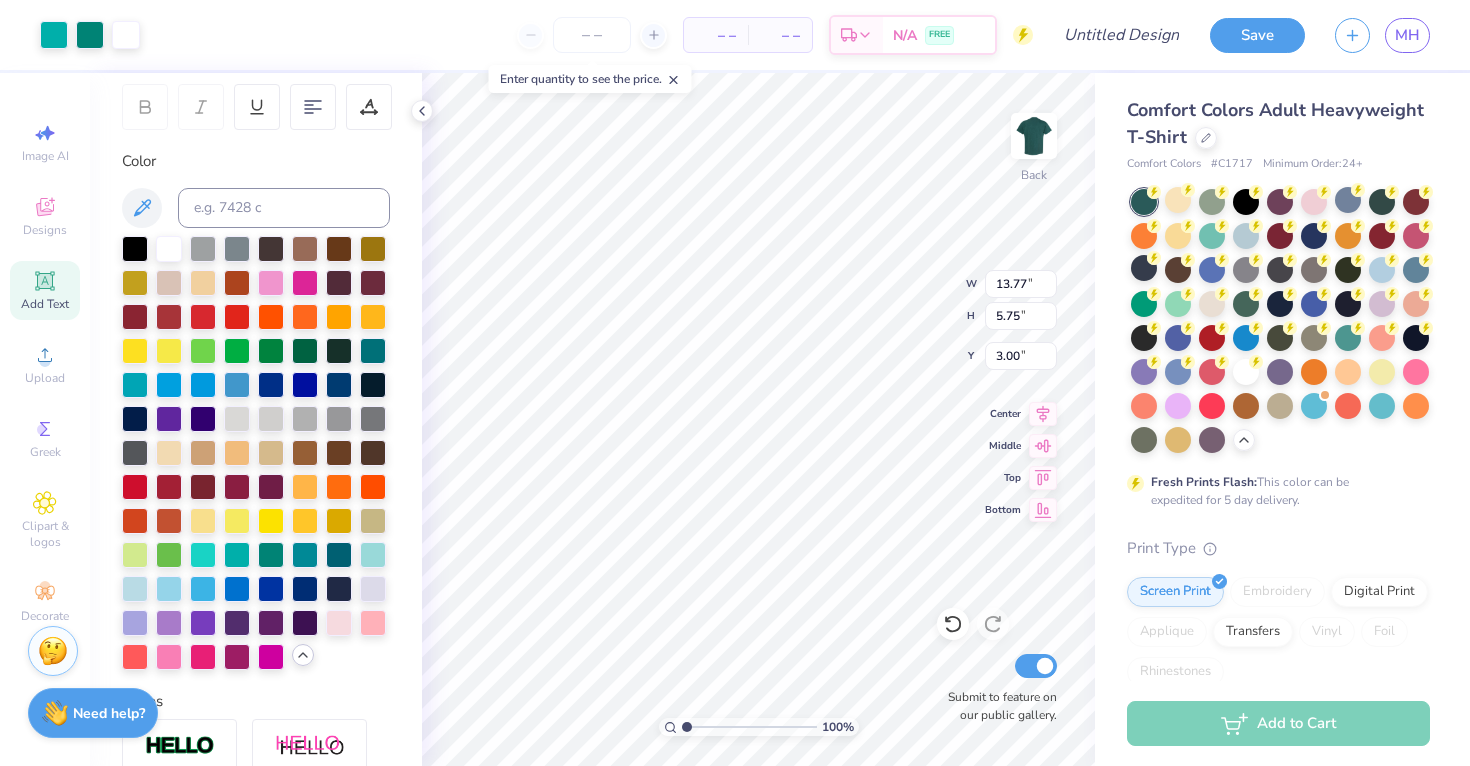 type on "13.77" 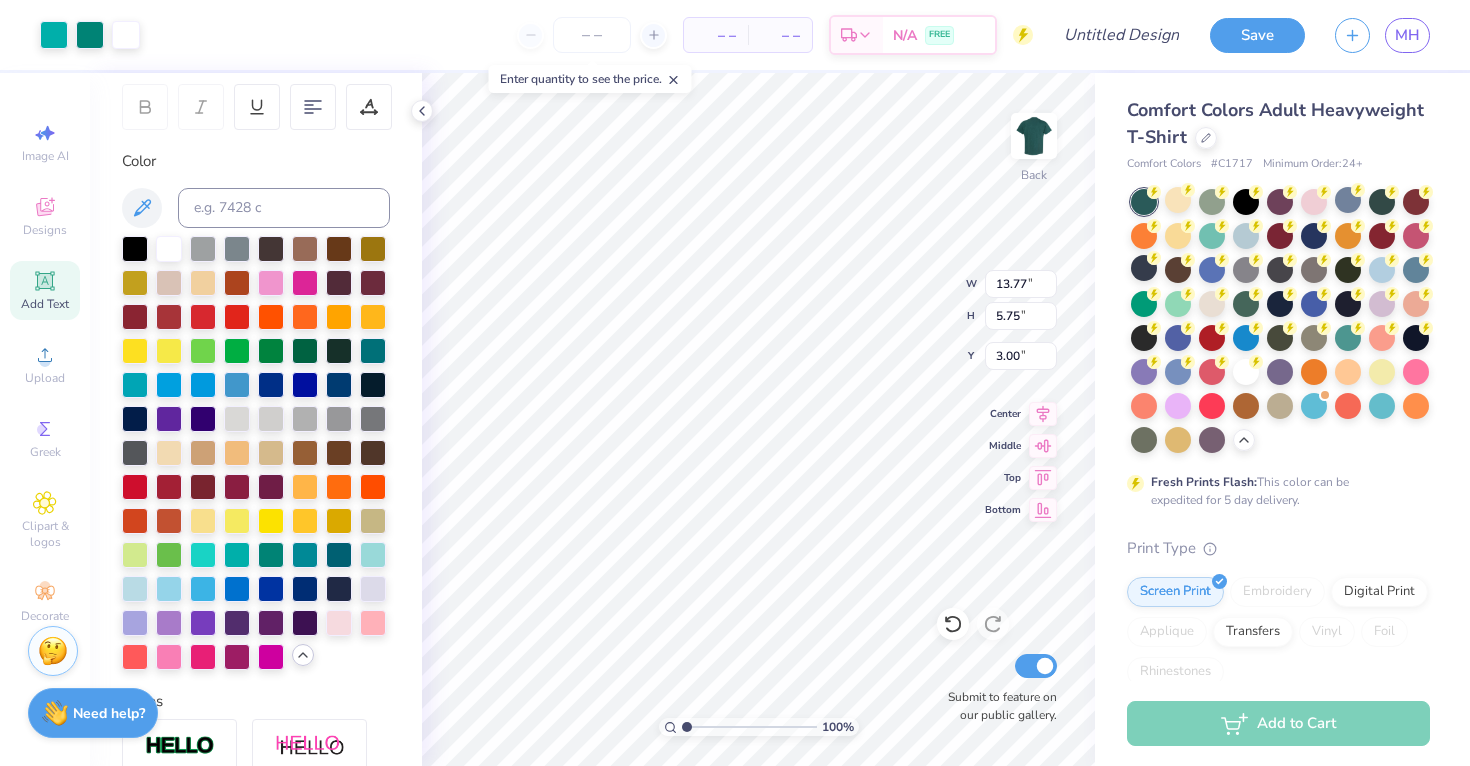 type on "2.56" 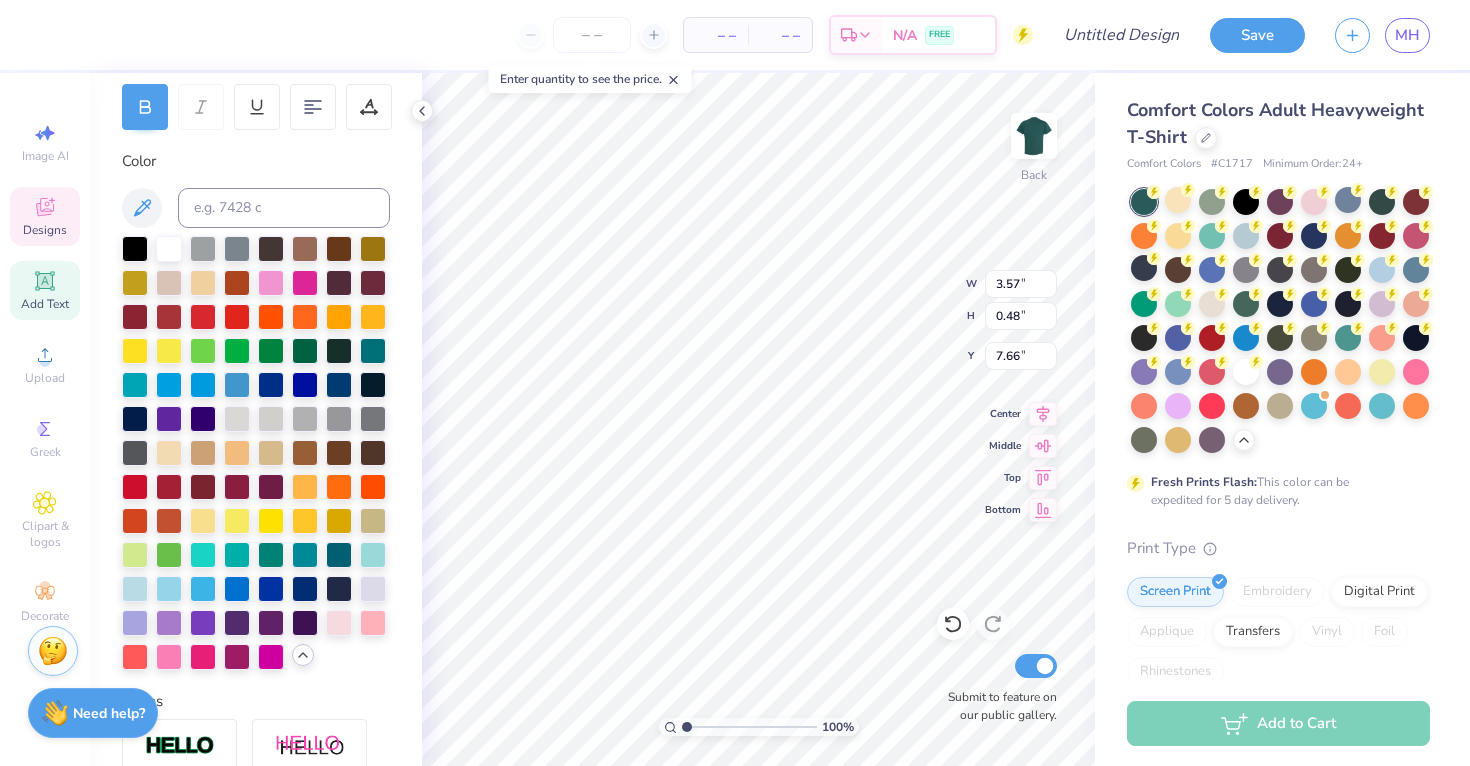 type on "7.00" 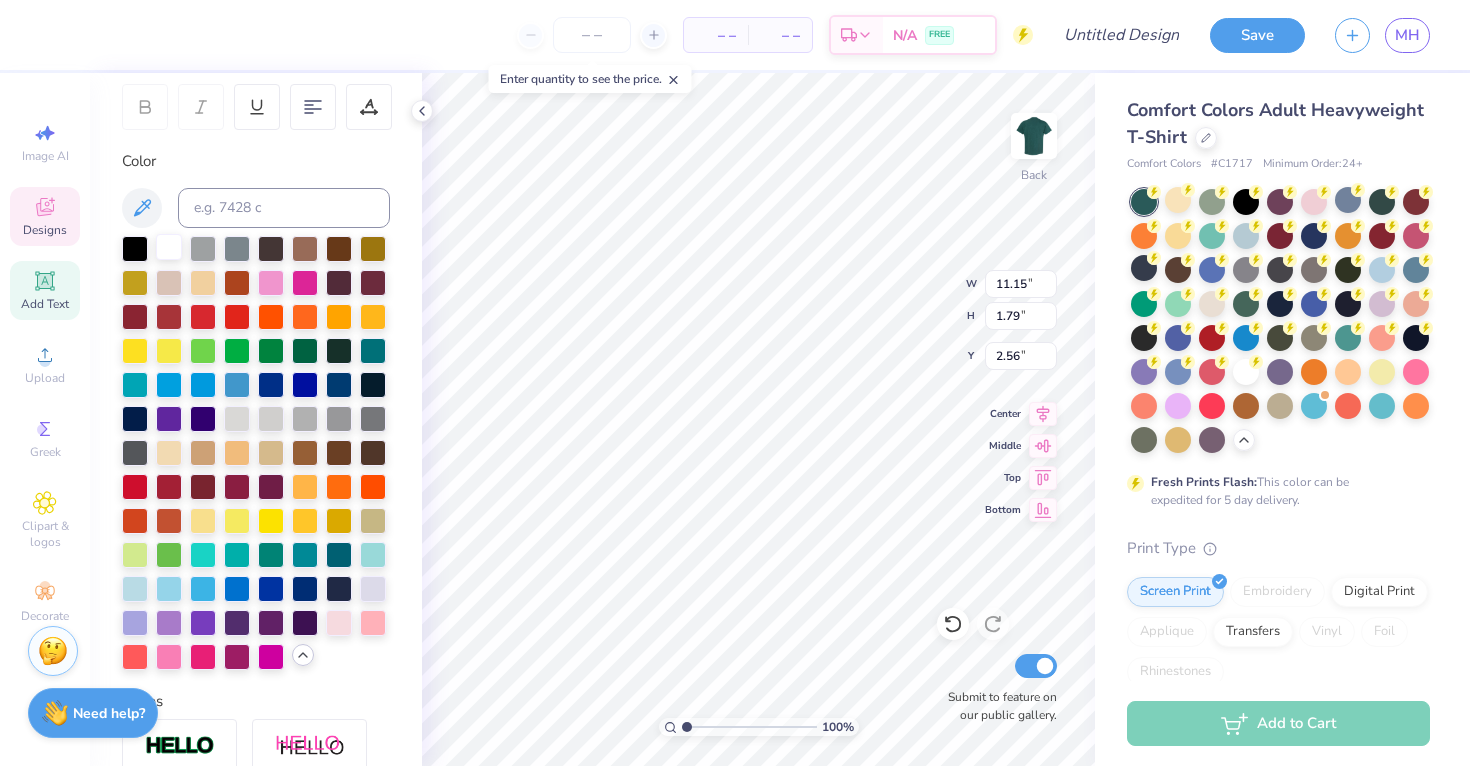 click at bounding box center (169, 247) 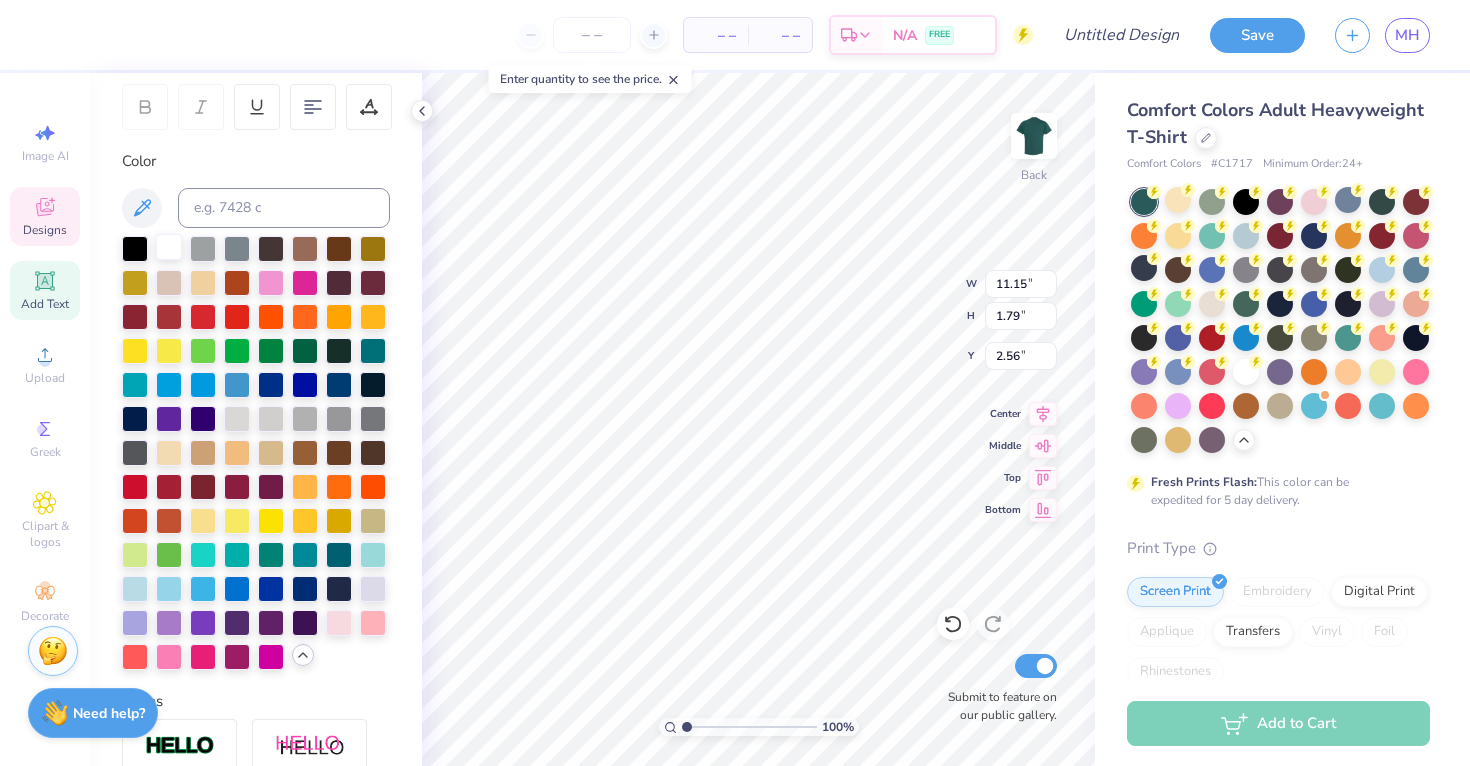 type on "13.77" 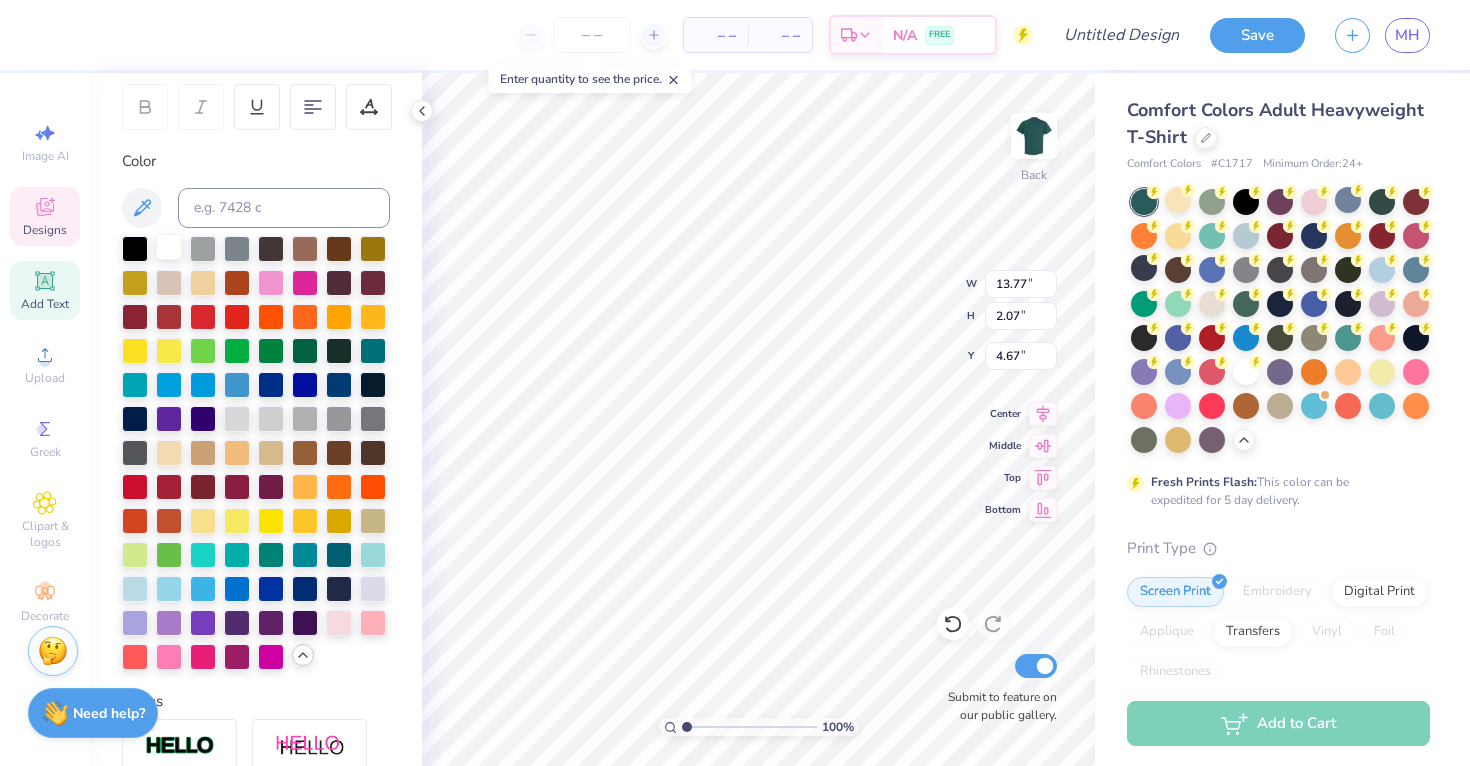 click at bounding box center [169, 247] 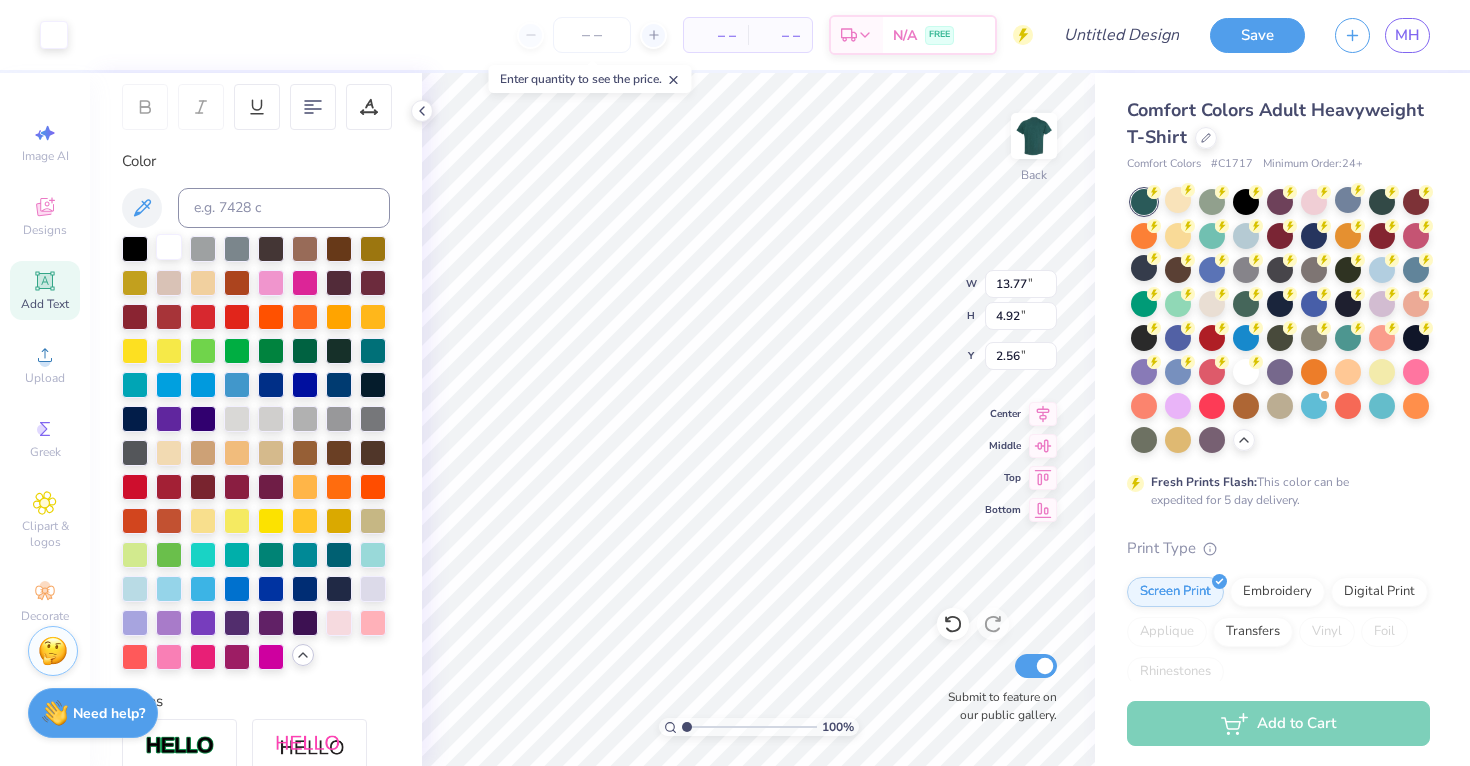 type on "11.76" 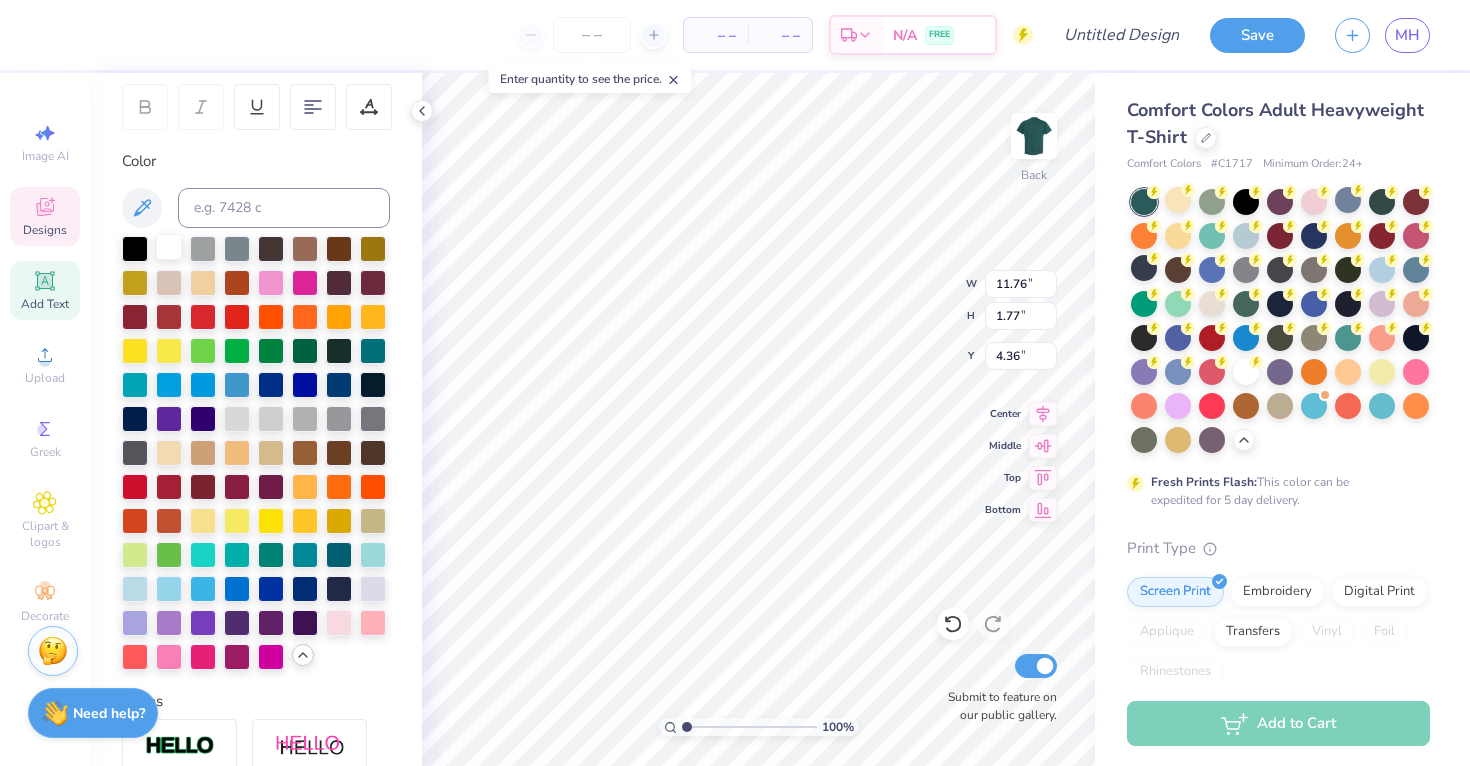 type on "11.08" 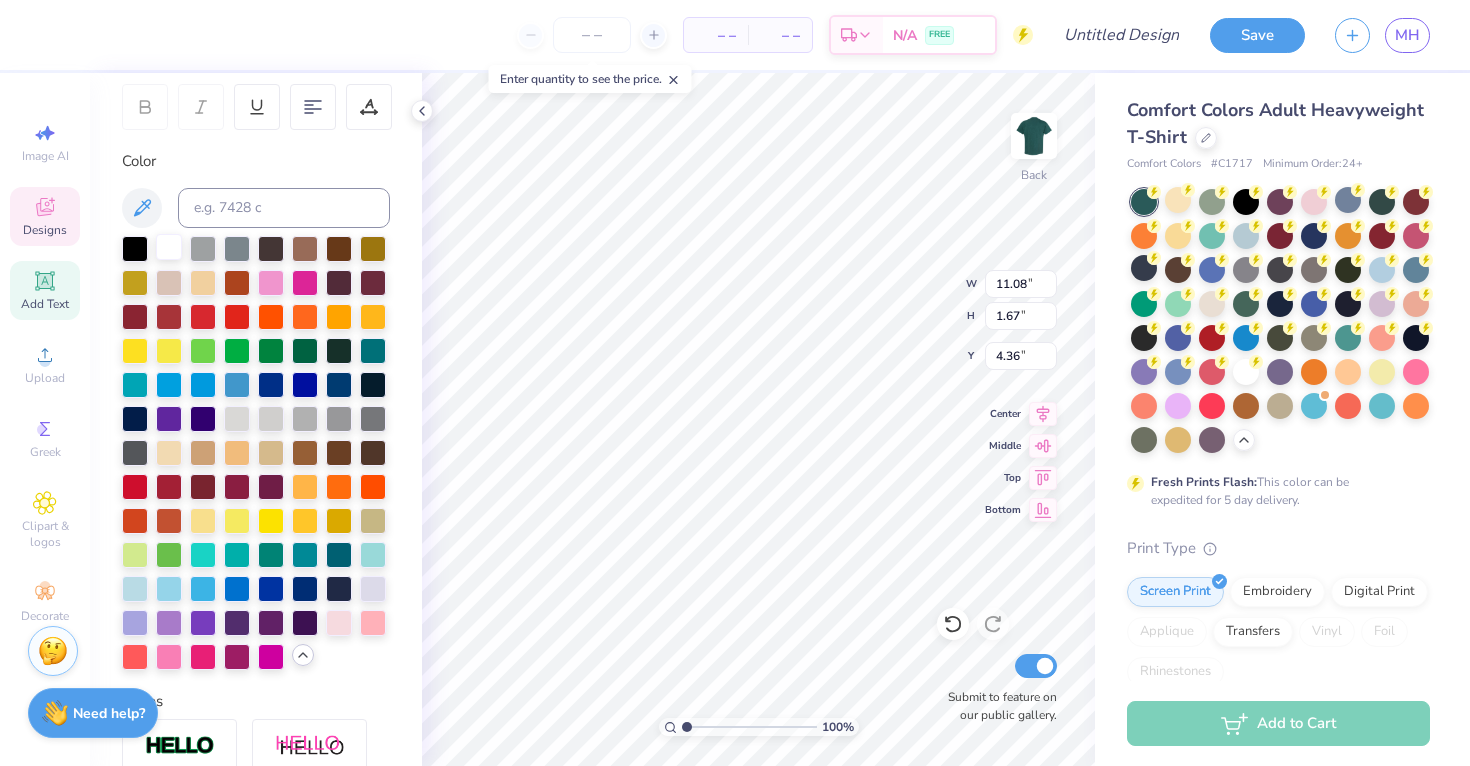 type on "9.52" 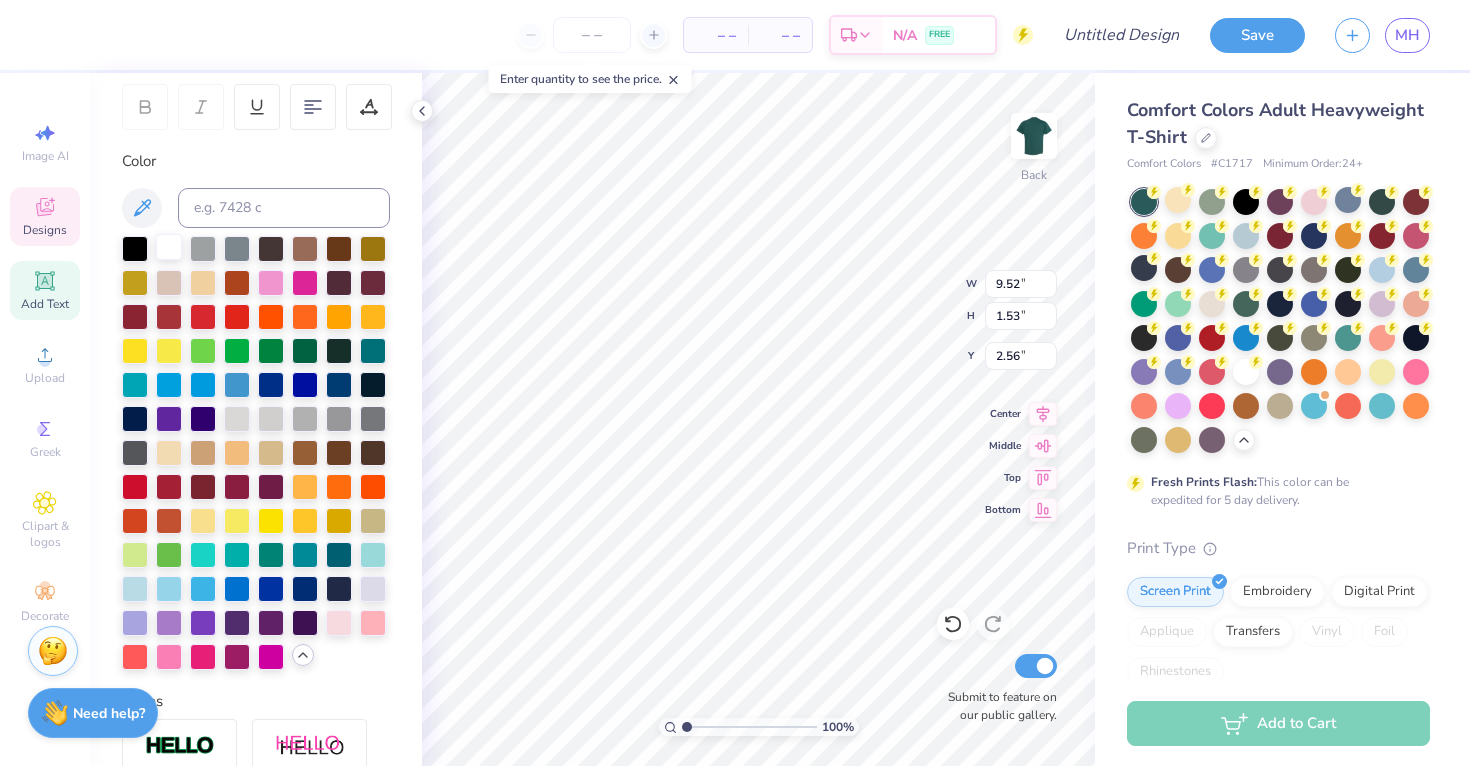 type on "2.47" 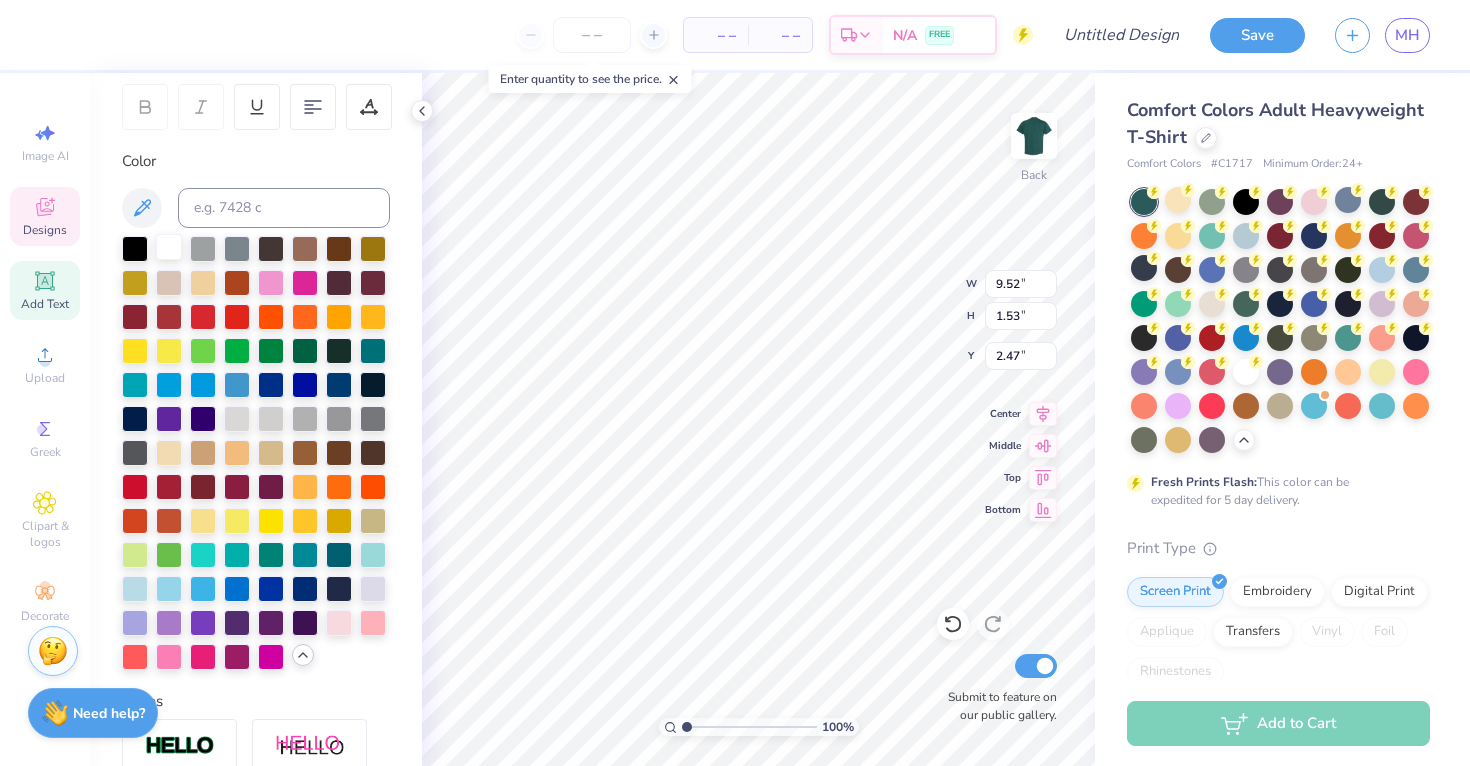 type on "11.08" 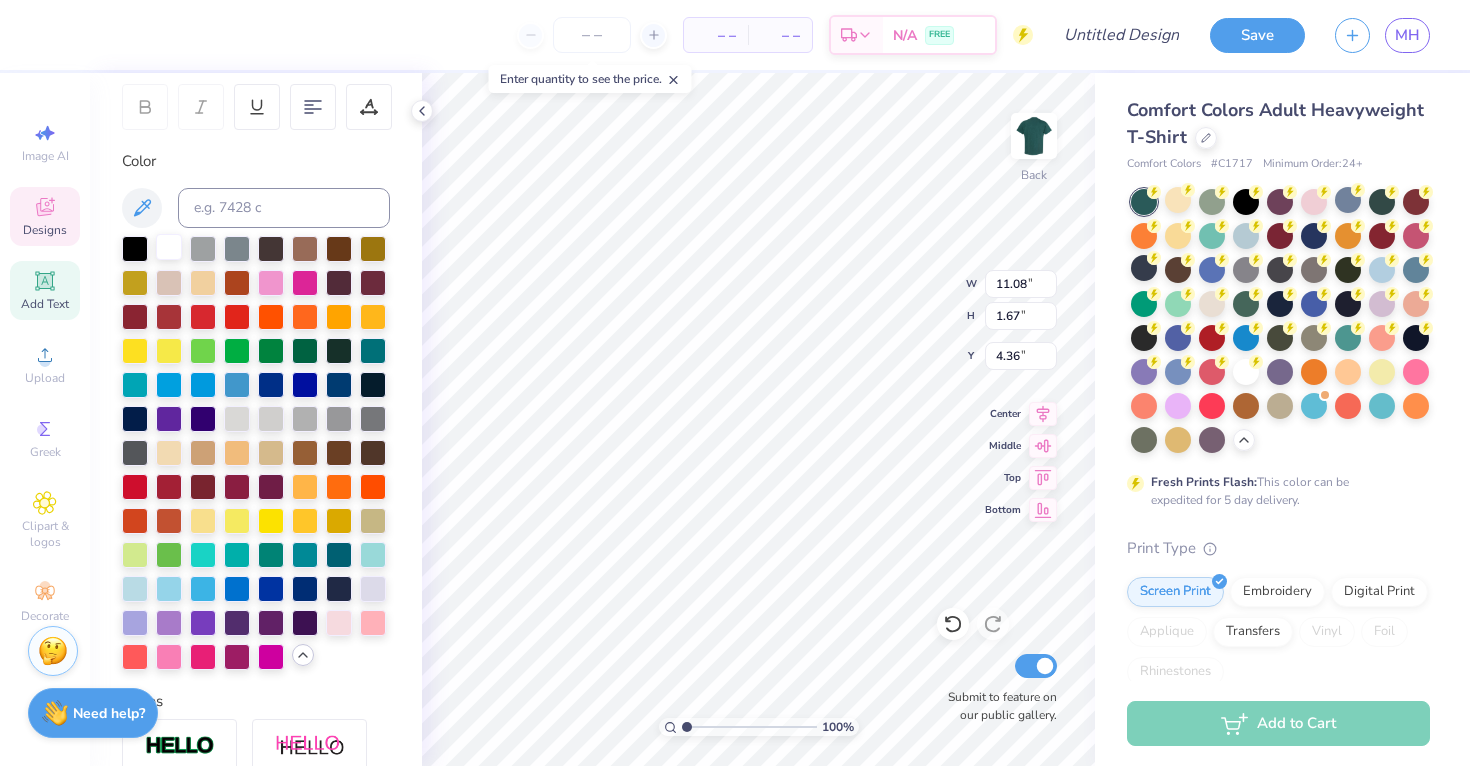 type on "4.00" 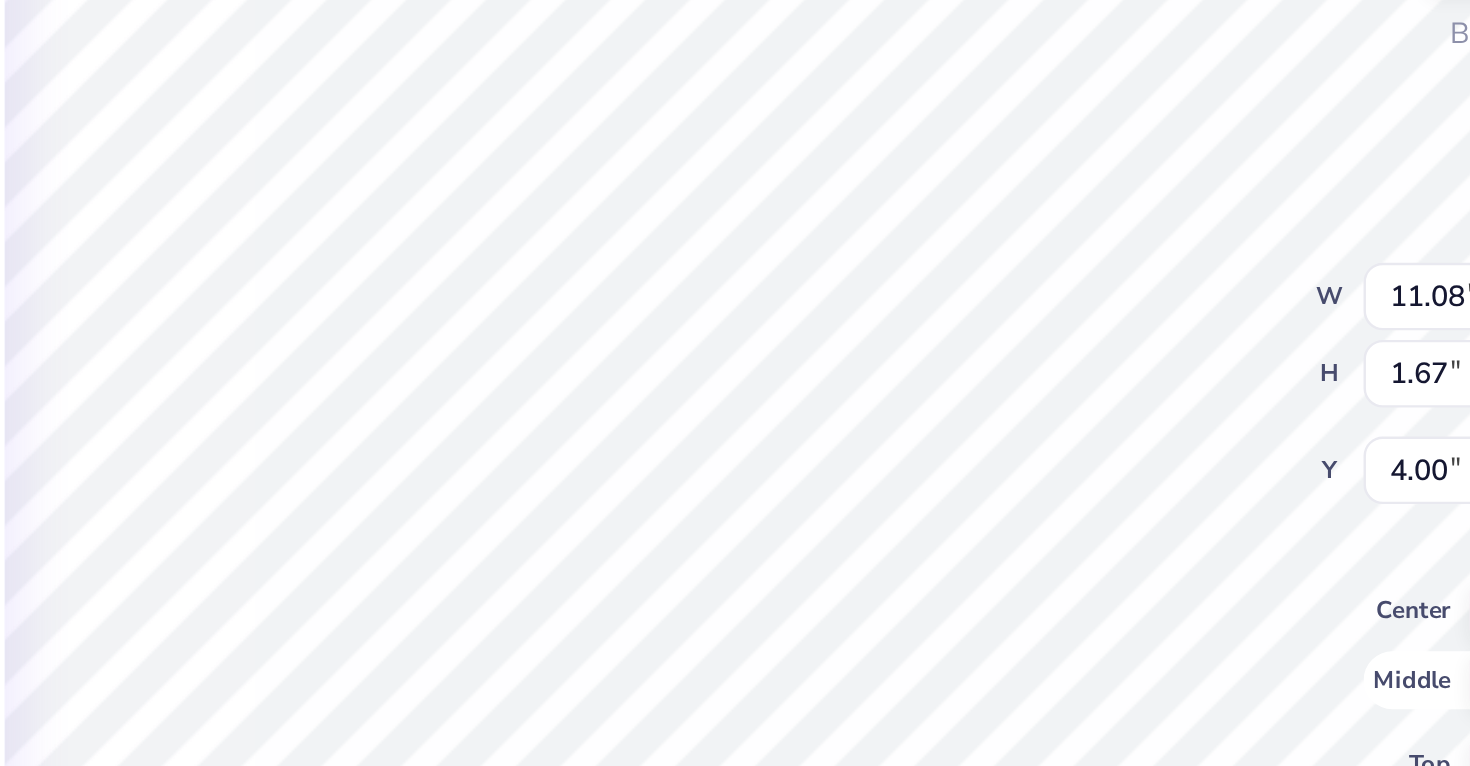 type on "4.27" 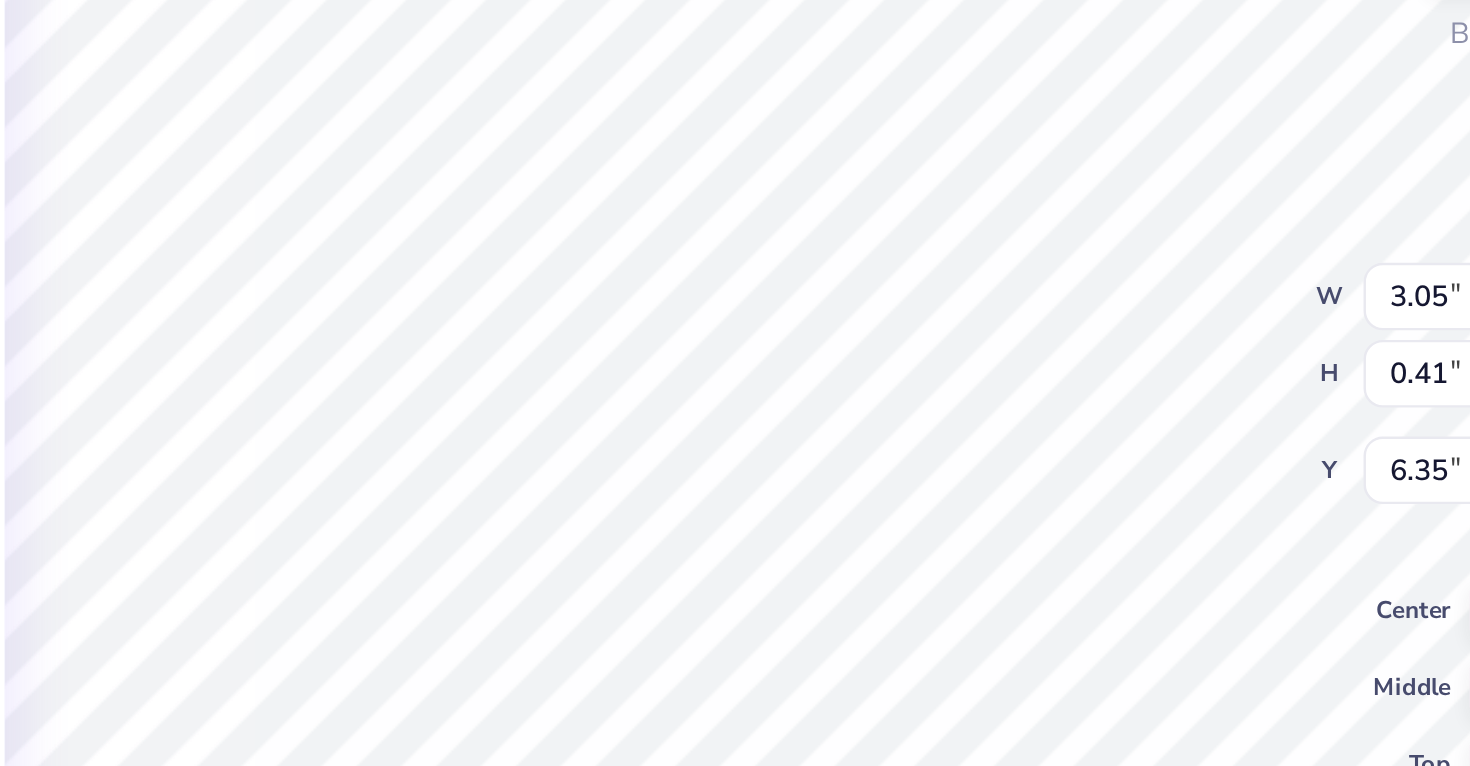 type on "6.22" 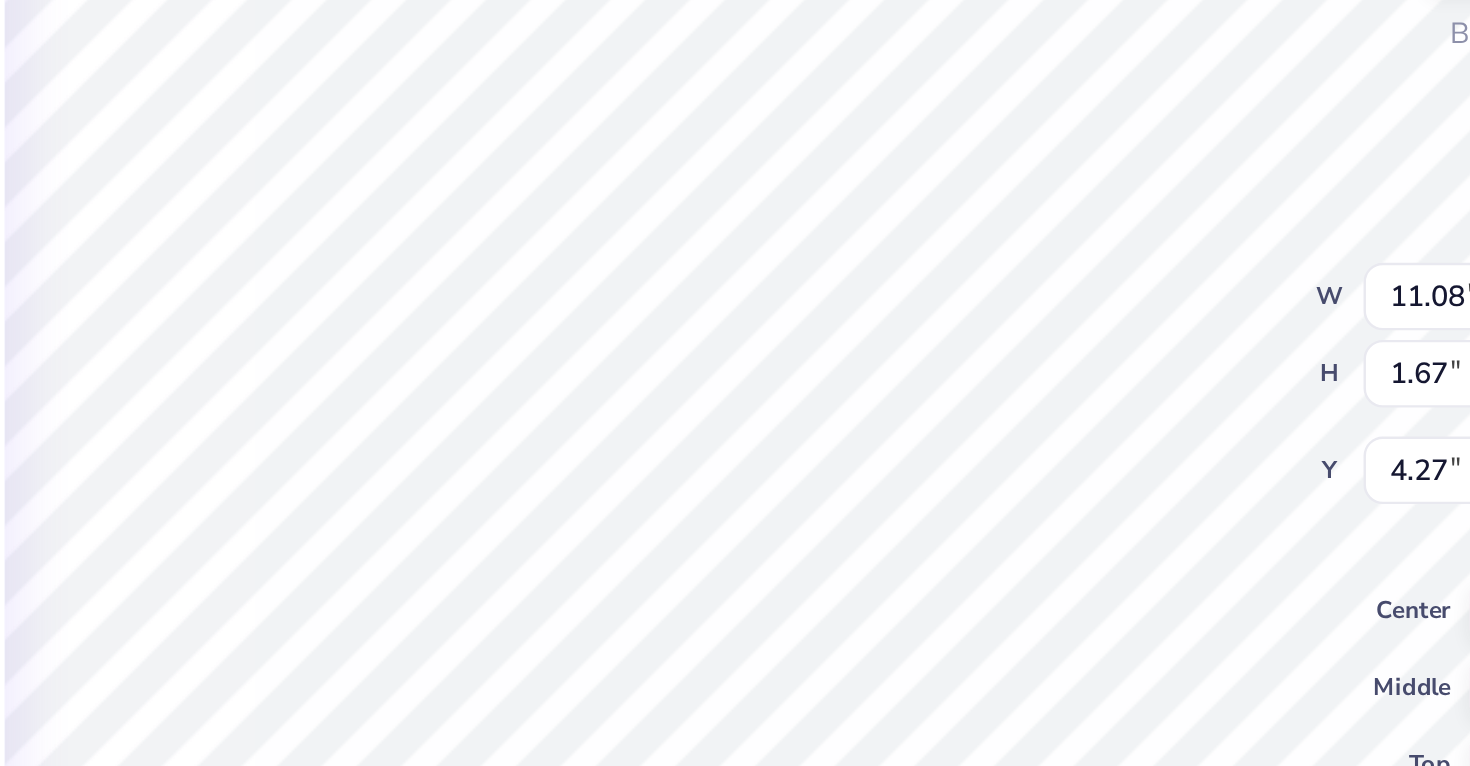 type on "4.22" 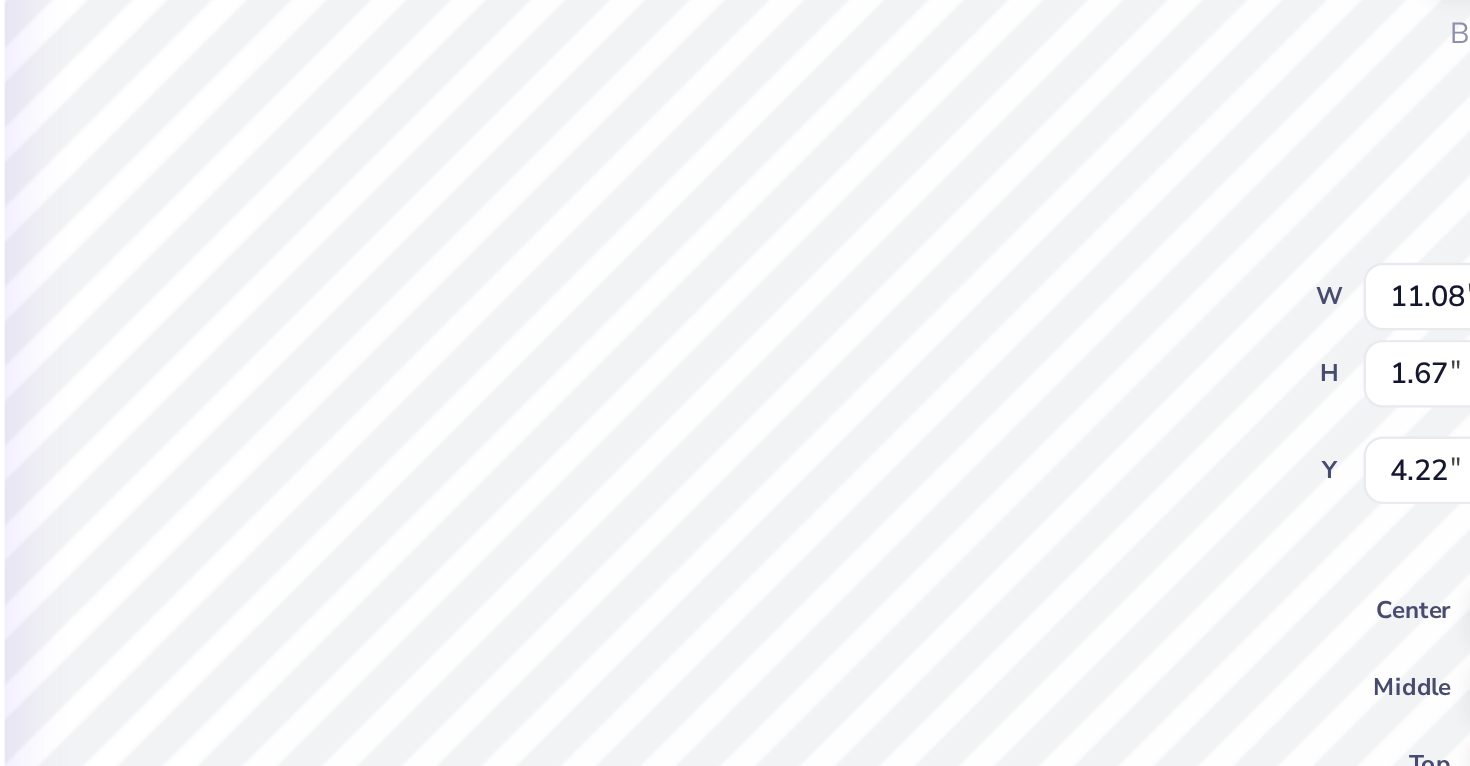 type on "9.52" 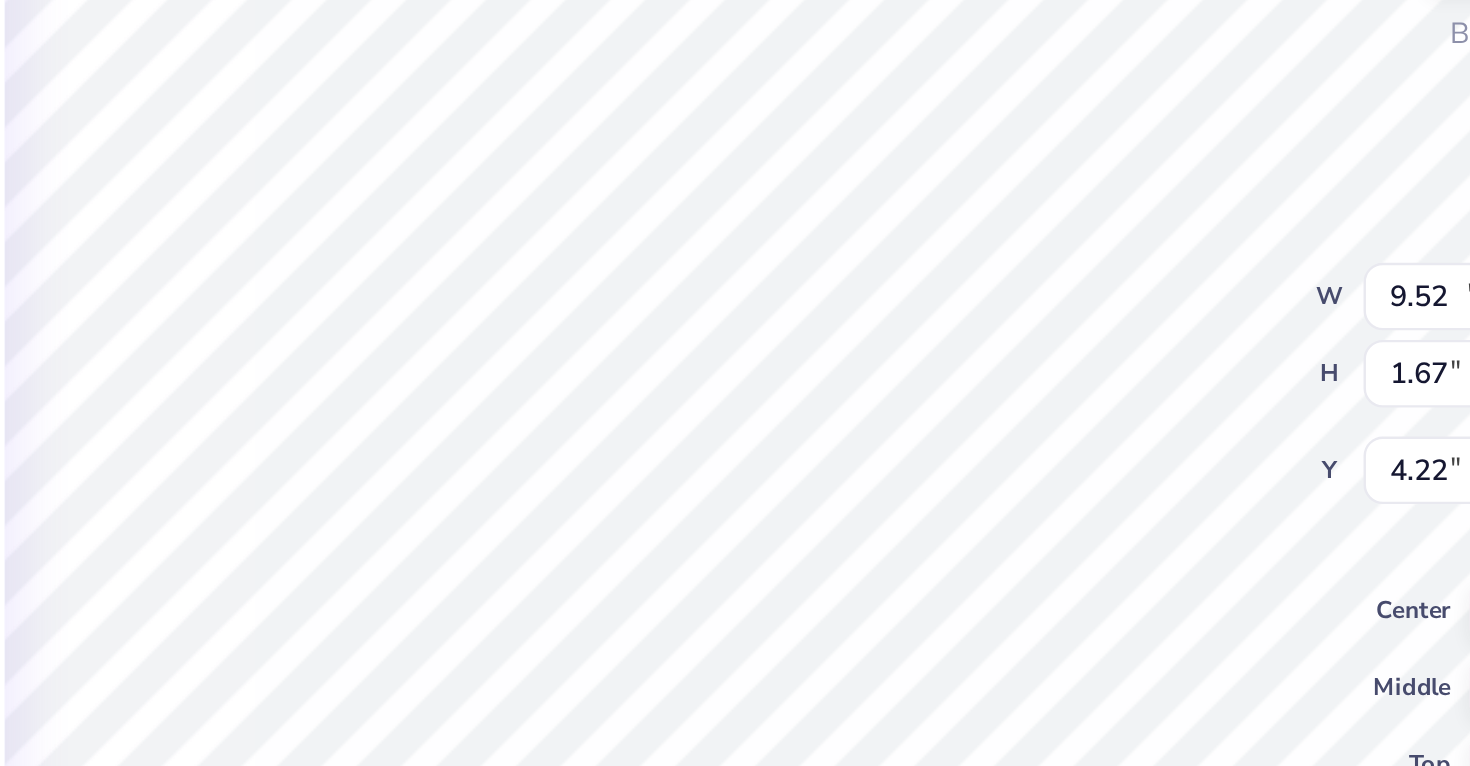 type on "1.53" 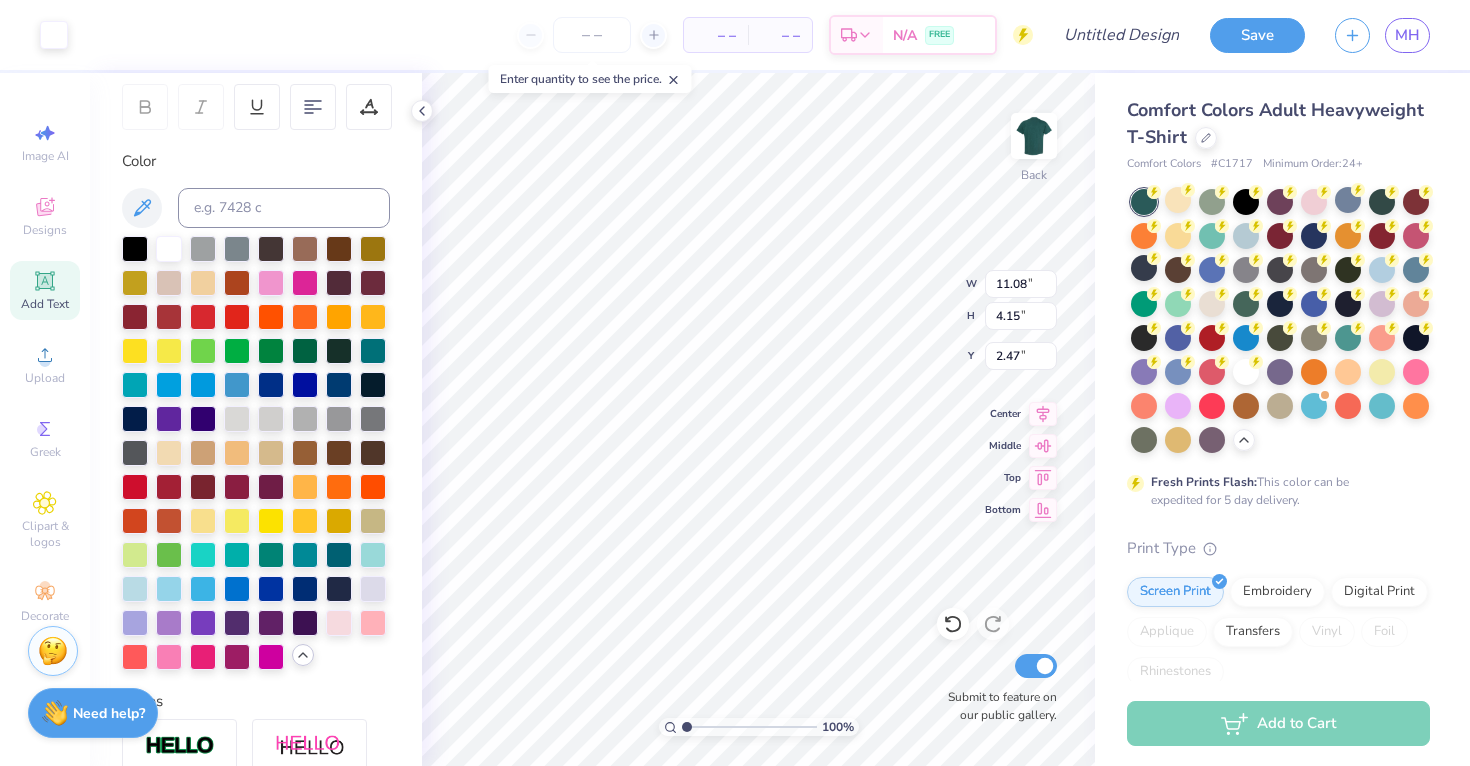 type on "7.65" 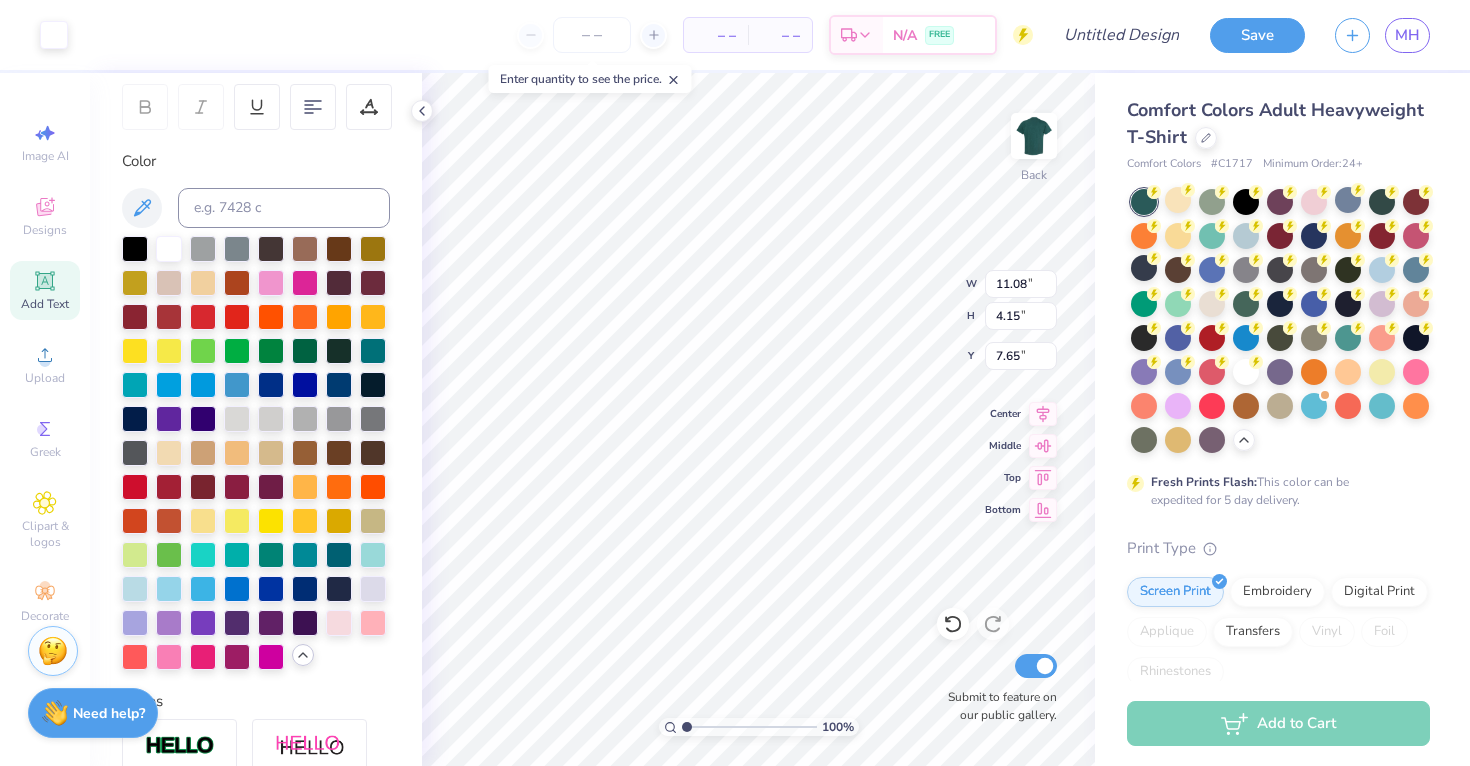 type on "4.18" 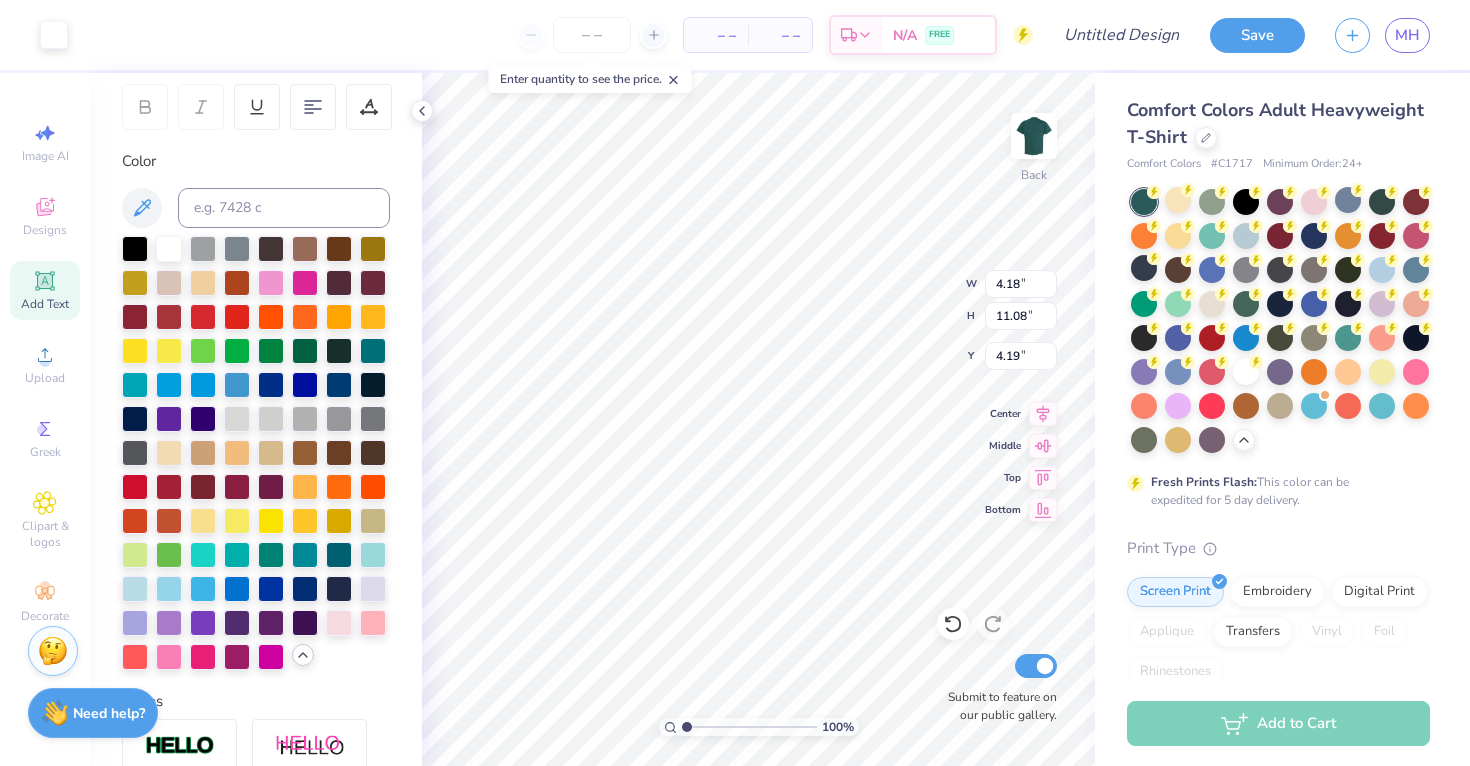 type on "2.26" 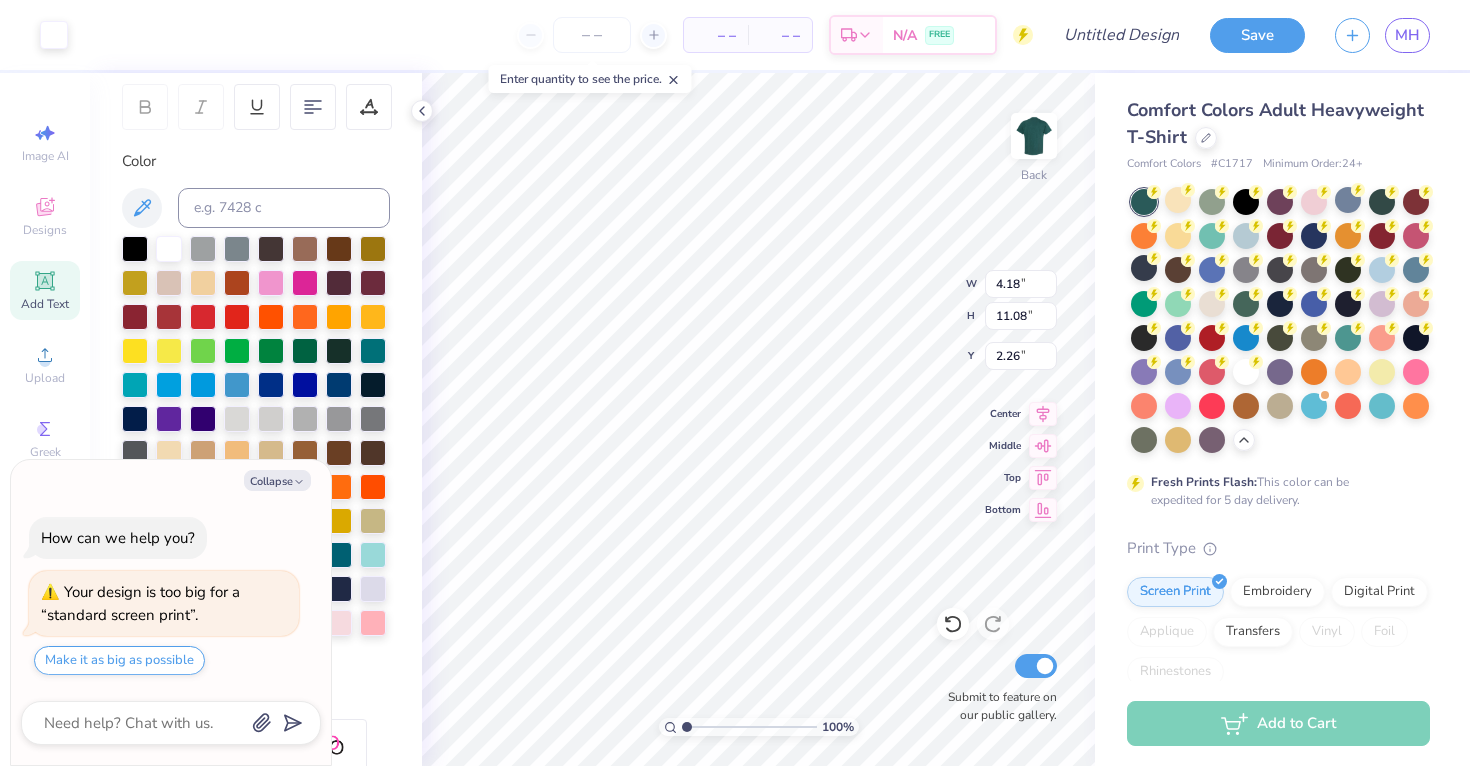 type on "x" 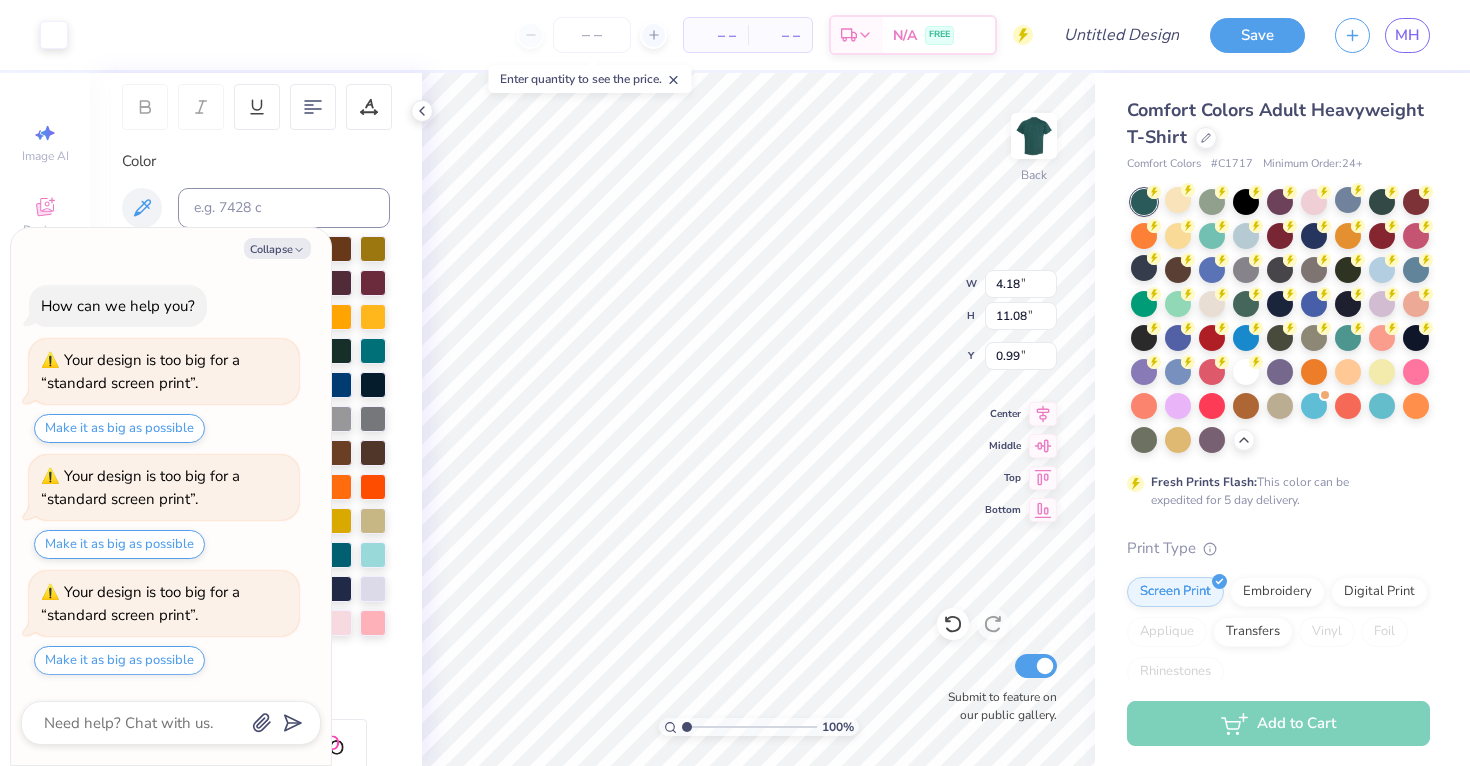 type on "x" 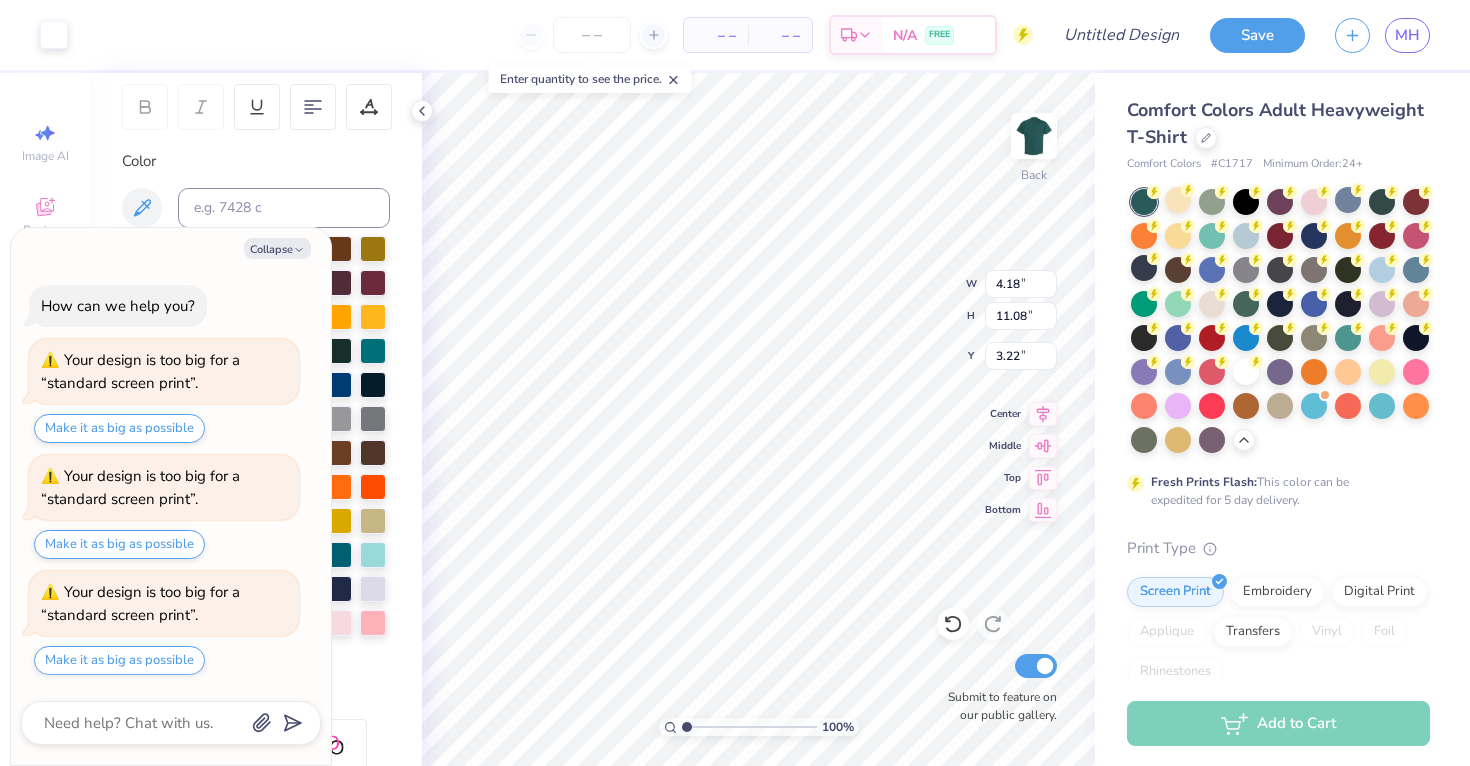 type on "x" 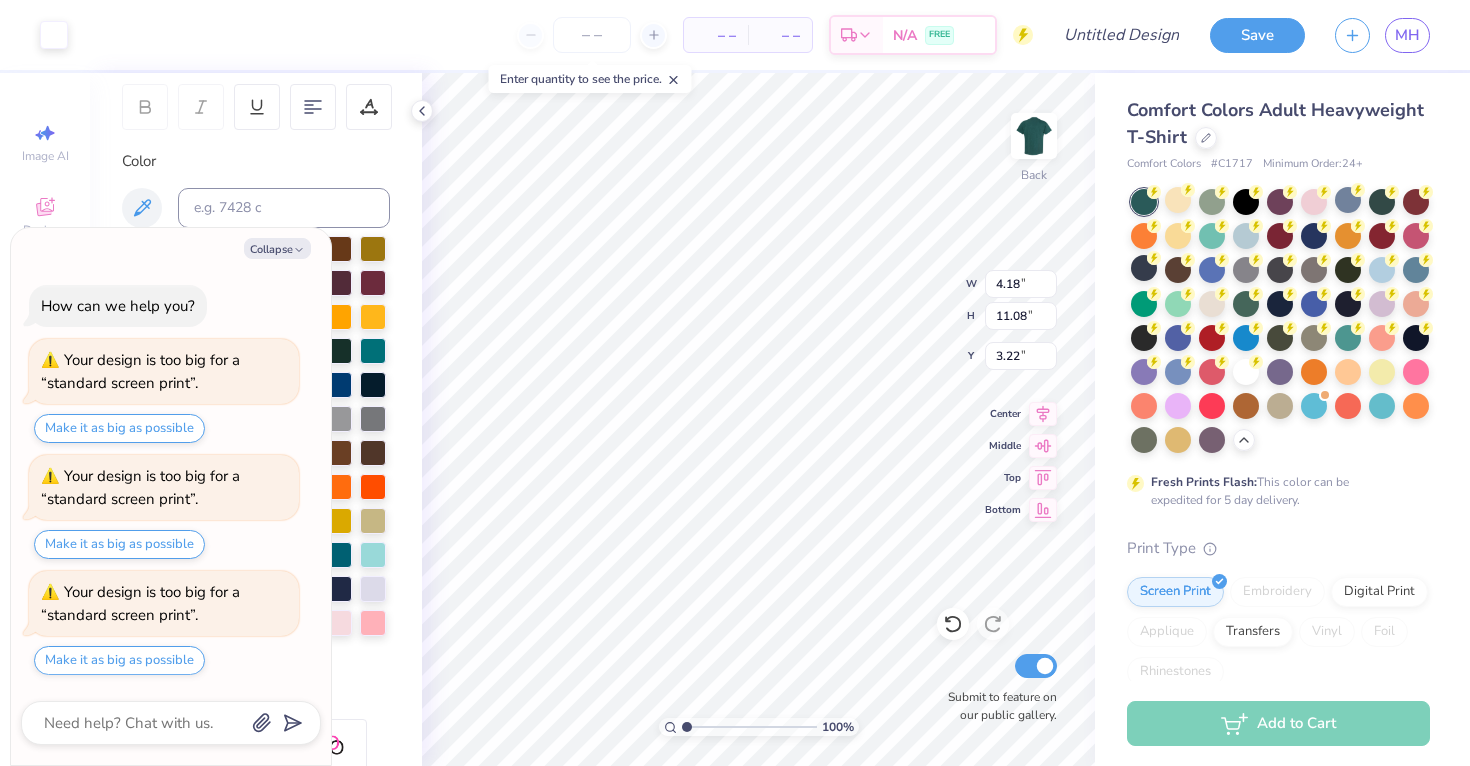 type on "6.75" 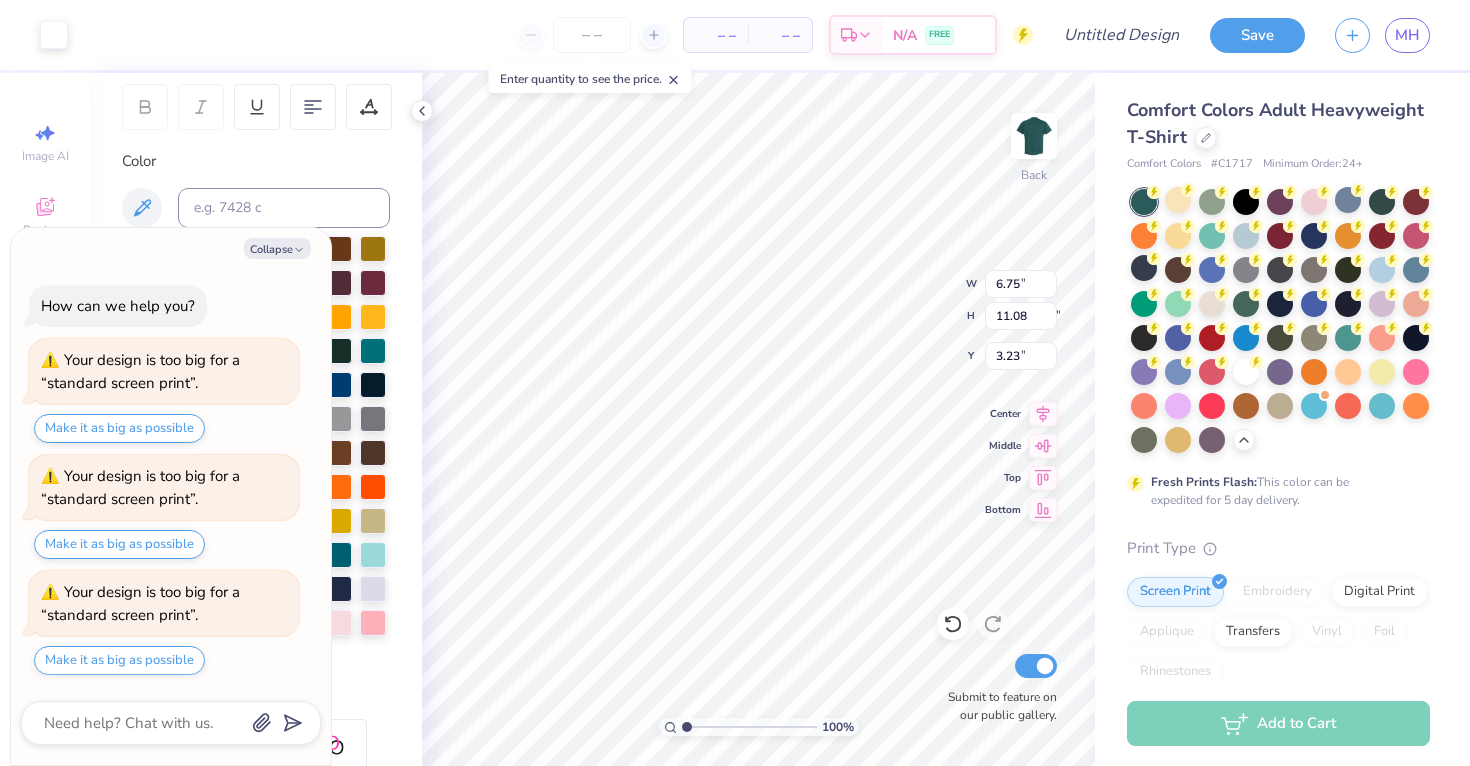 type on "x" 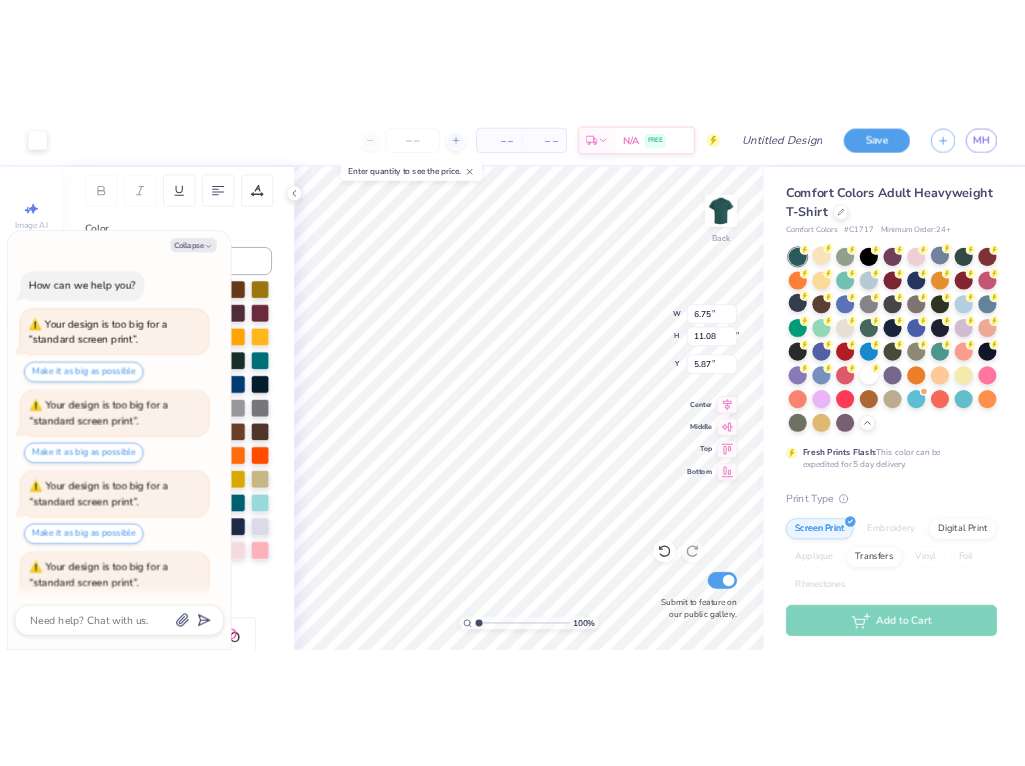 scroll, scrollTop: 49, scrollLeft: 0, axis: vertical 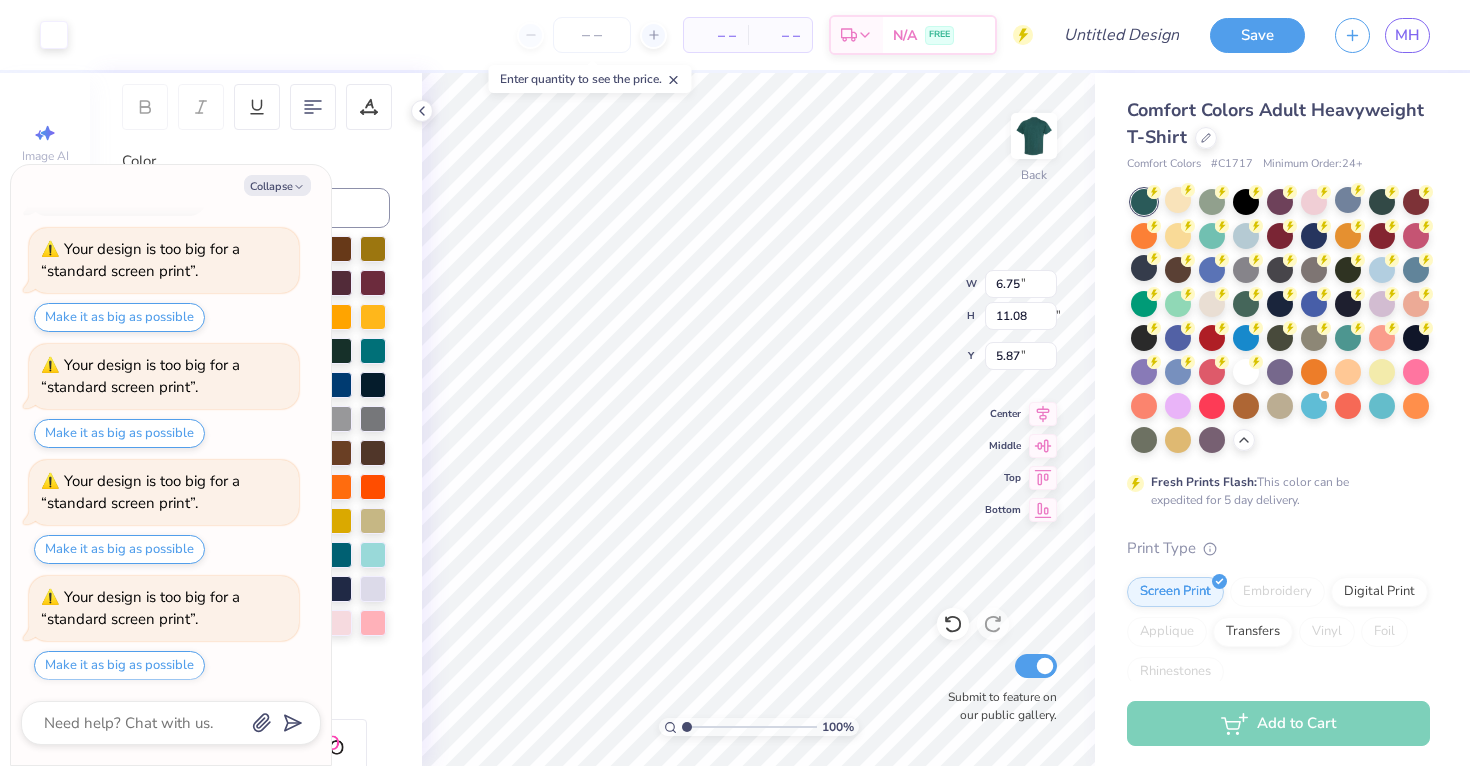 type on "x" 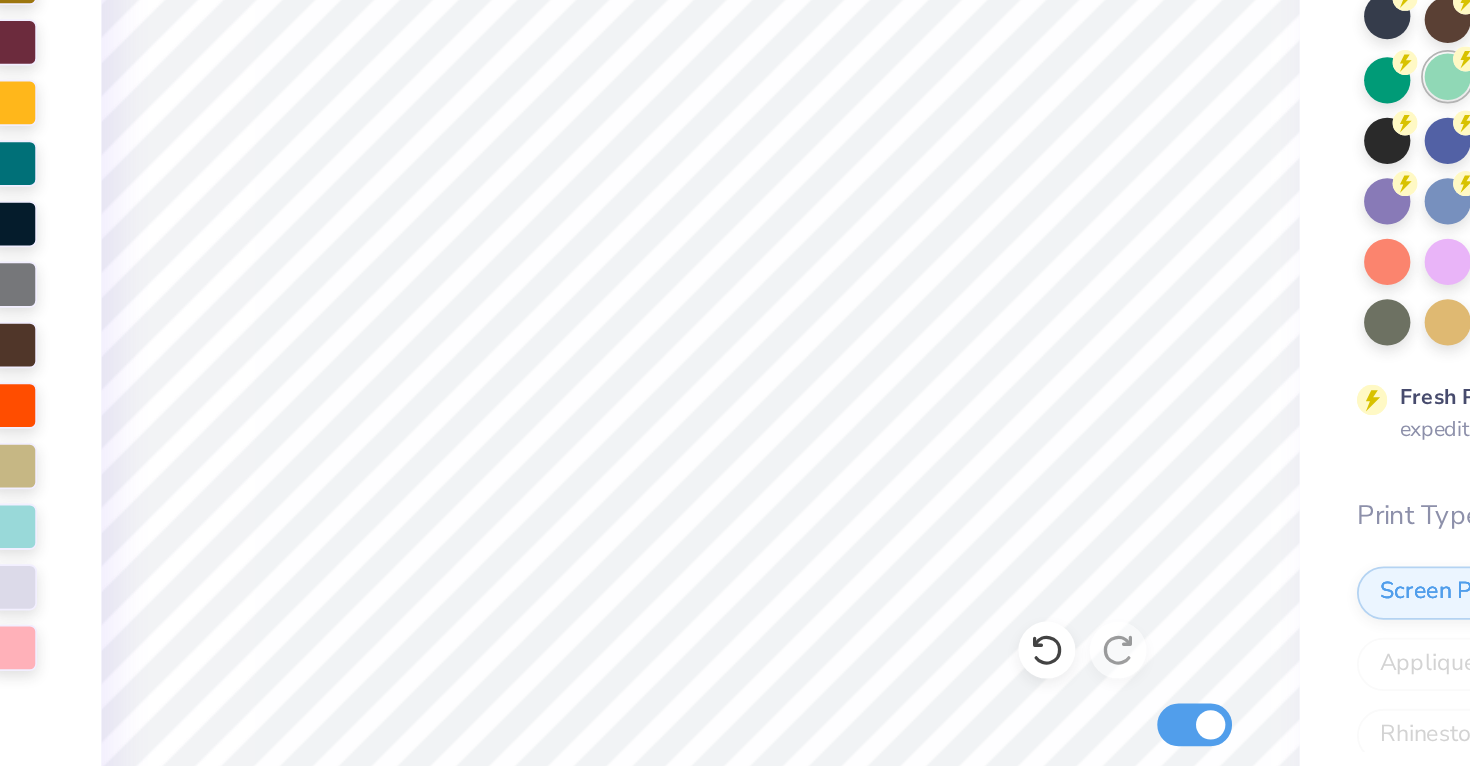 type on "x" 